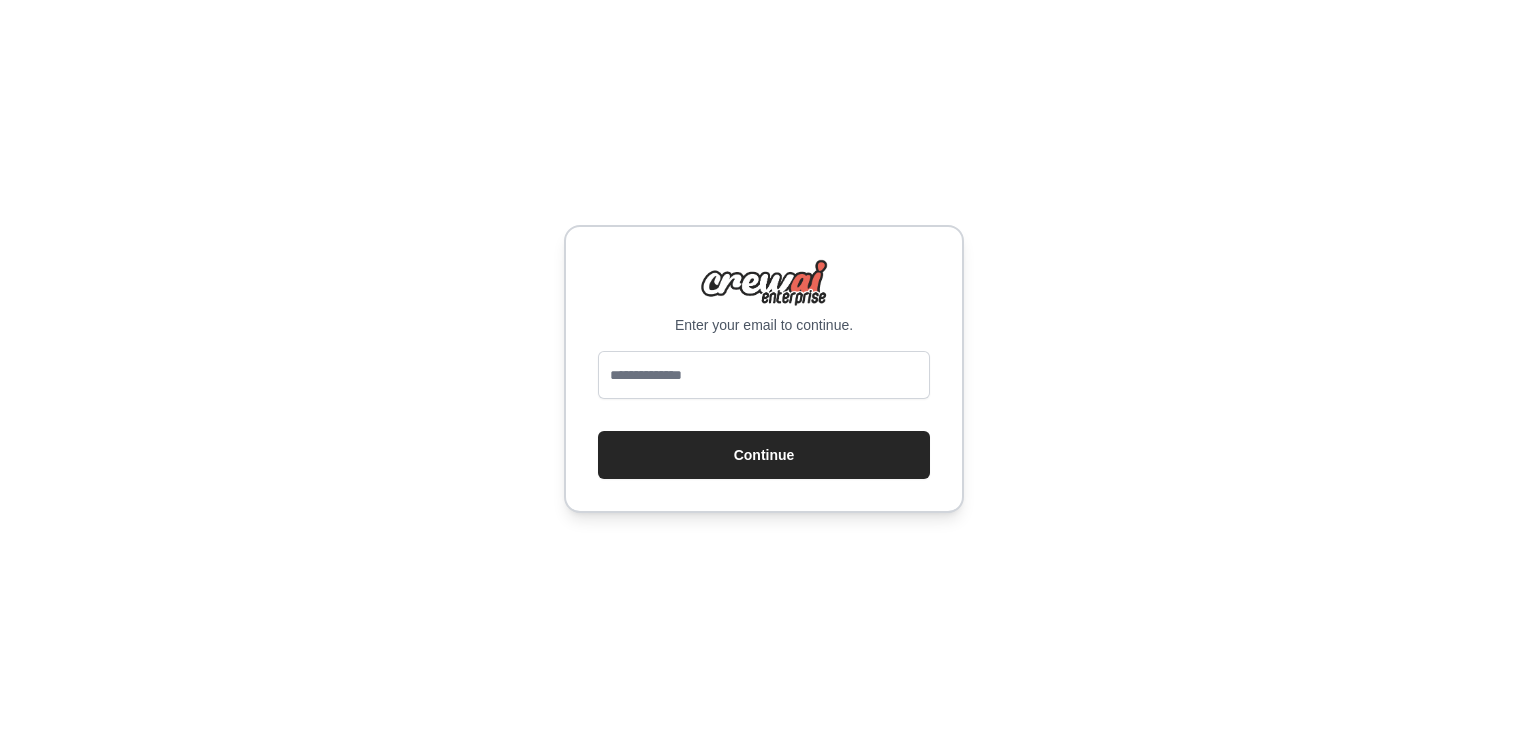 scroll, scrollTop: 0, scrollLeft: 0, axis: both 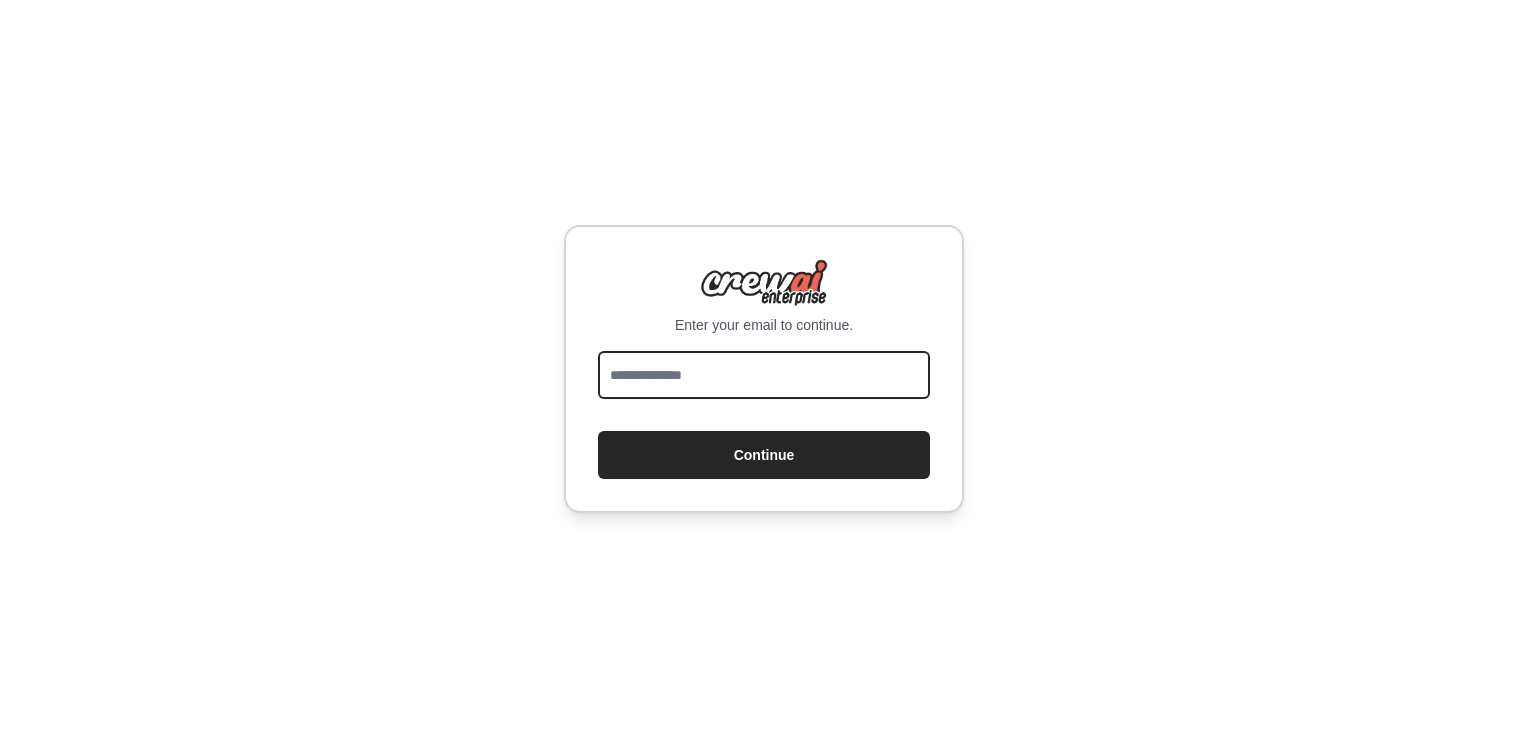 click at bounding box center [764, 375] 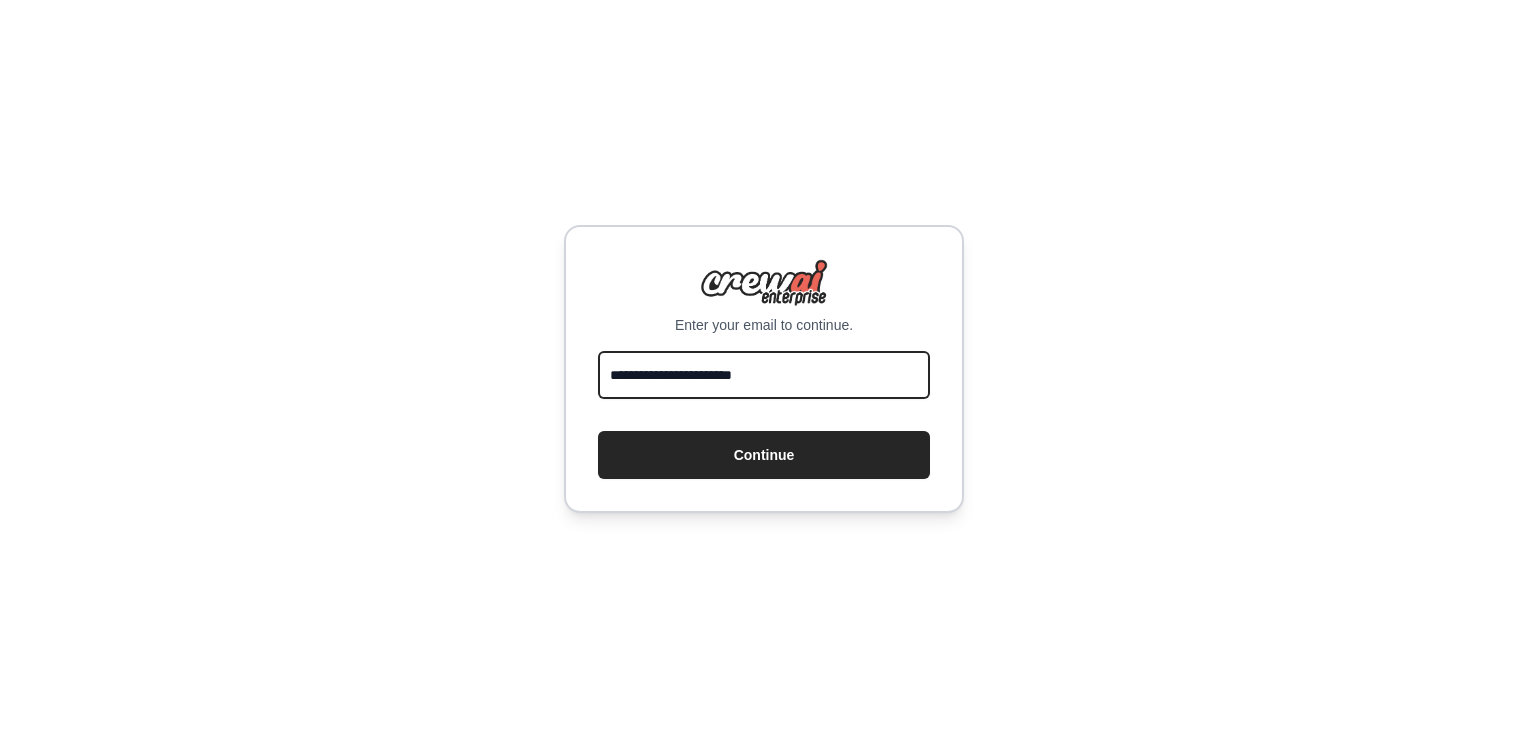type on "**********" 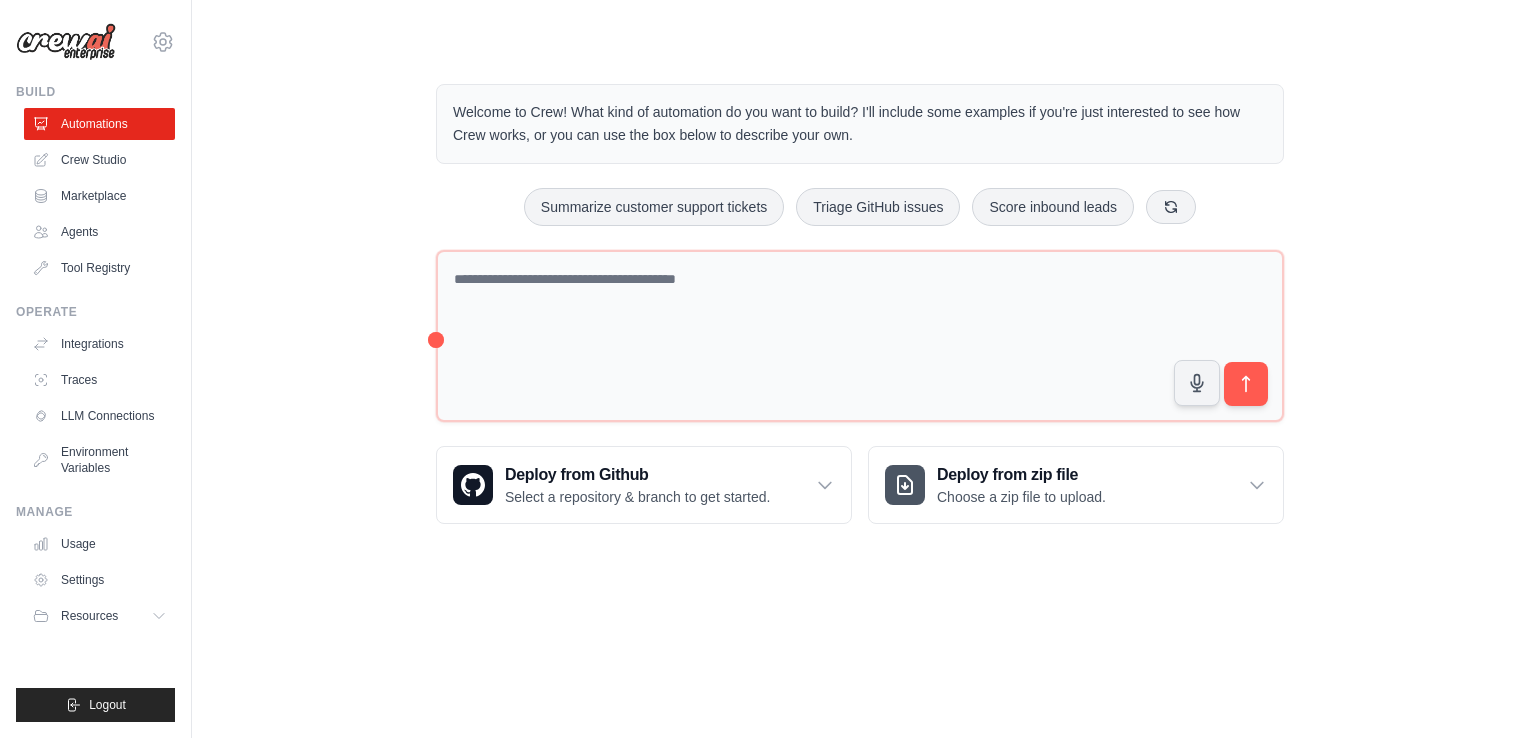scroll, scrollTop: 0, scrollLeft: 0, axis: both 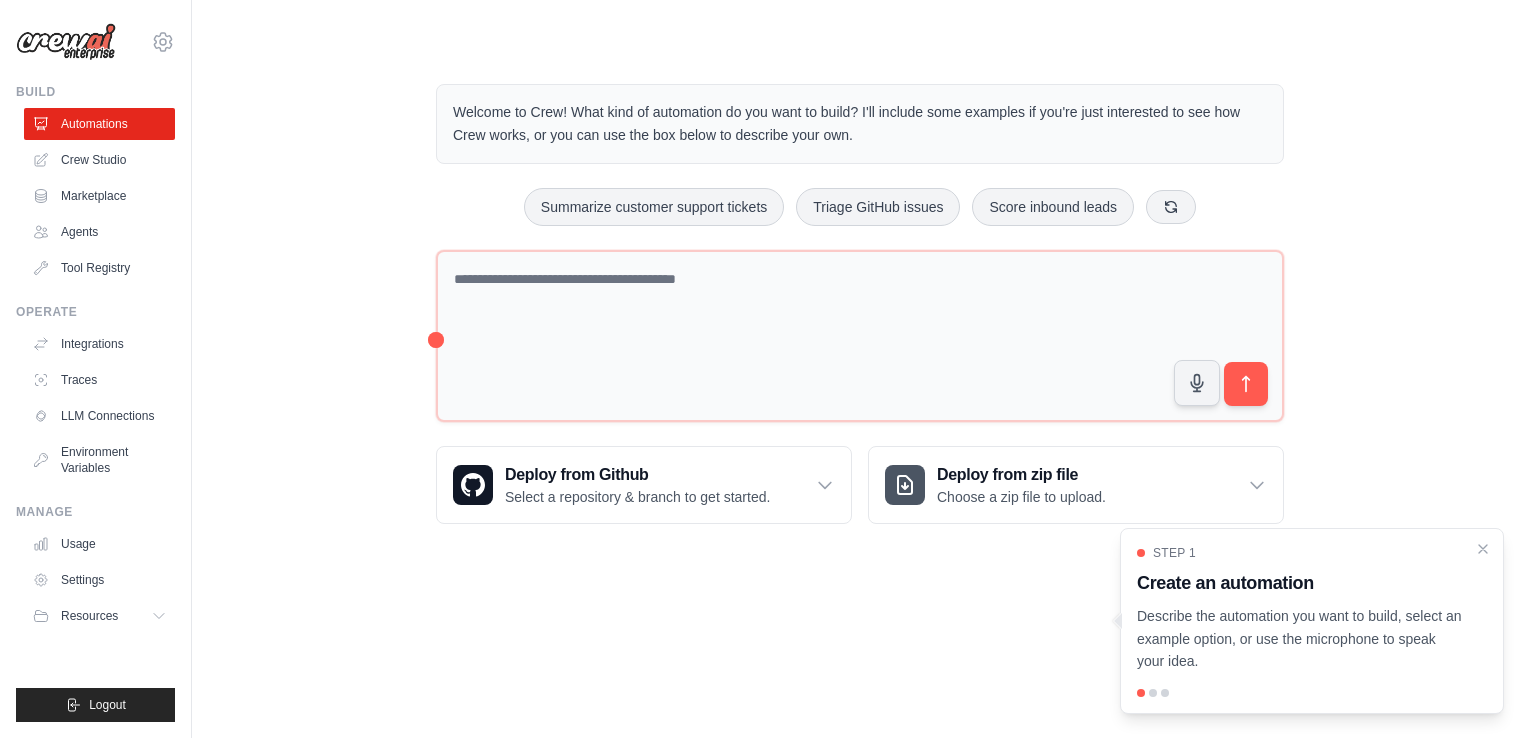 click on "Welcome to Crew! What kind of automation do you want to build?
I'll include some examples if you're just interested to see how
Crew works, or you can use the box below to describe your own.
Summarize customer support tickets
Triage GitHub issues
Score inbound leads" at bounding box center [860, 304] 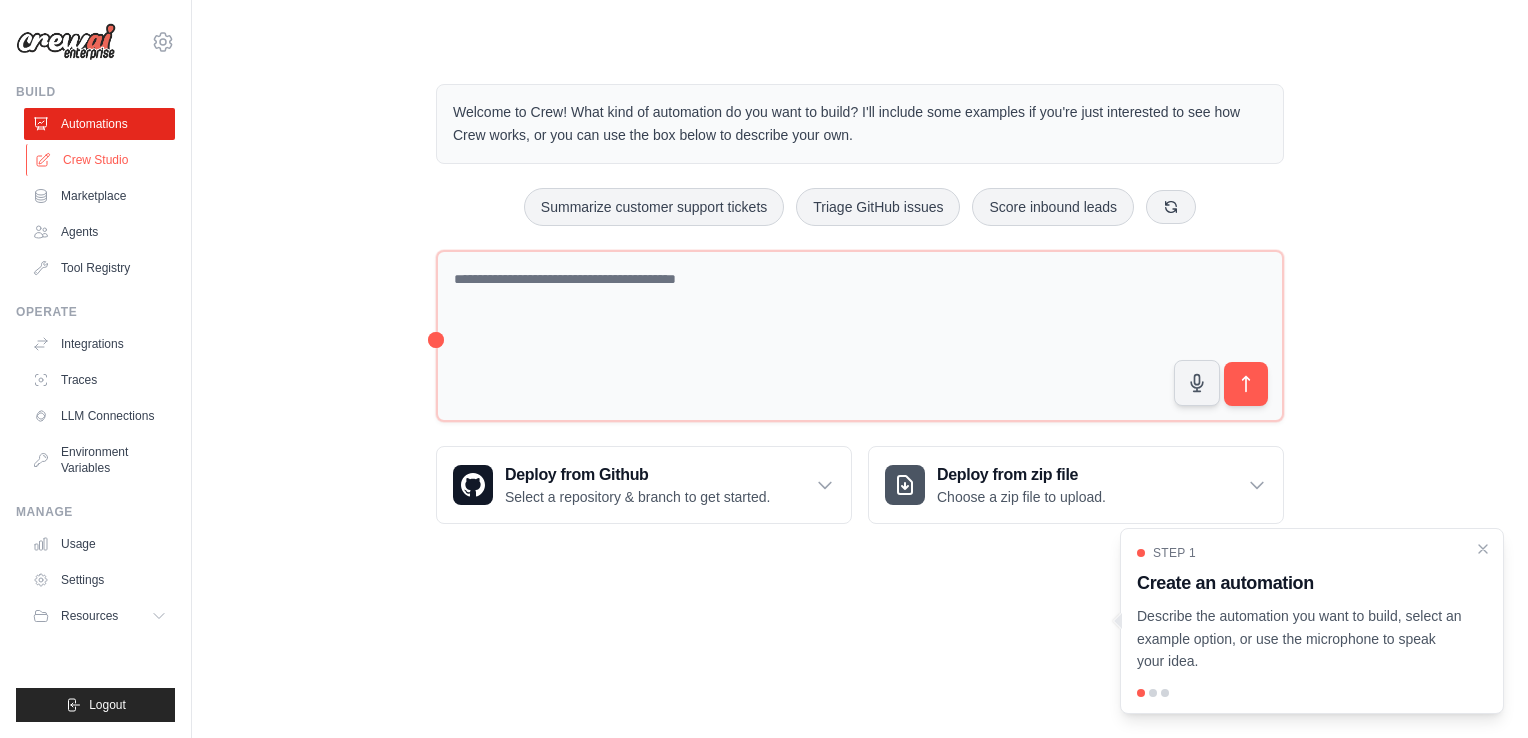click on "Crew Studio" at bounding box center [101, 160] 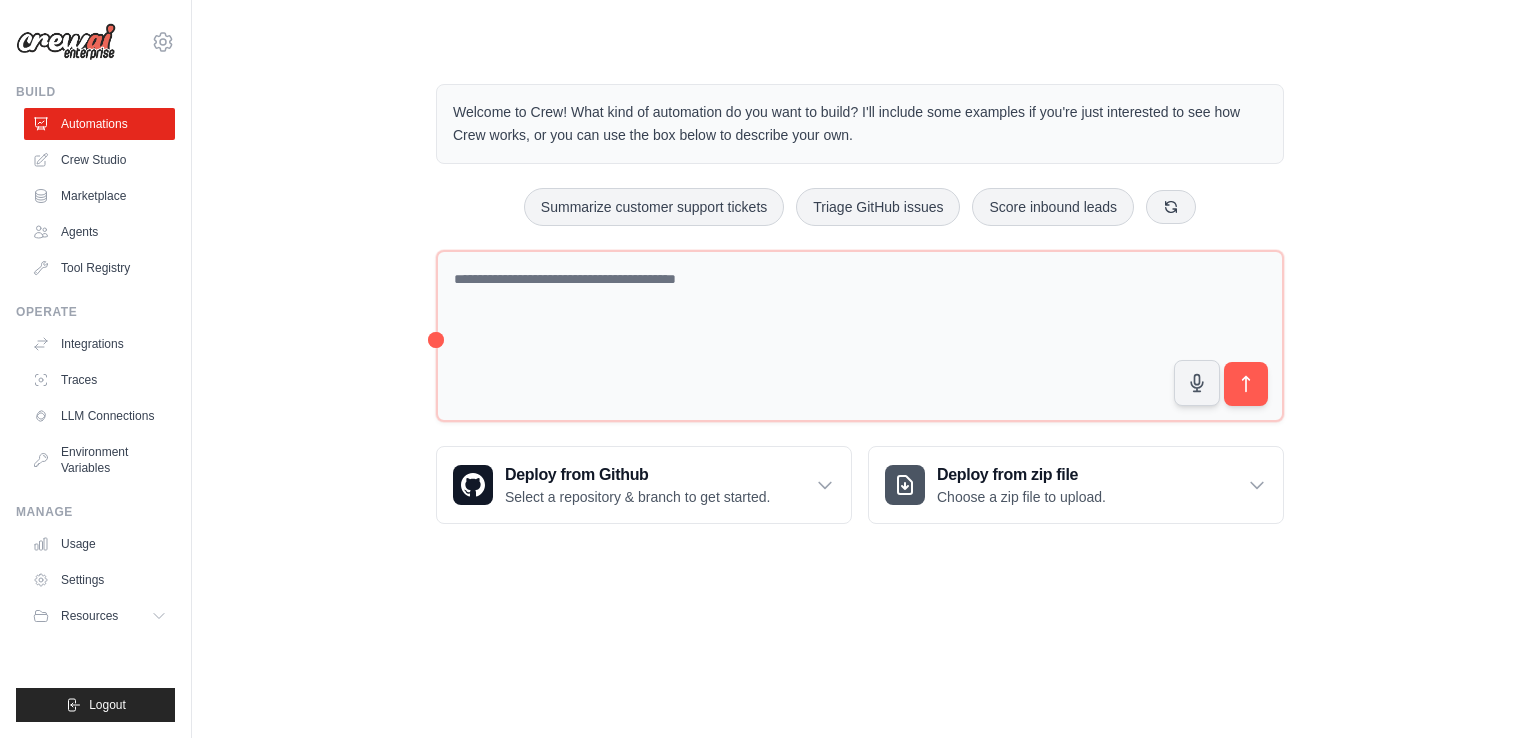 scroll, scrollTop: 0, scrollLeft: 0, axis: both 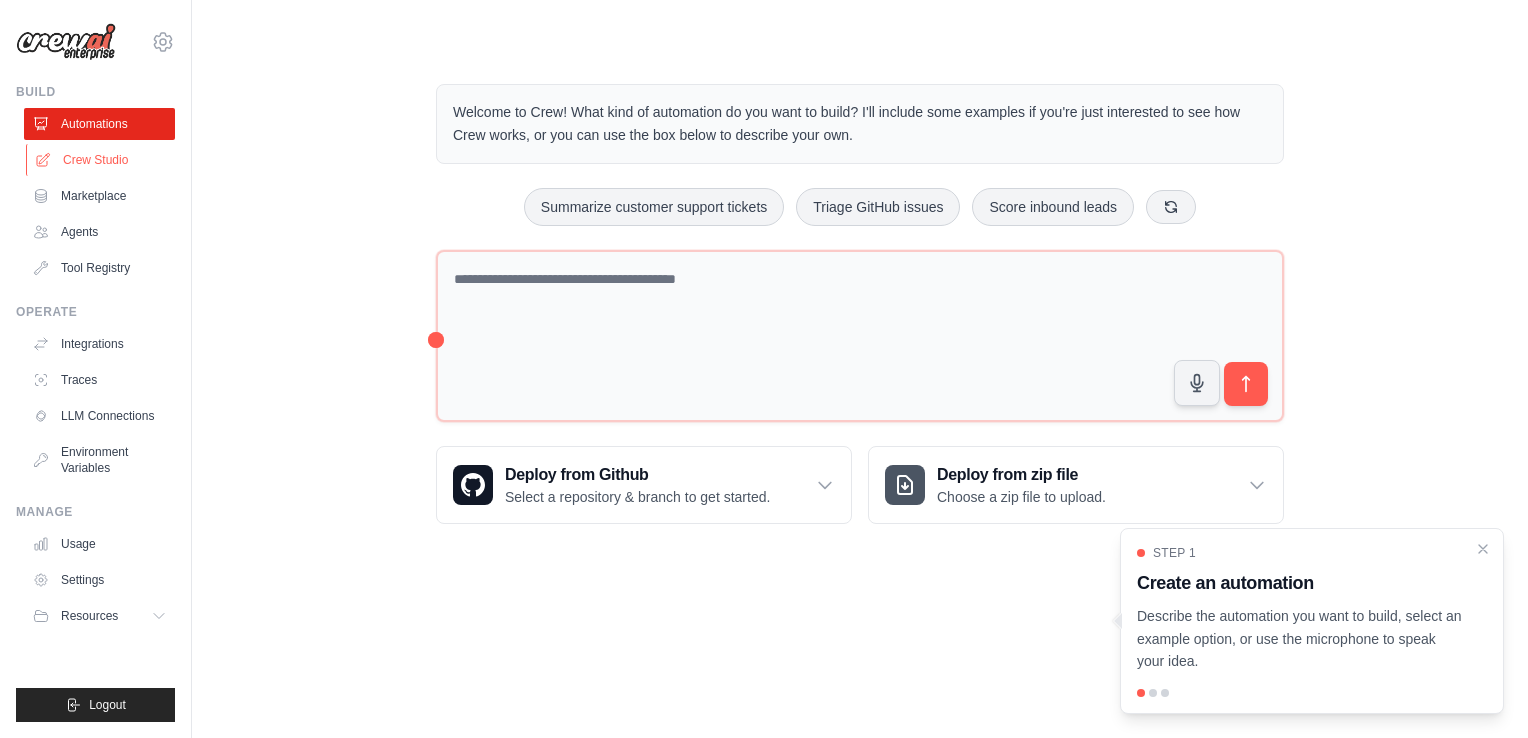click on "Crew Studio" at bounding box center (101, 160) 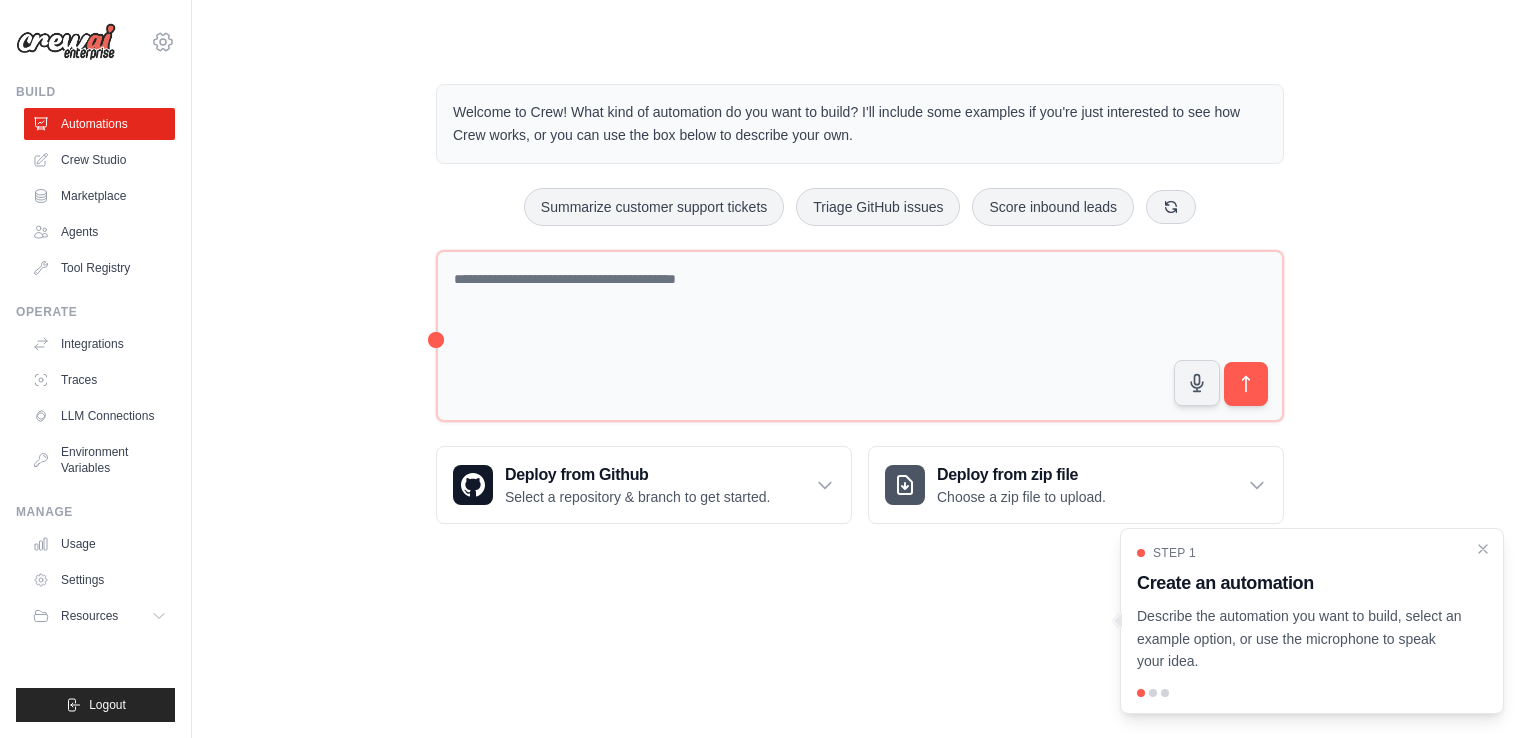 click 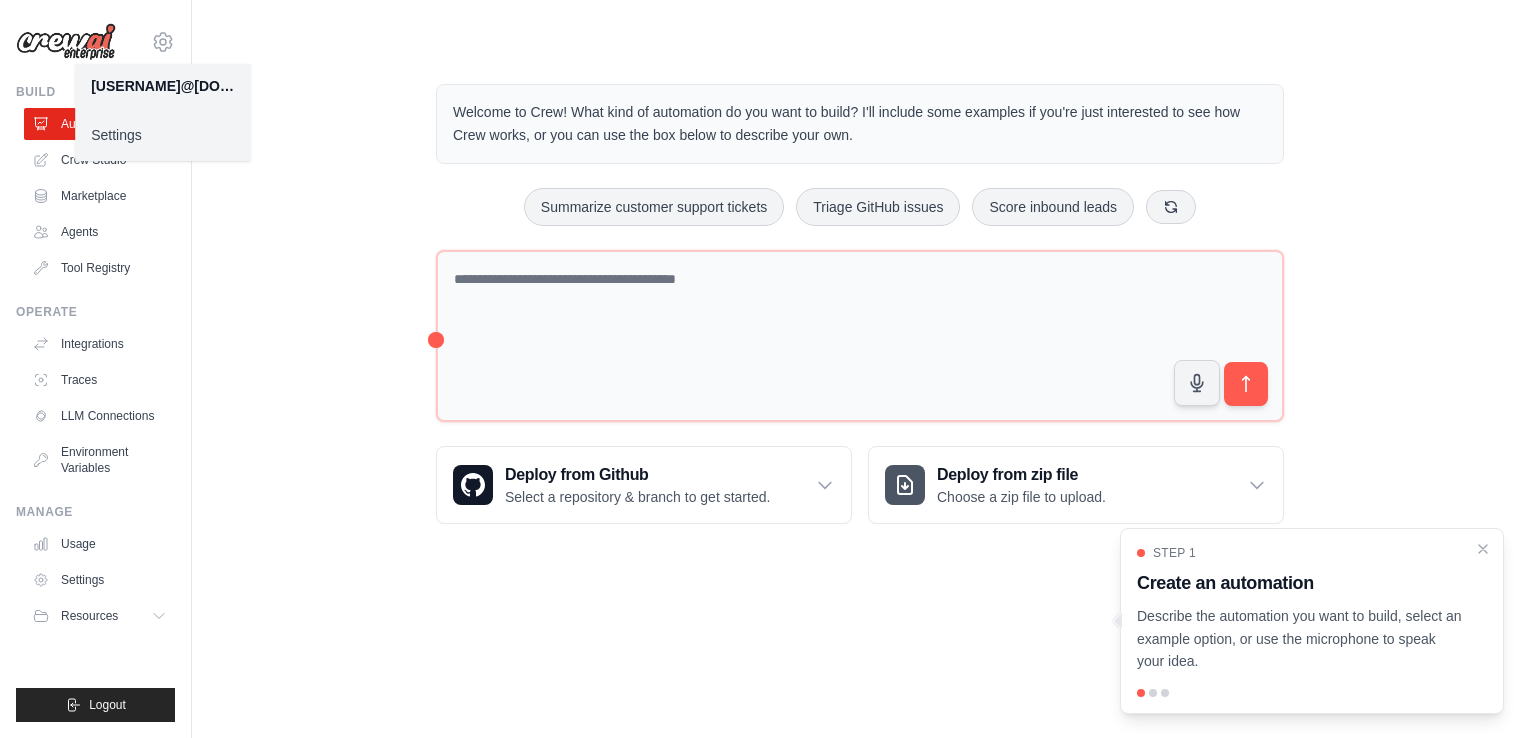 click on "Settings" at bounding box center [163, 135] 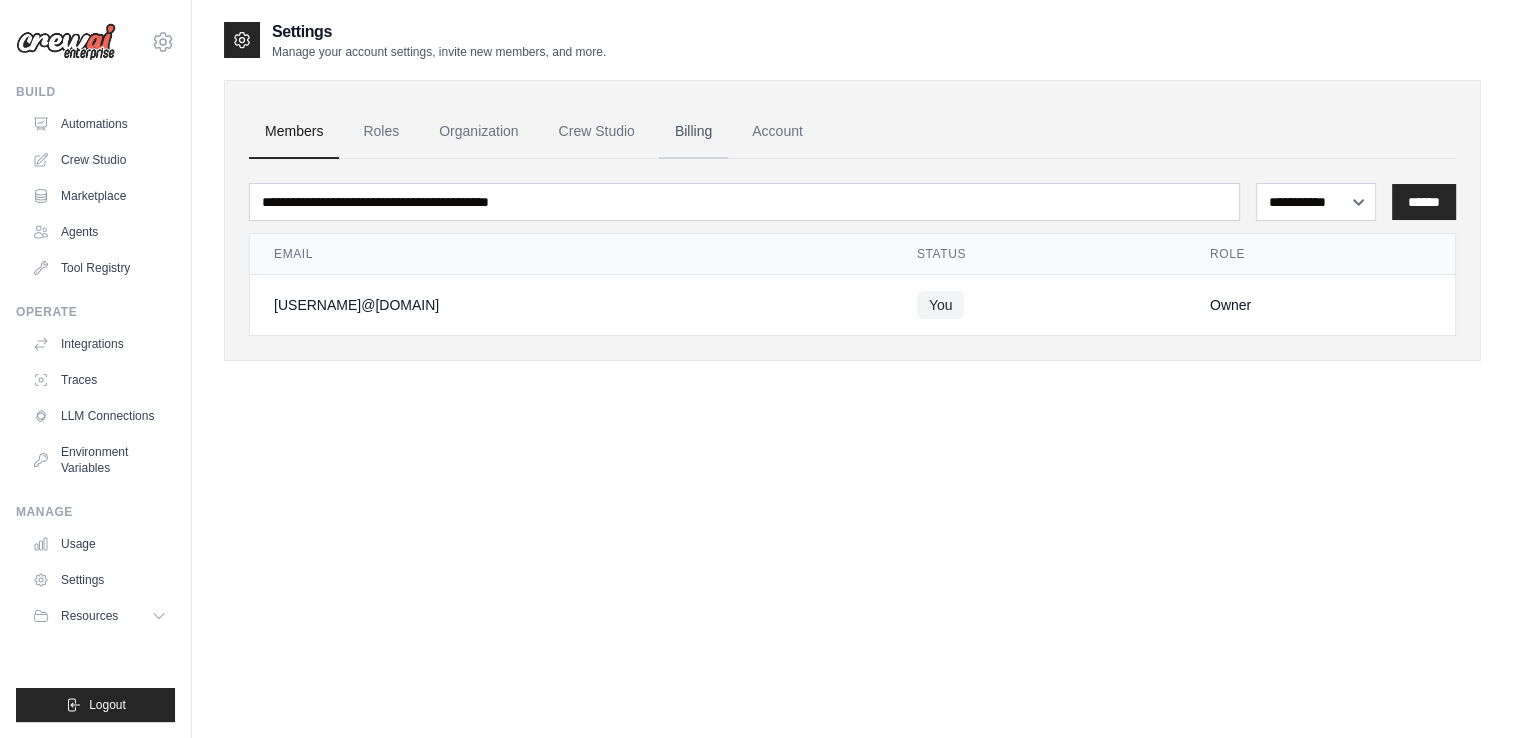 click on "Billing" at bounding box center [693, 132] 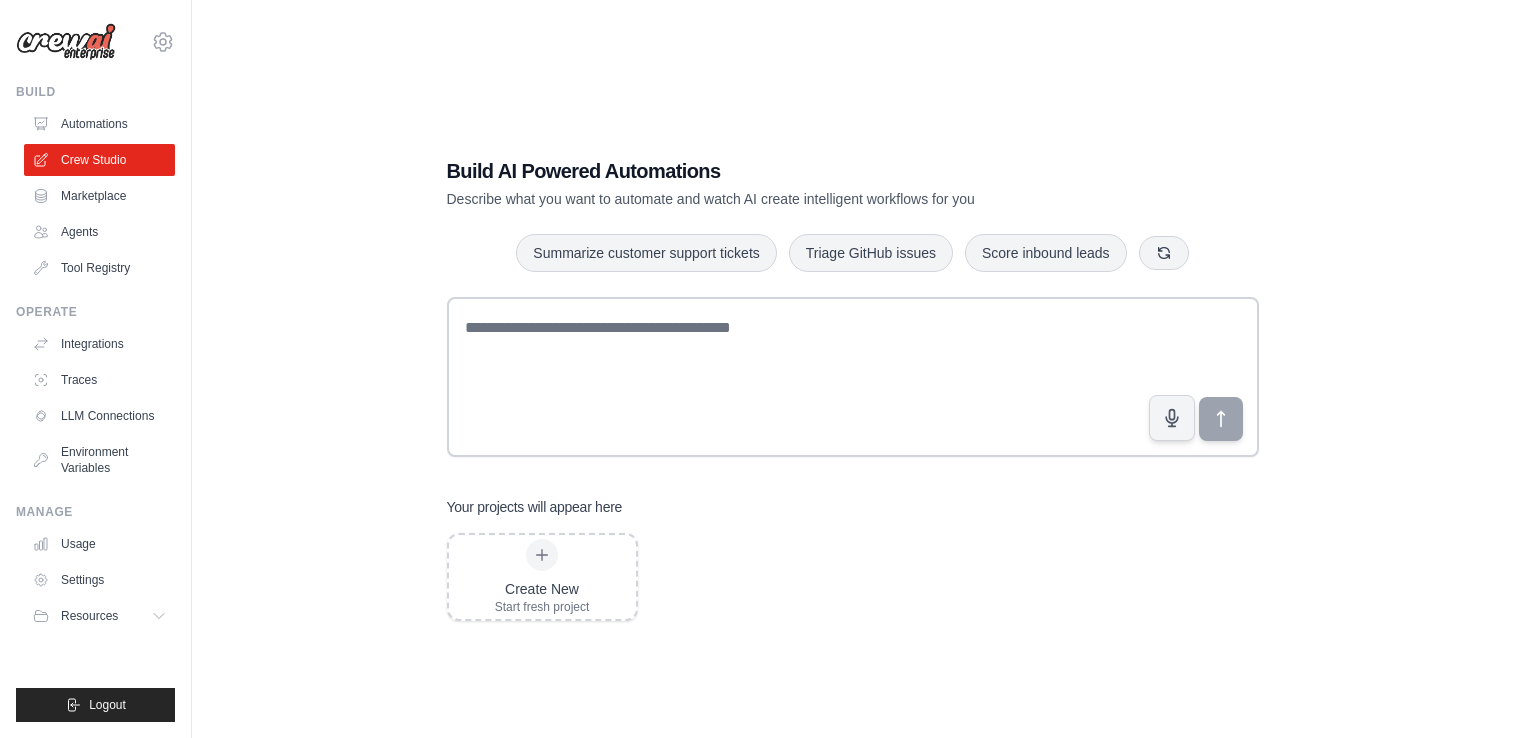 scroll, scrollTop: 0, scrollLeft: 0, axis: both 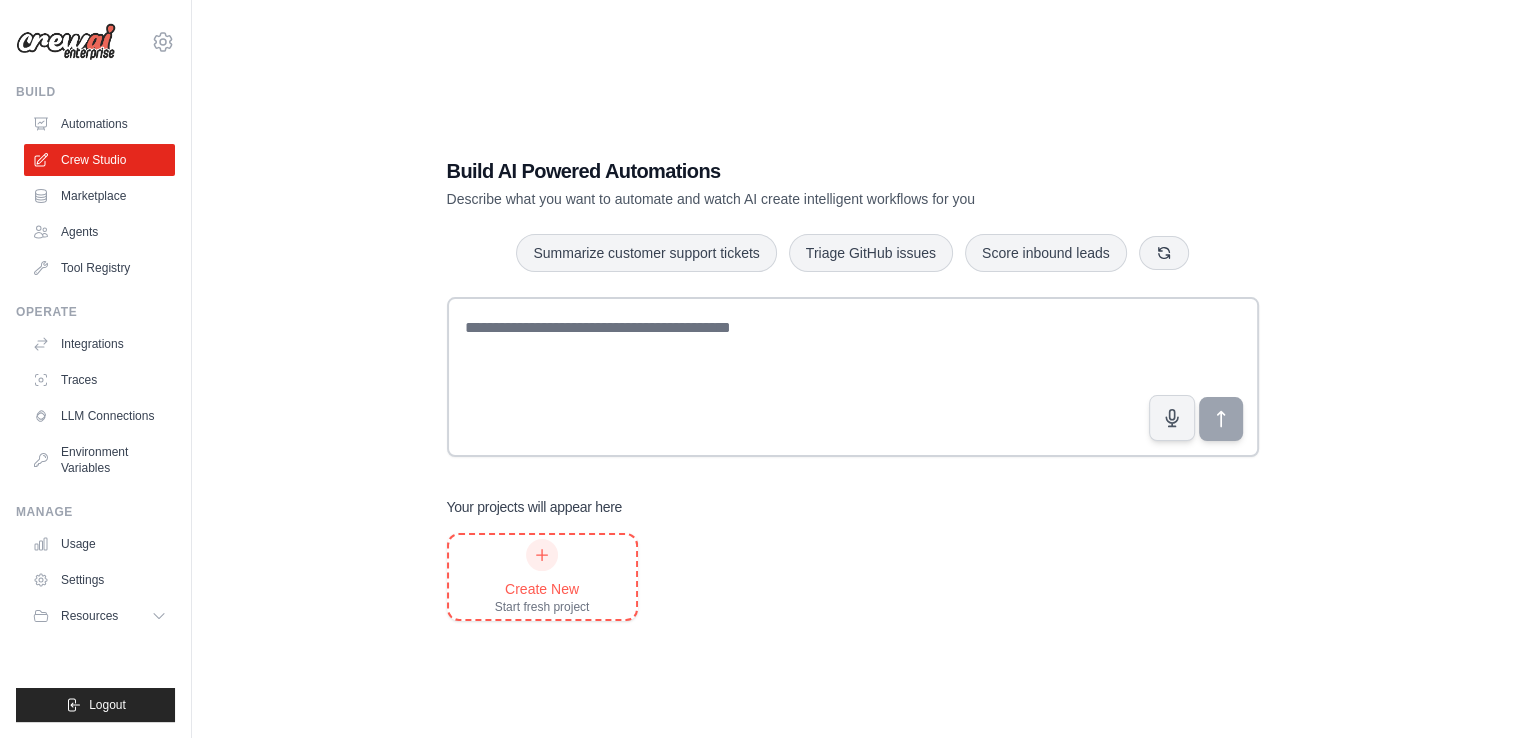 click on "Create New Start fresh project" at bounding box center [542, 577] 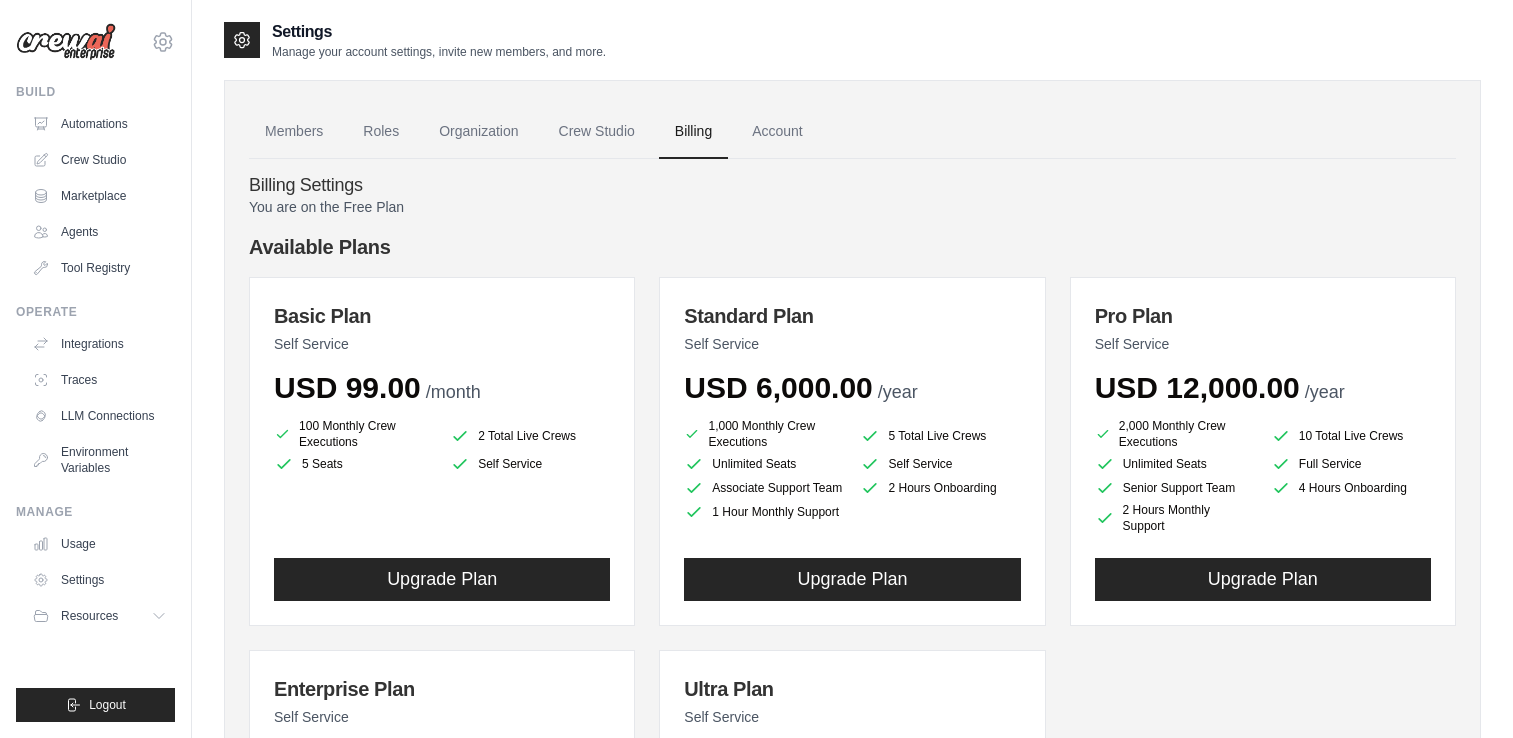 scroll, scrollTop: 0, scrollLeft: 0, axis: both 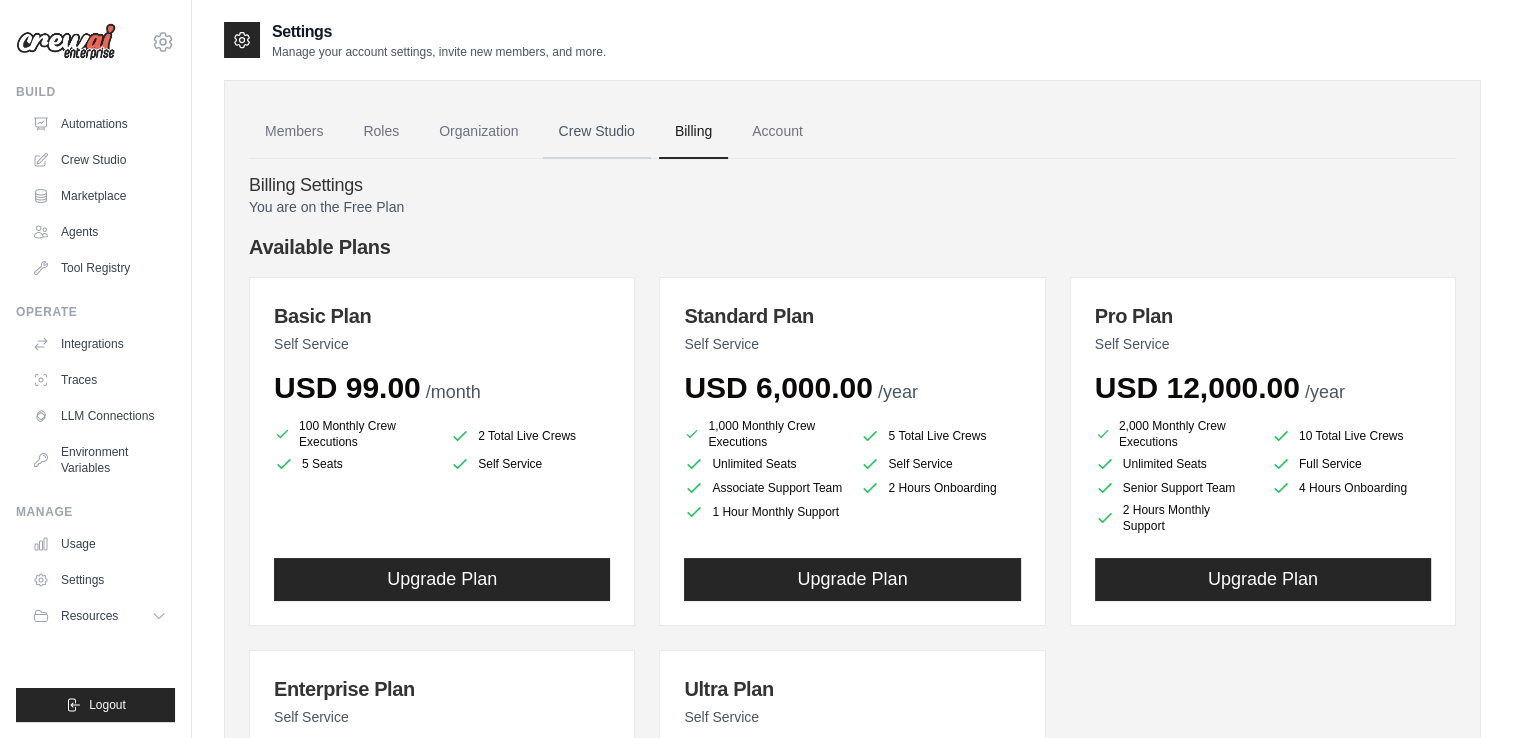 click on "Crew Studio" at bounding box center [597, 132] 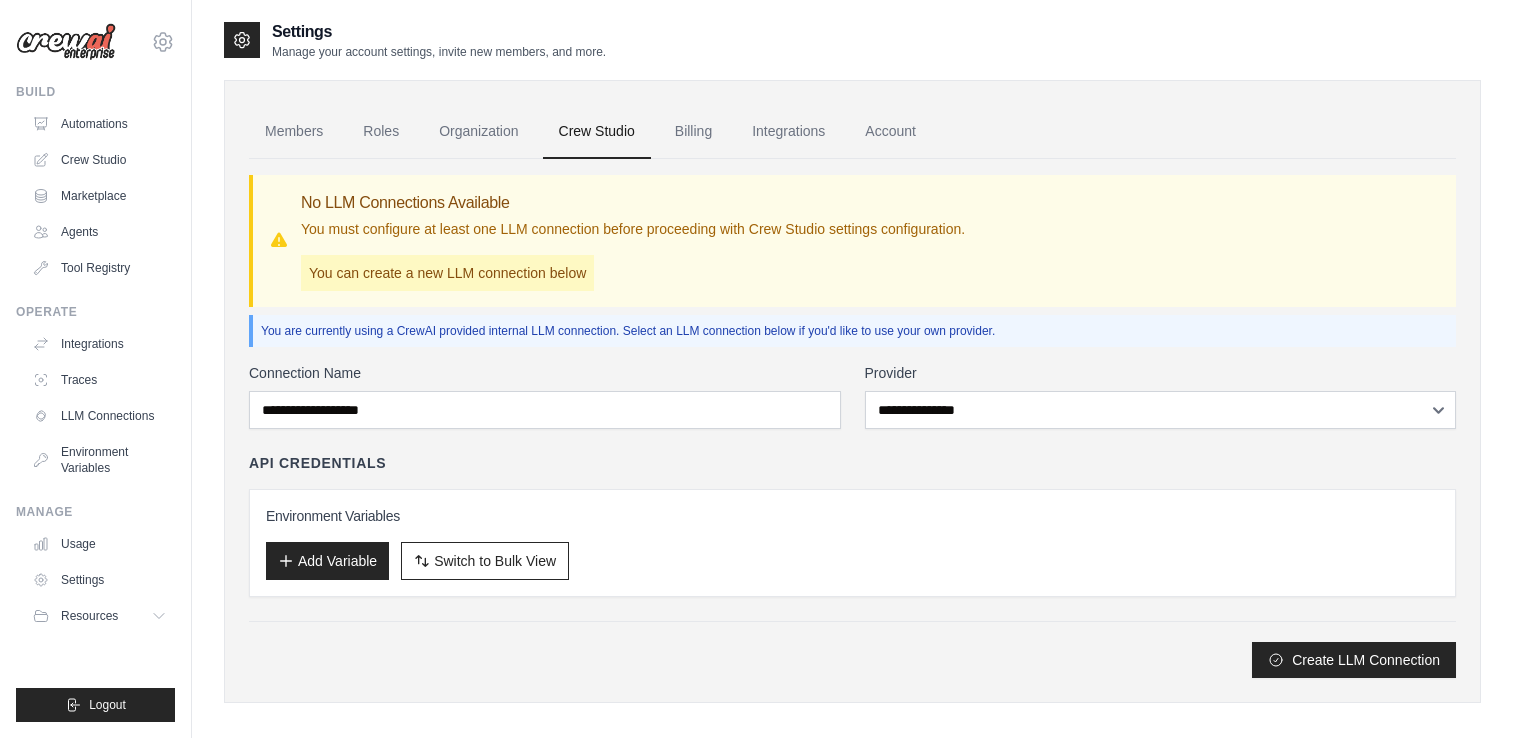 scroll, scrollTop: 0, scrollLeft: 0, axis: both 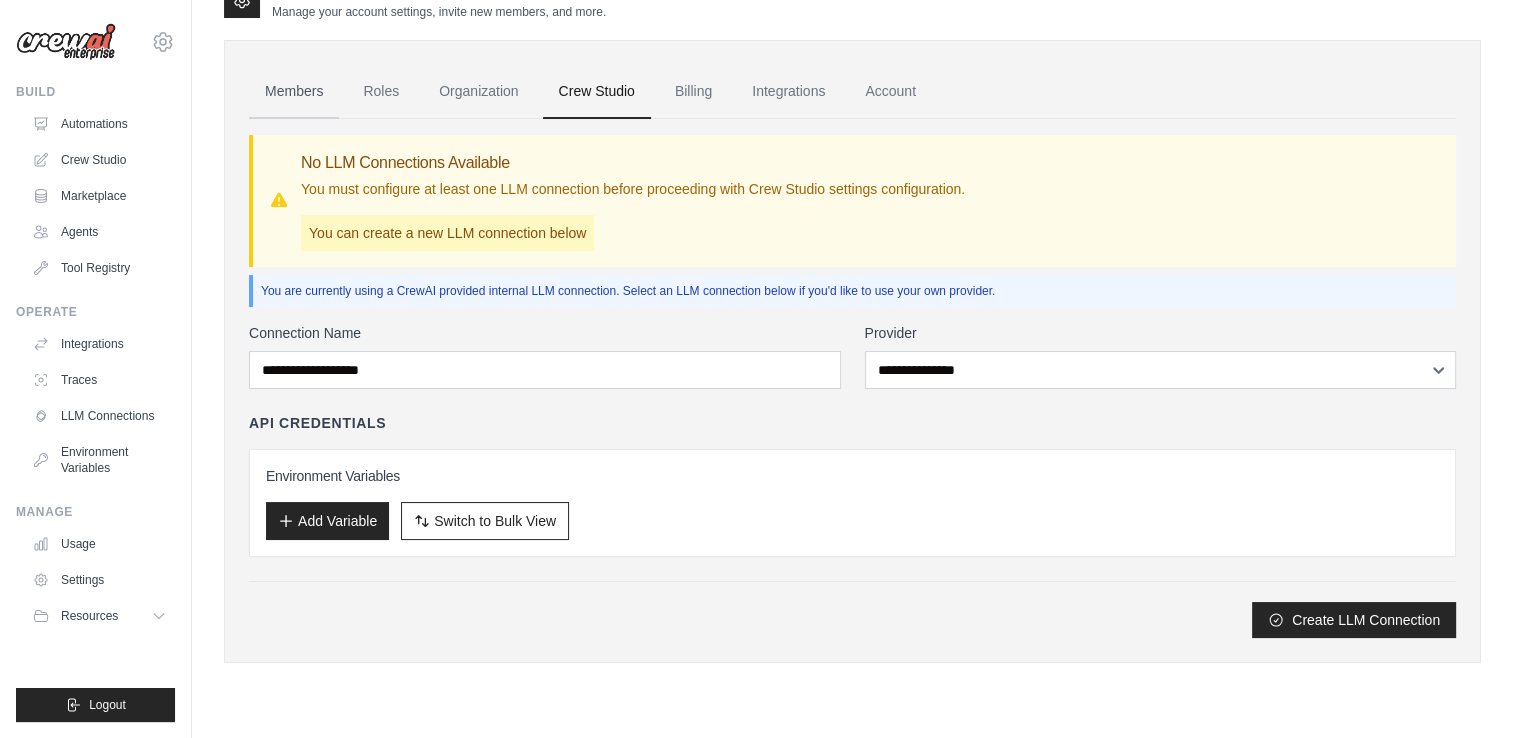 click on "Members" at bounding box center (294, 92) 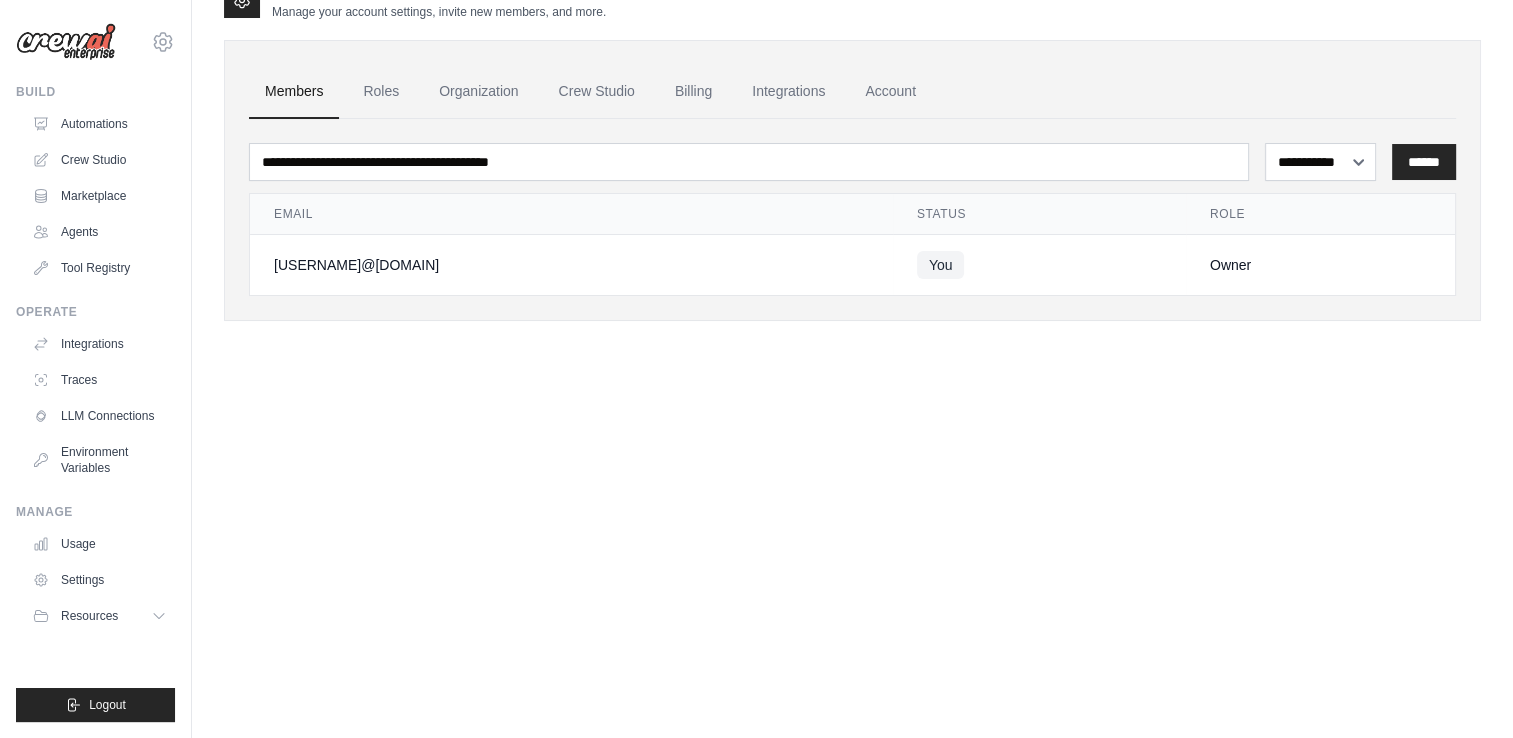 scroll, scrollTop: 0, scrollLeft: 0, axis: both 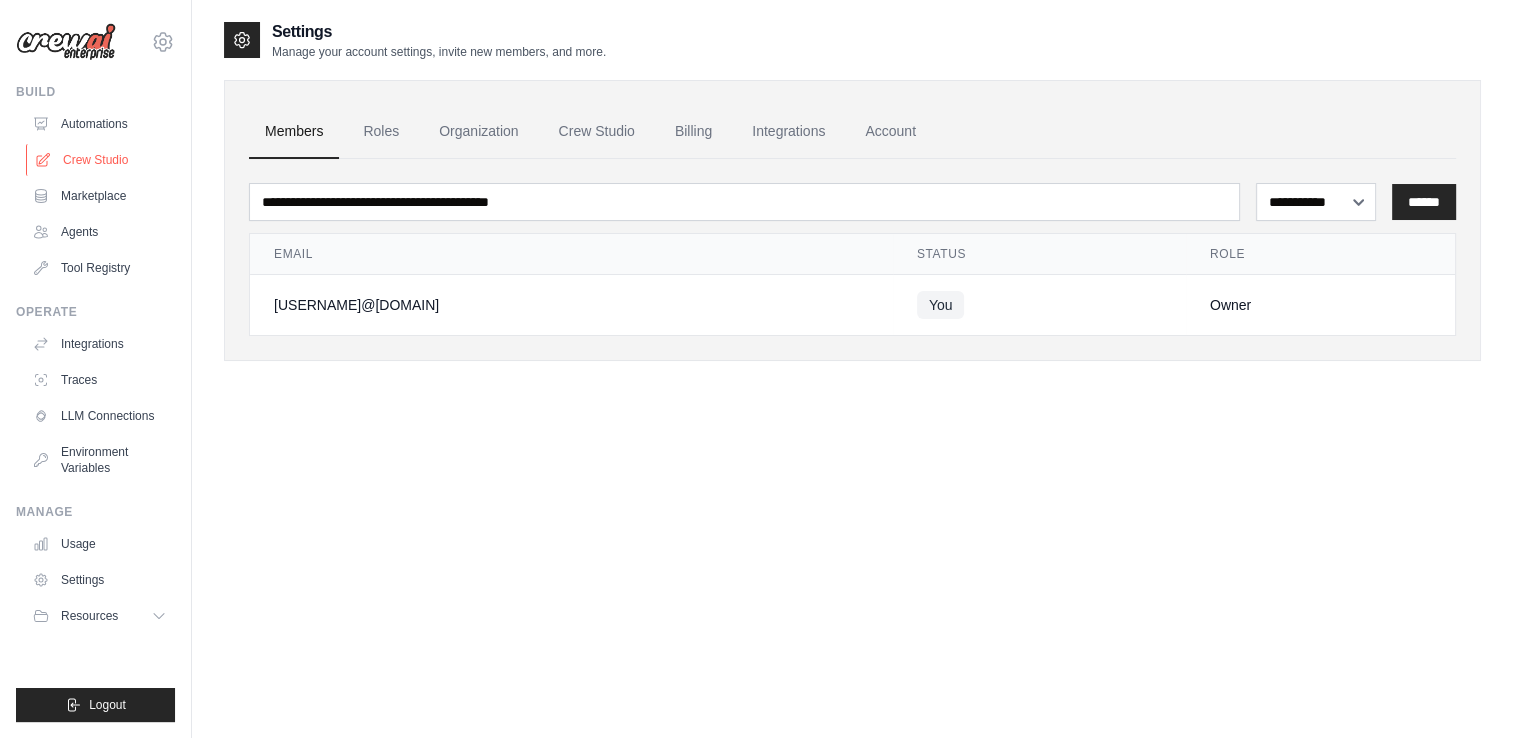click on "Crew Studio" at bounding box center [101, 160] 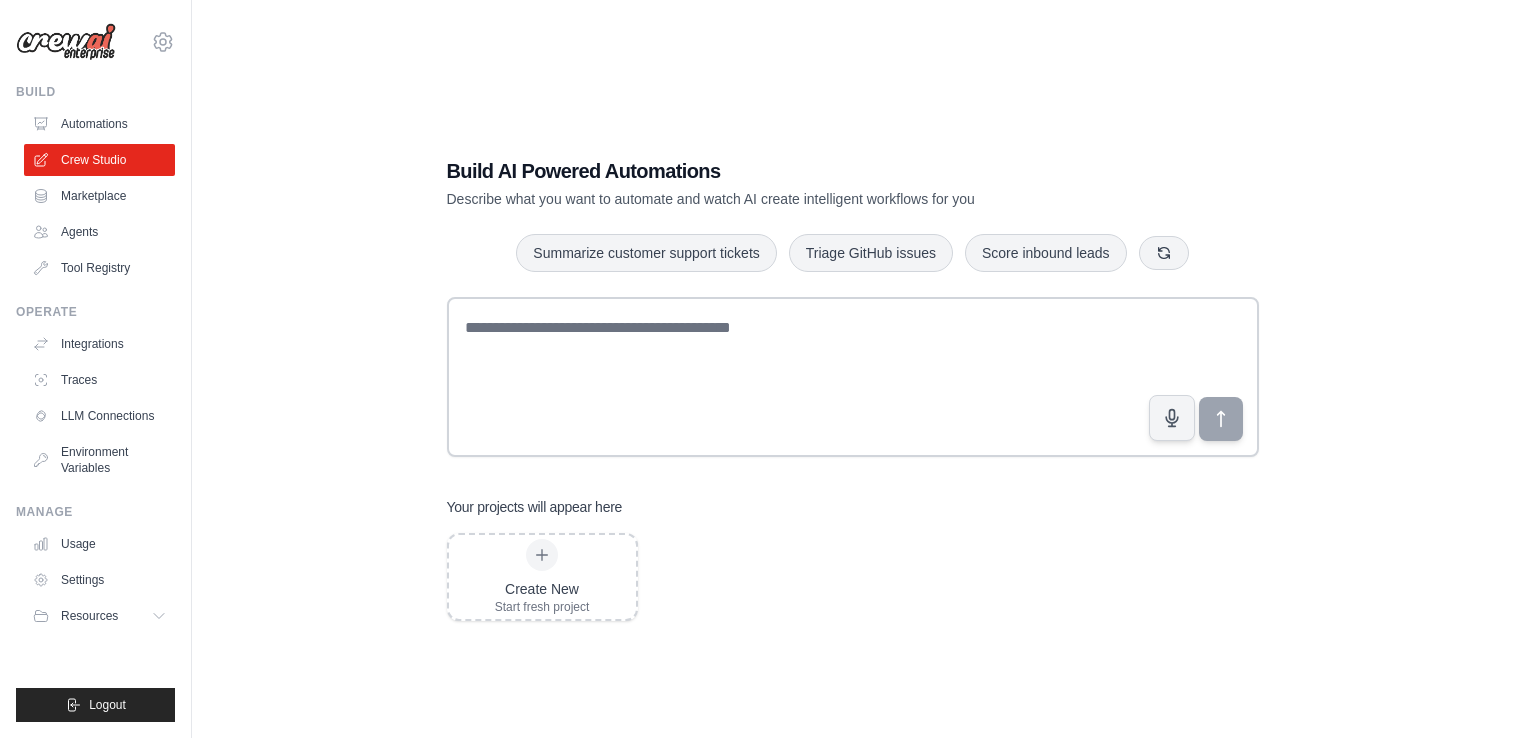 scroll, scrollTop: 0, scrollLeft: 0, axis: both 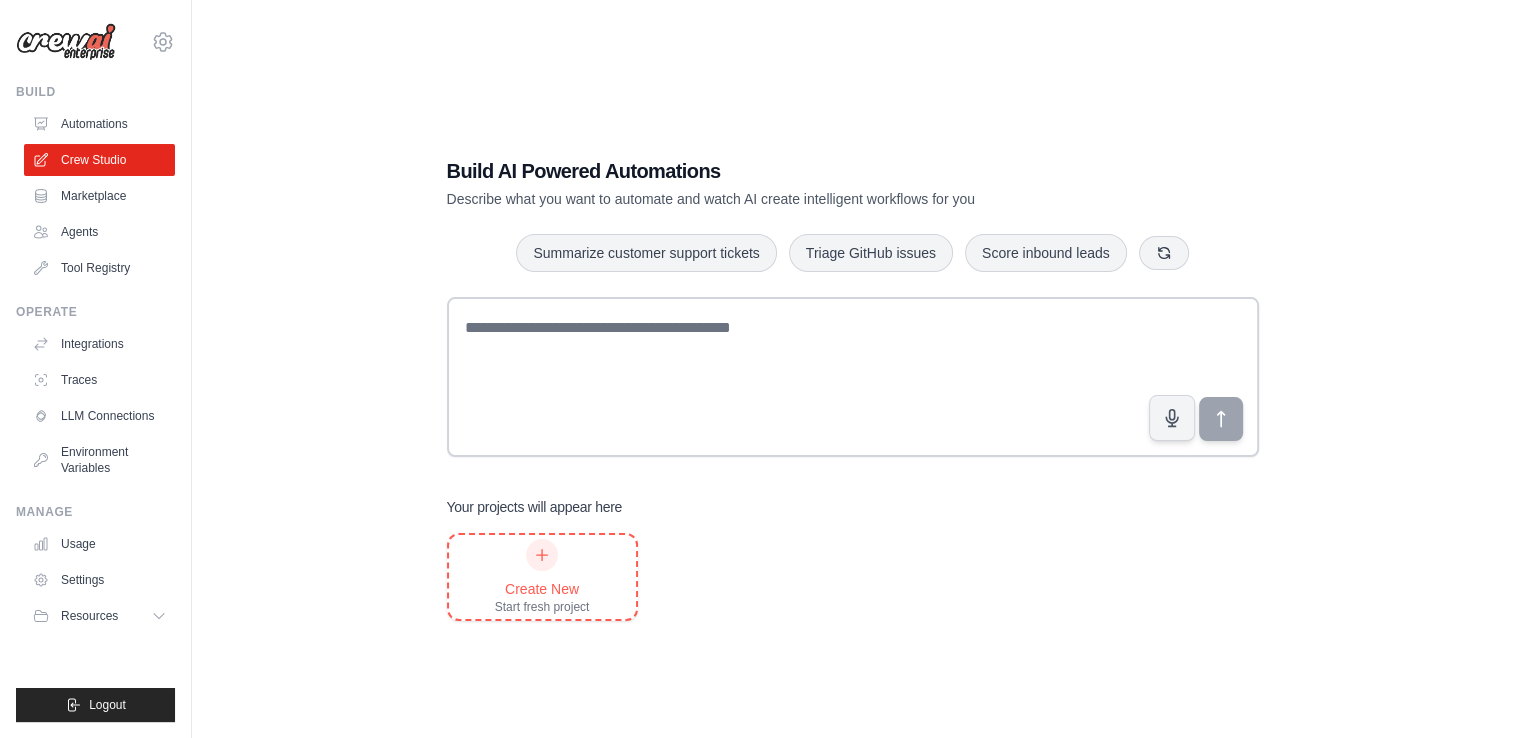 click at bounding box center (542, 555) 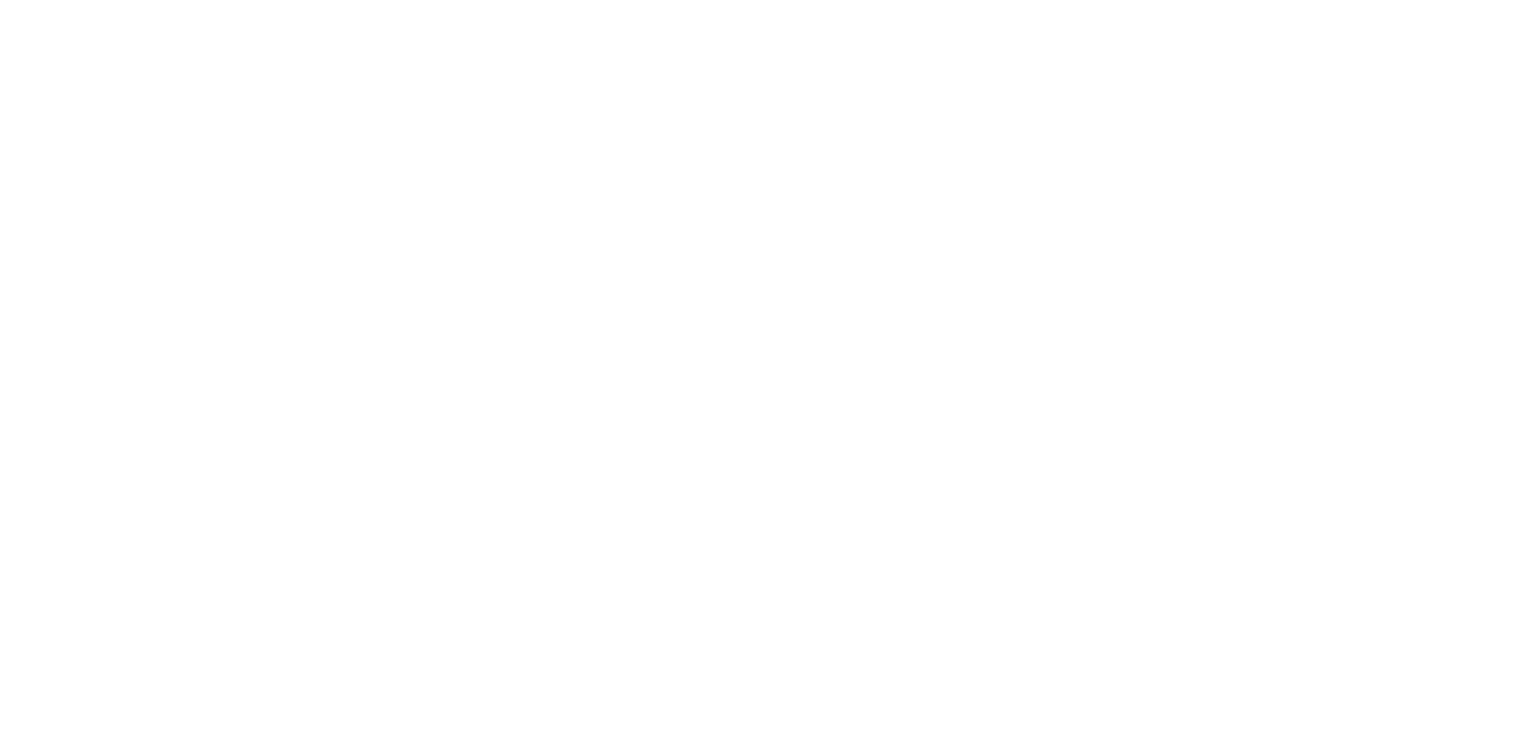 scroll, scrollTop: 0, scrollLeft: 0, axis: both 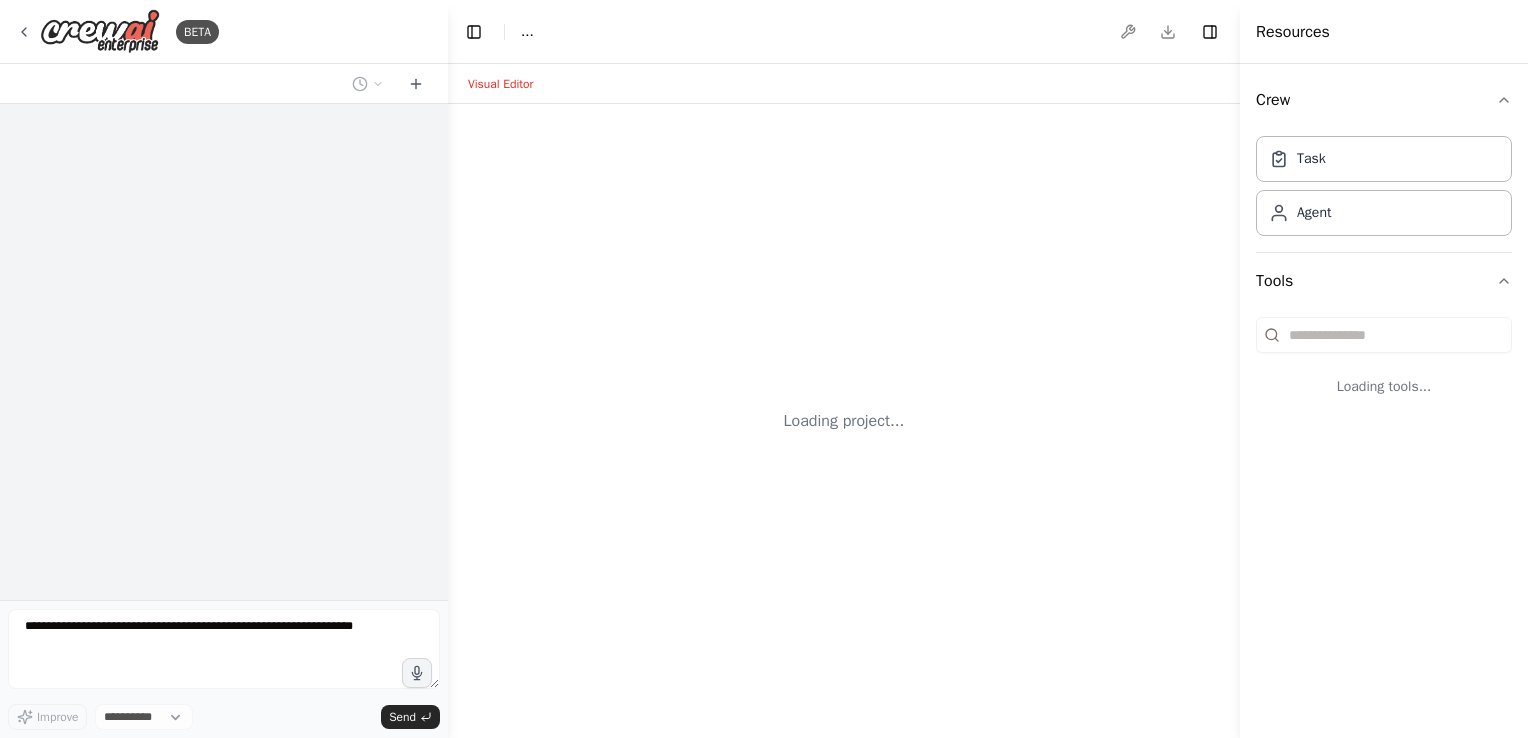select on "****" 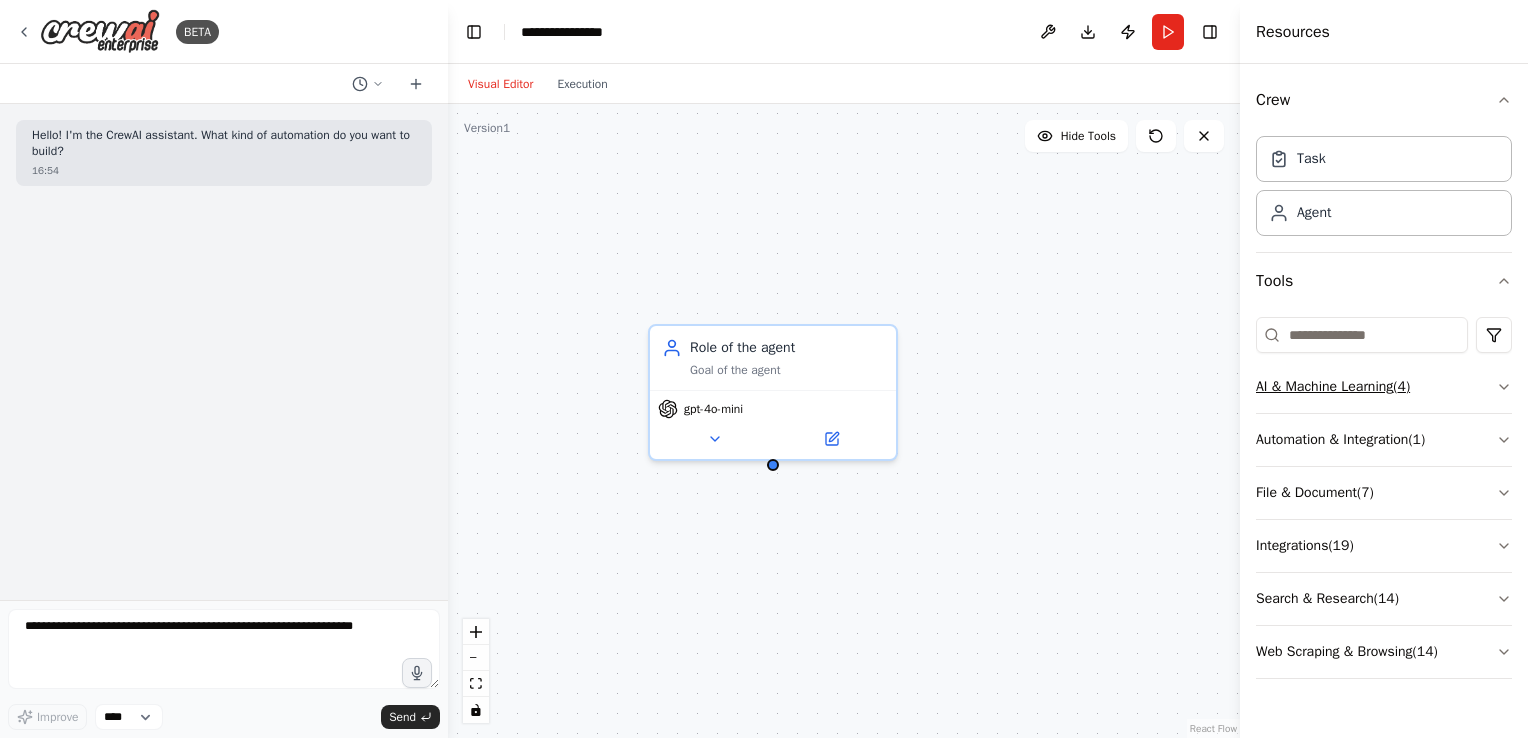 click on "AI & Machine Learning  ( 4 )" at bounding box center (1384, 387) 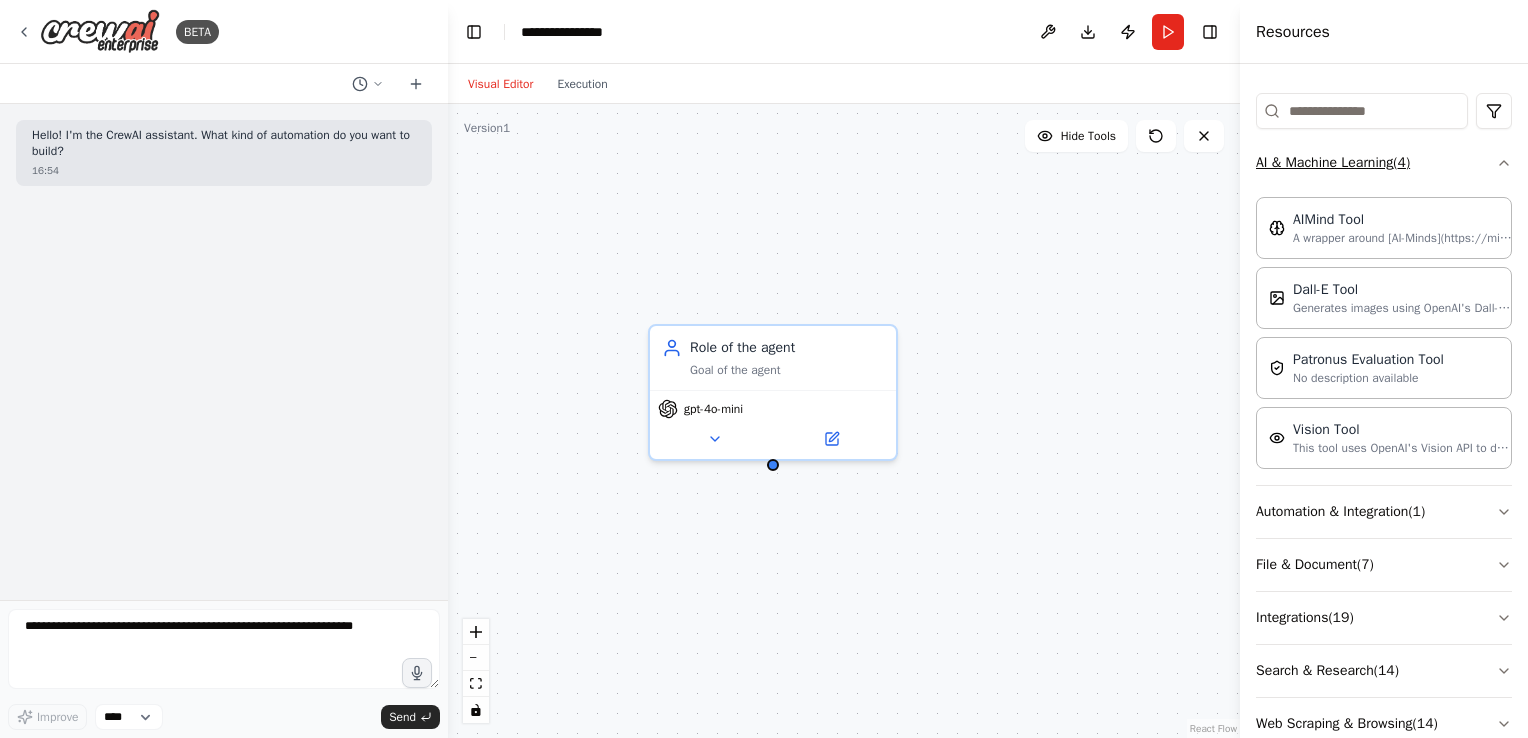 scroll, scrollTop: 264, scrollLeft: 0, axis: vertical 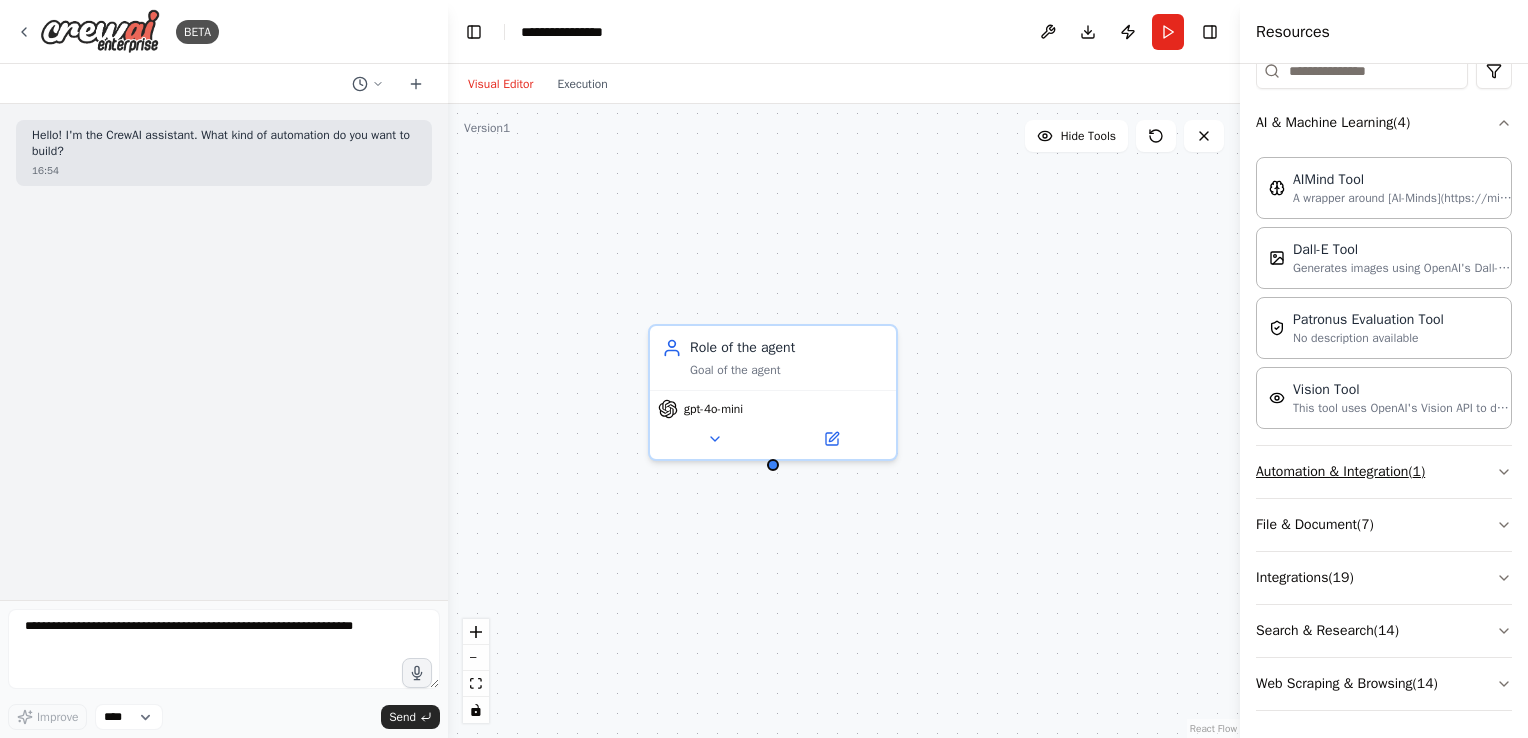 click 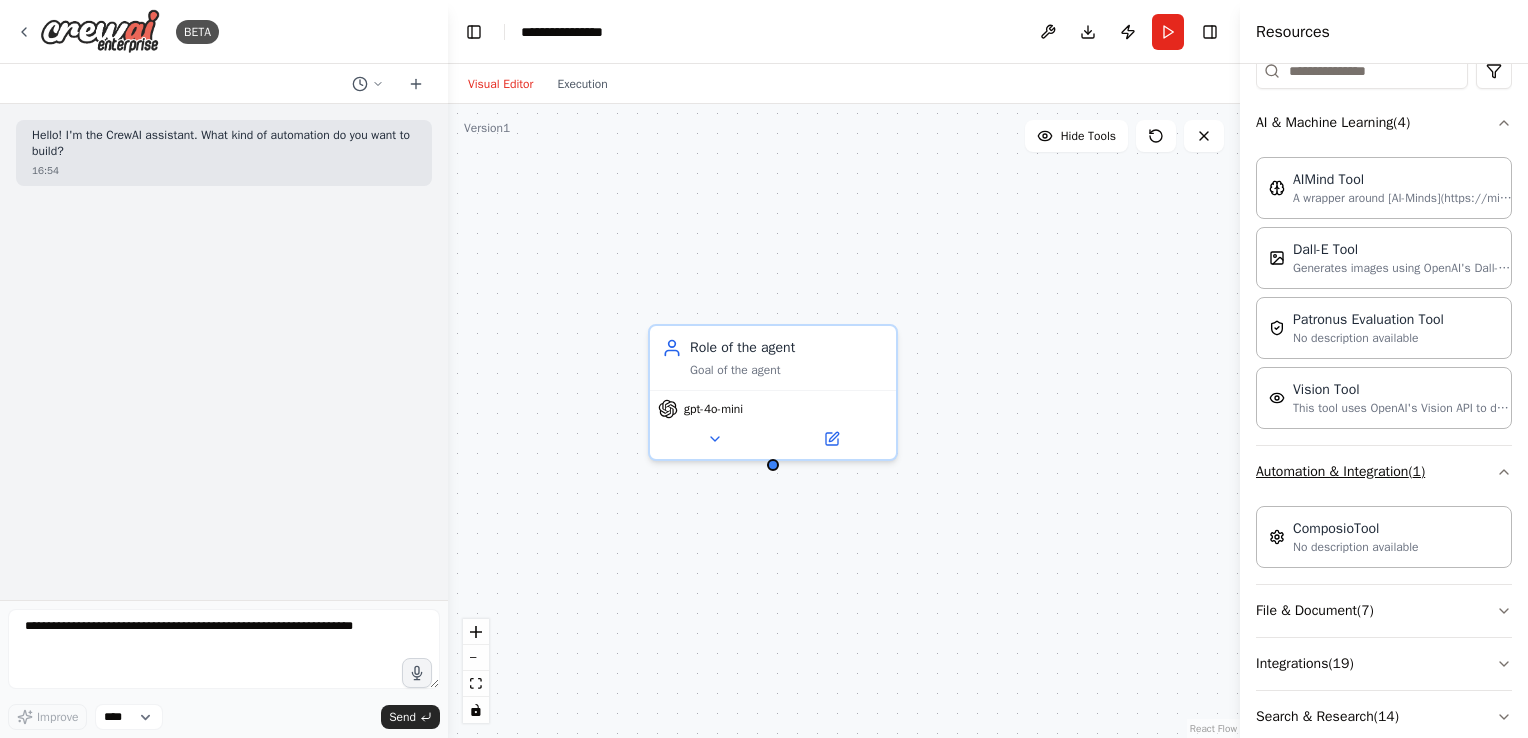 scroll, scrollTop: 350, scrollLeft: 0, axis: vertical 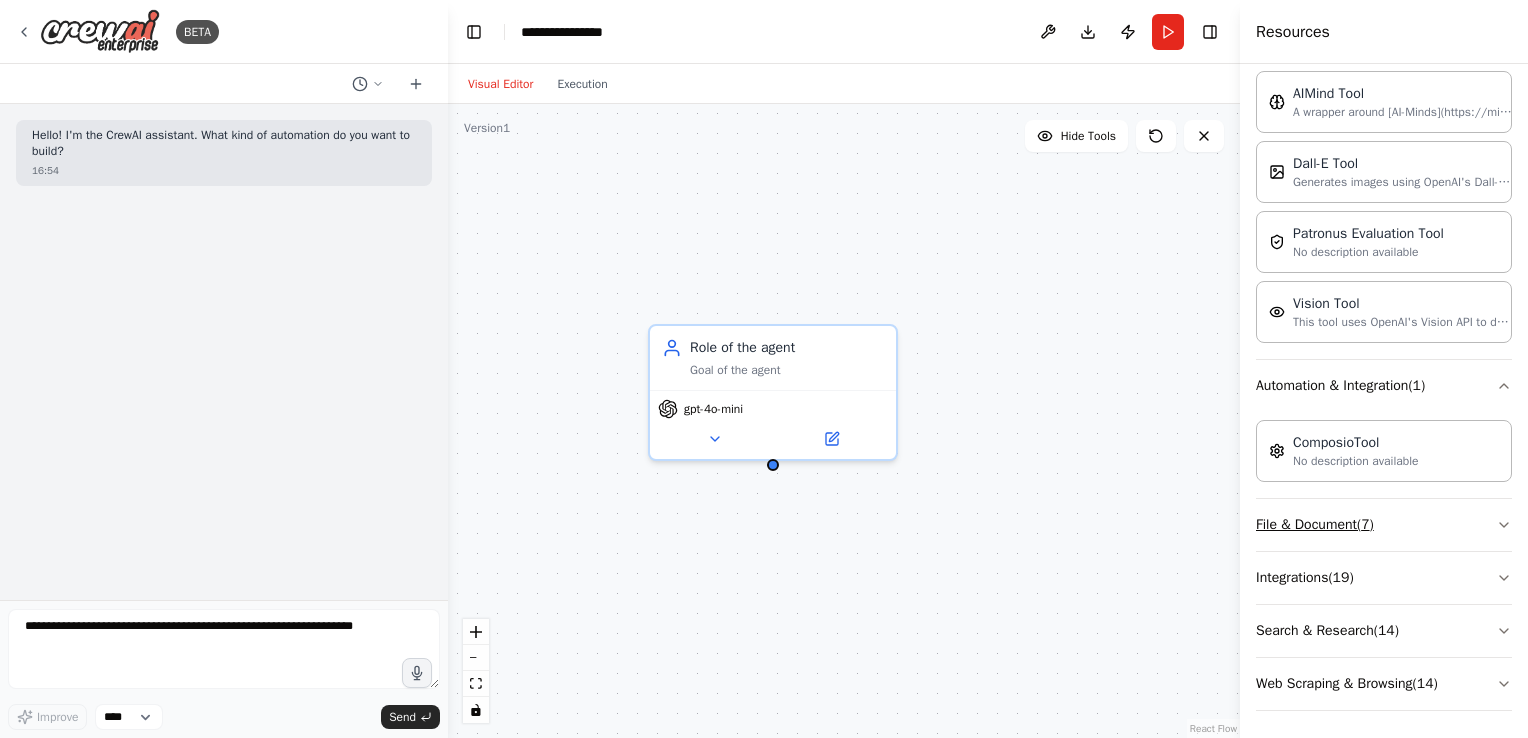click on "File & Document  ( 7 )" at bounding box center (1384, 525) 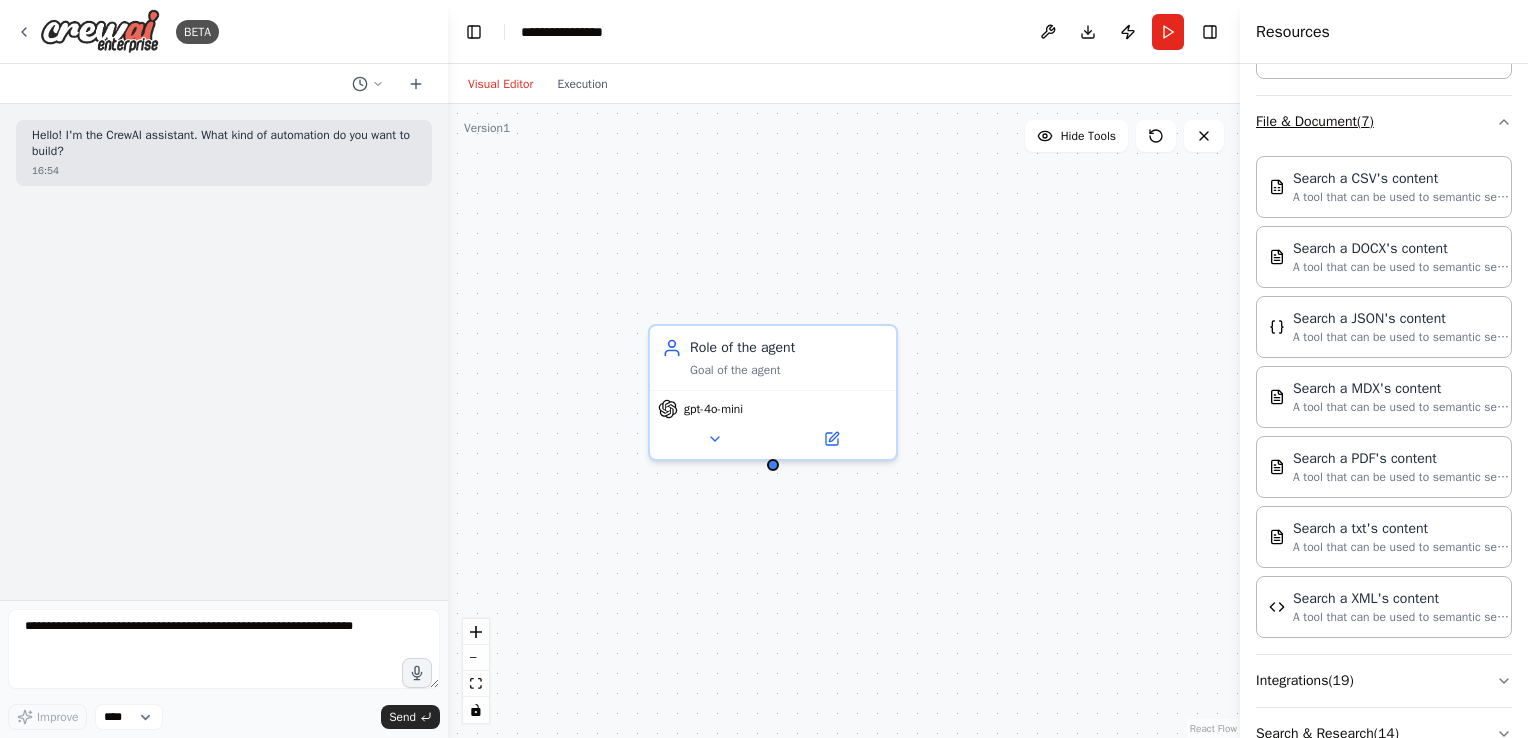 scroll, scrollTop: 853, scrollLeft: 0, axis: vertical 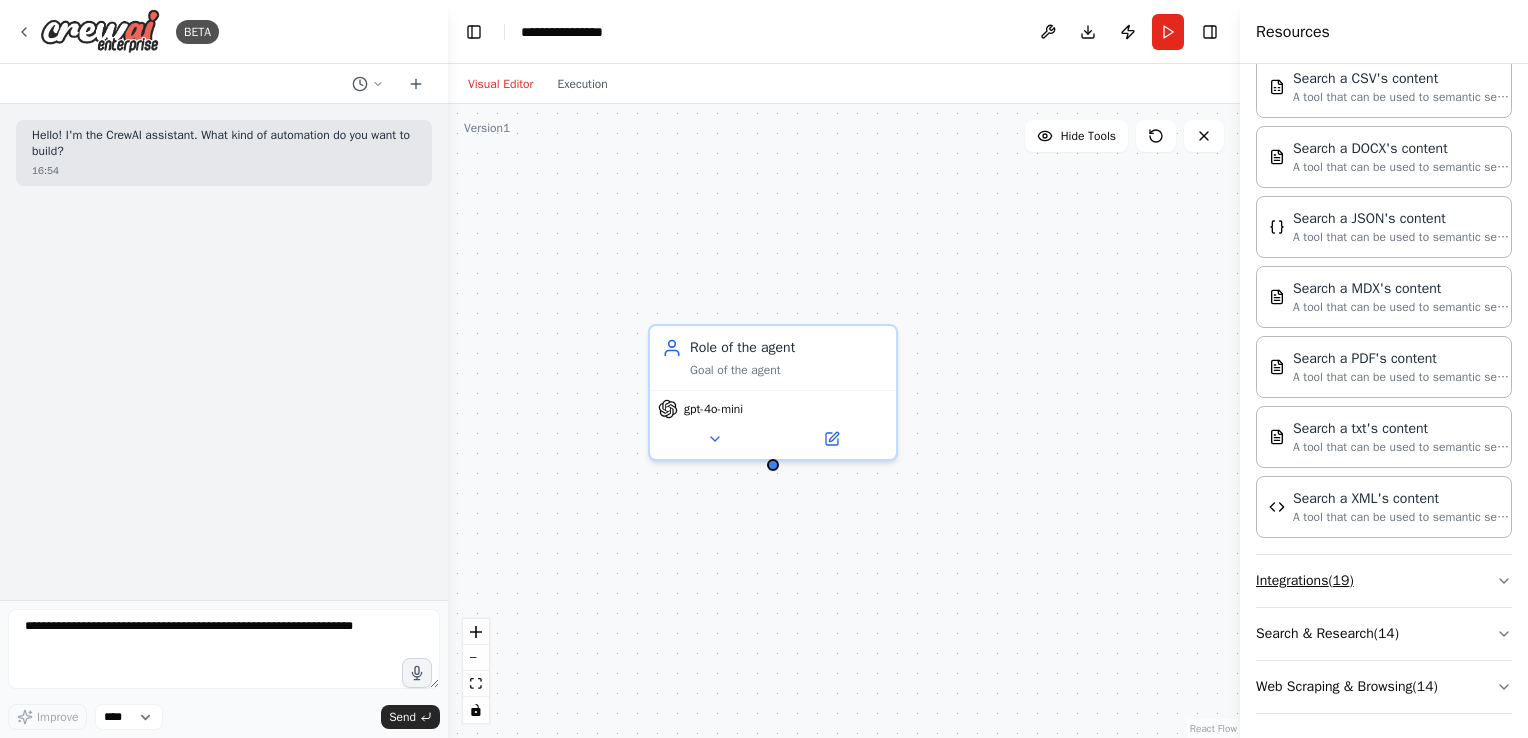 click on "Integrations  ( 19 )" at bounding box center (1384, 581) 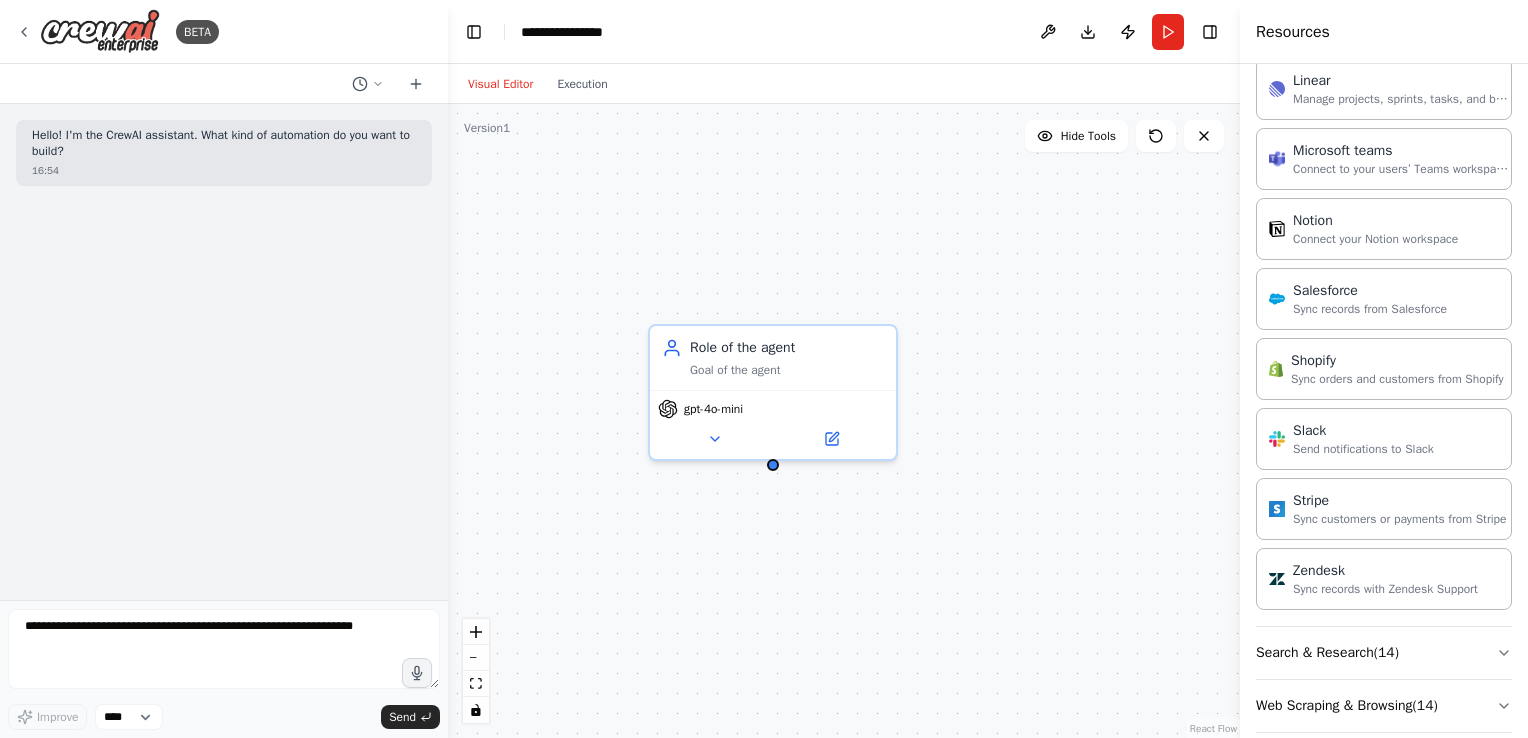 scroll, scrollTop: 2192, scrollLeft: 0, axis: vertical 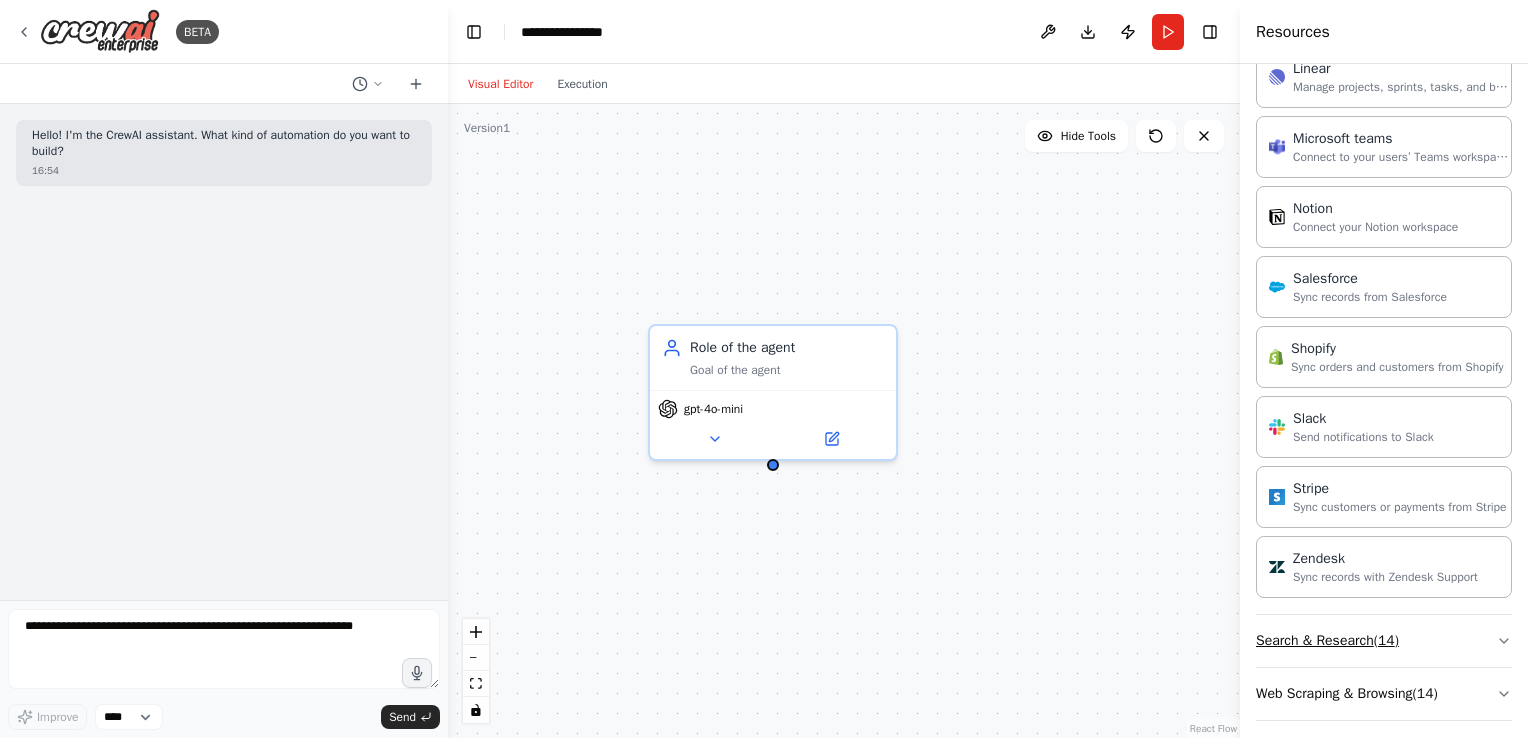click on "Search & Research  ( 14 )" at bounding box center (1384, 641) 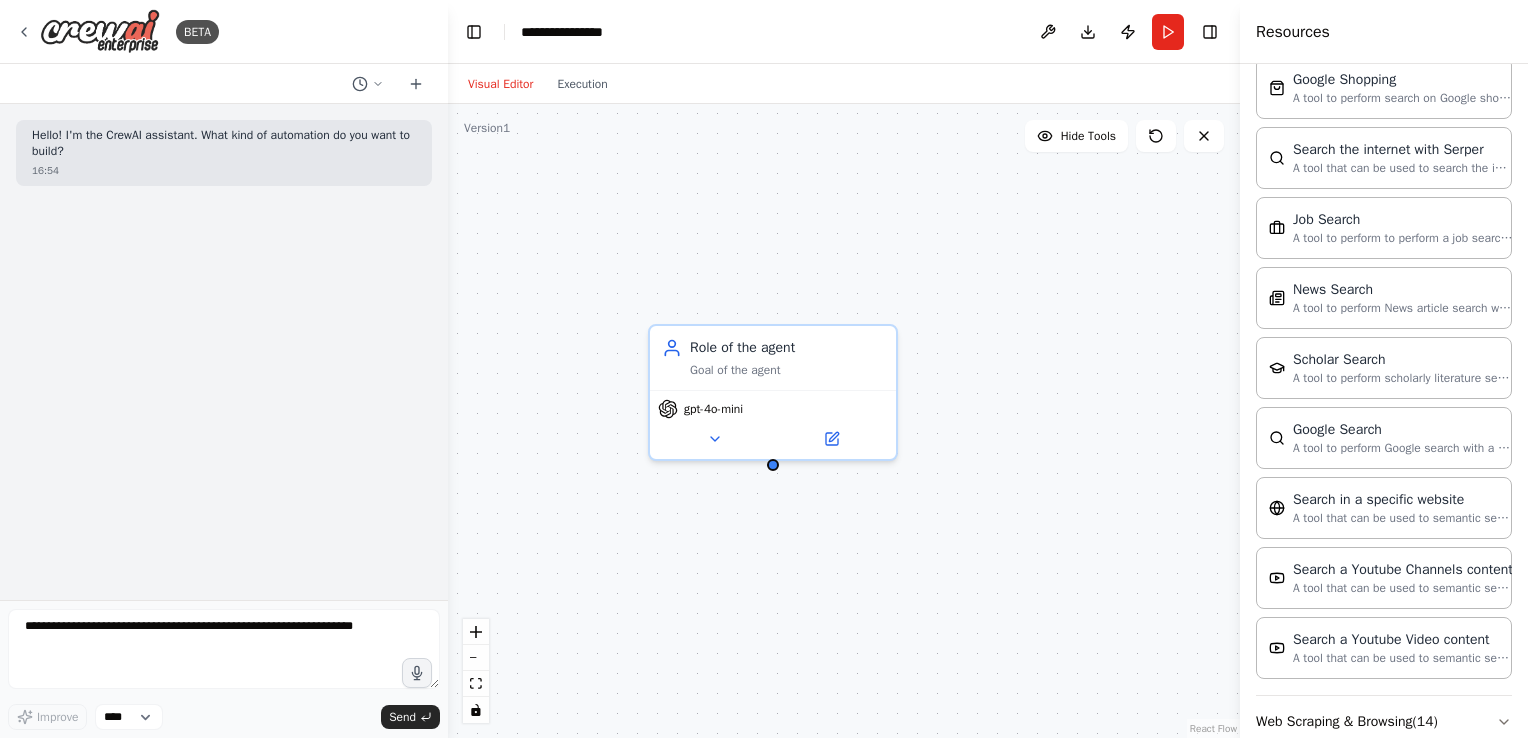 scroll, scrollTop: 3202, scrollLeft: 0, axis: vertical 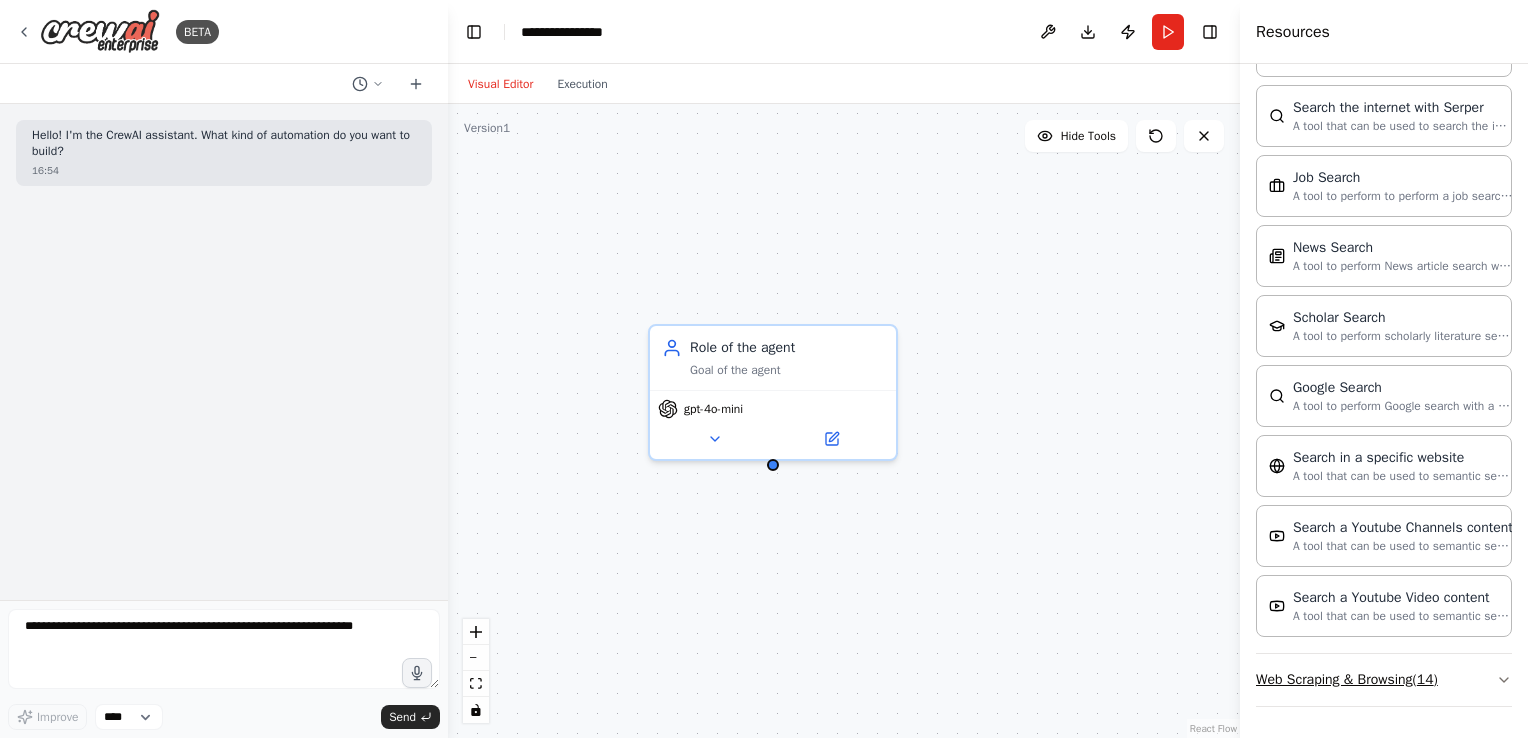 click on "Web Scraping & Browsing  ( 14 )" at bounding box center (1384, 680) 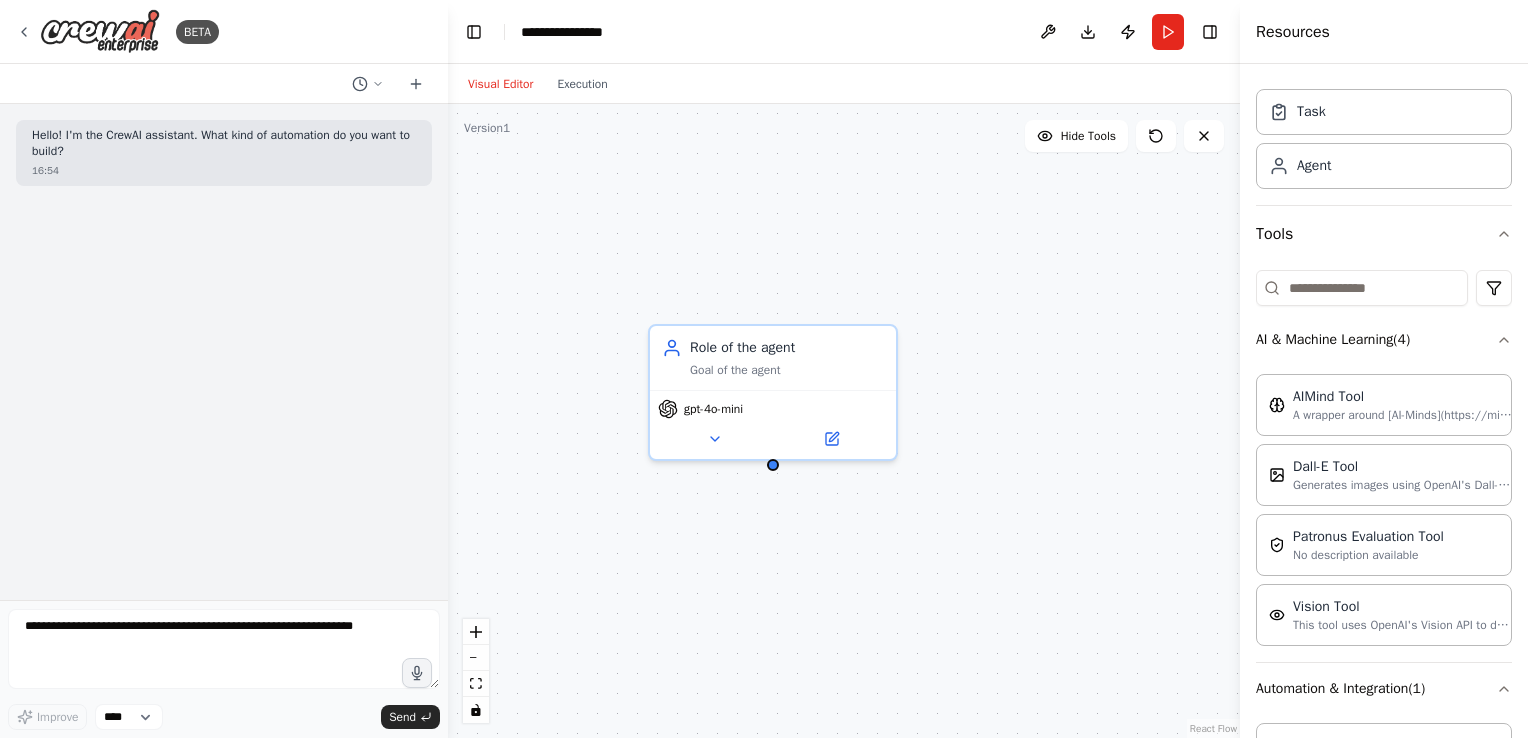 scroll, scrollTop: 124, scrollLeft: 0, axis: vertical 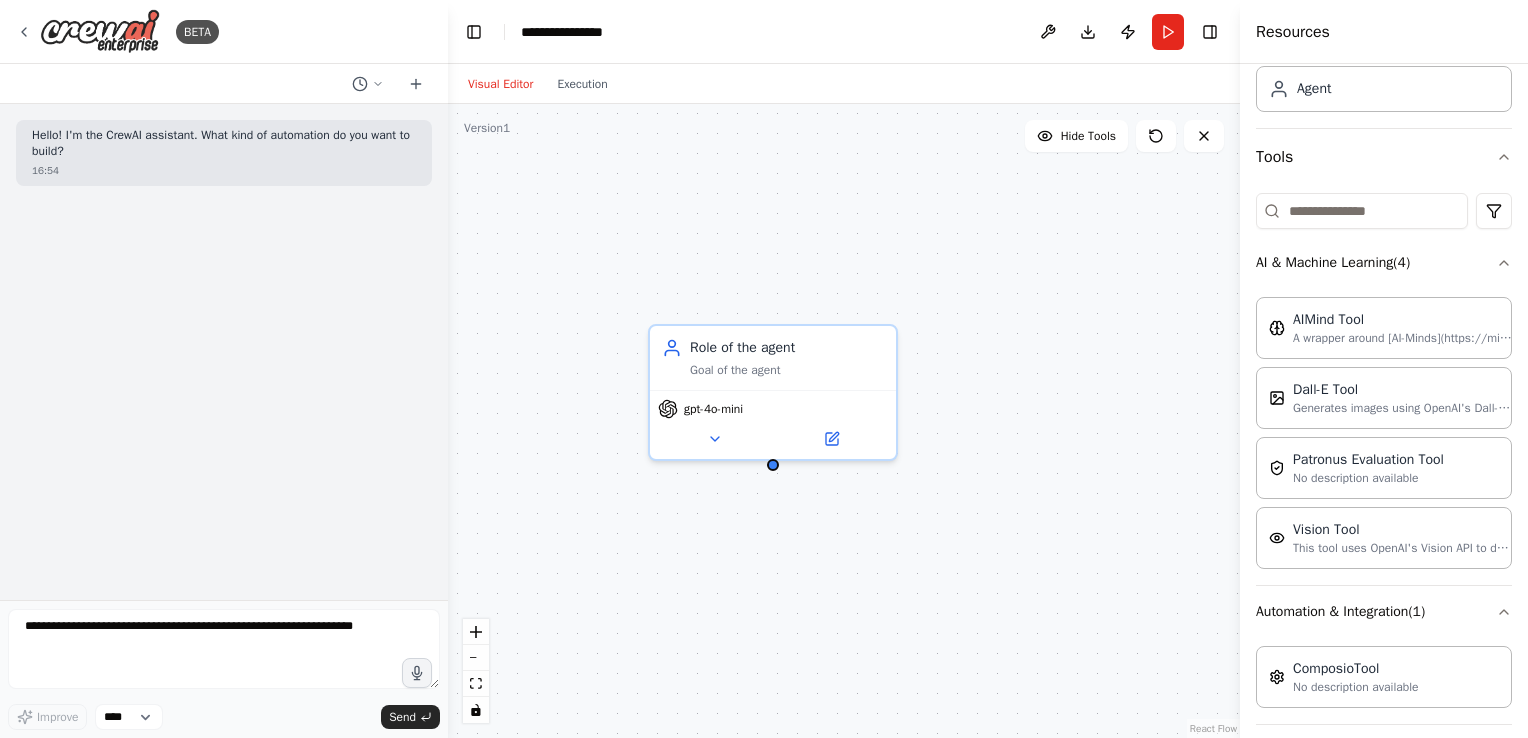 click on "Generates images using OpenAI's Dall-E model." at bounding box center (1403, 408) 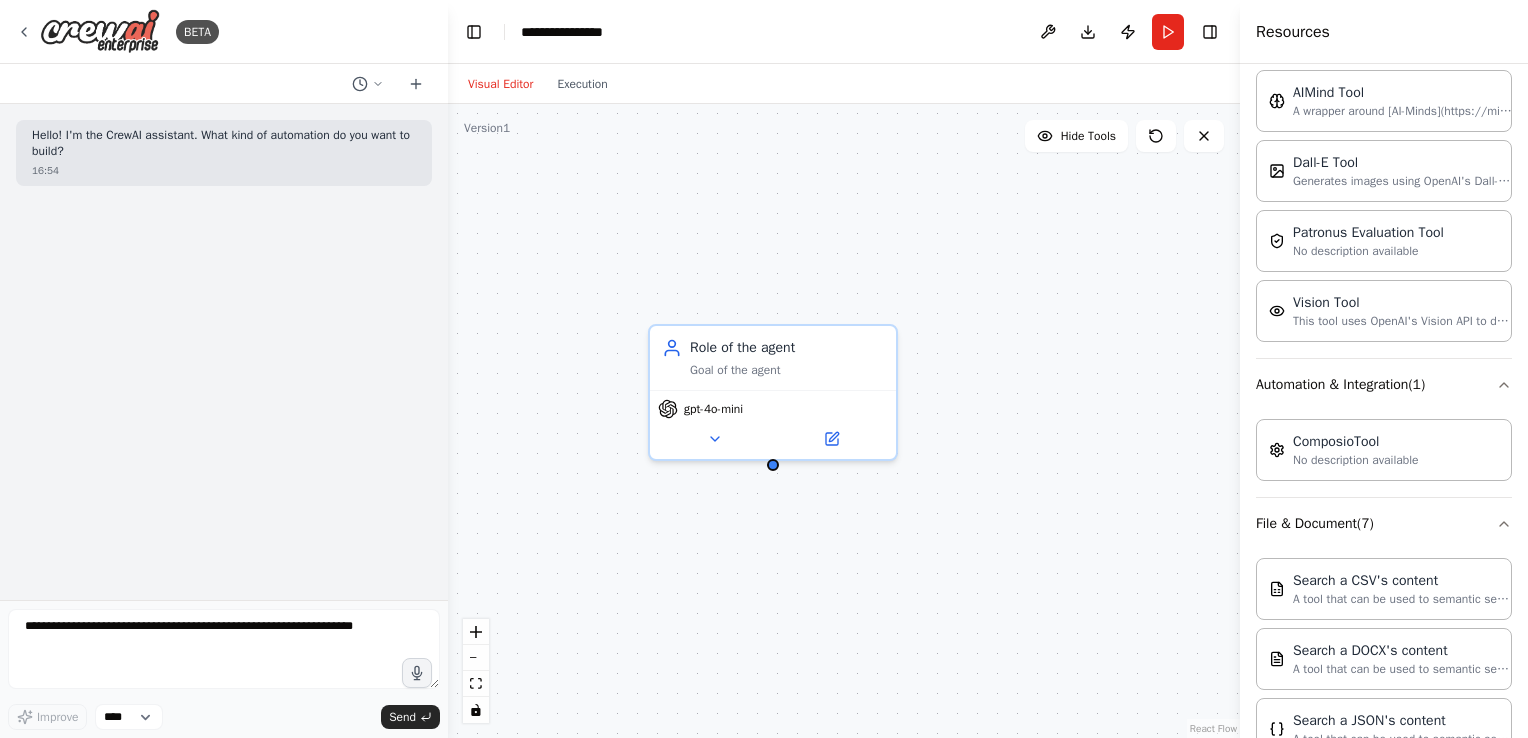 scroll, scrollTop: 356, scrollLeft: 0, axis: vertical 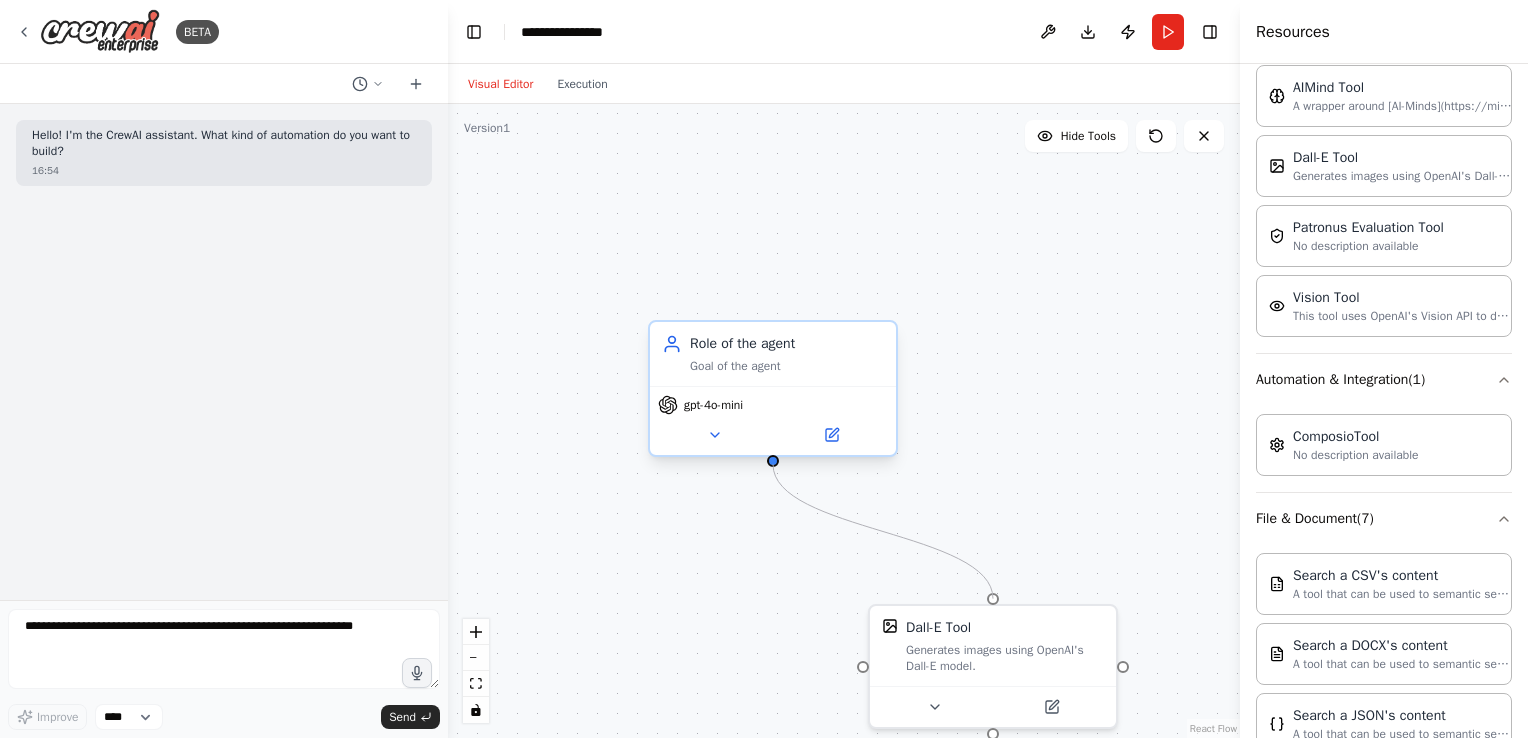 drag, startPoint x: 991, startPoint y: 596, endPoint x: 778, endPoint y: 453, distance: 256.5502 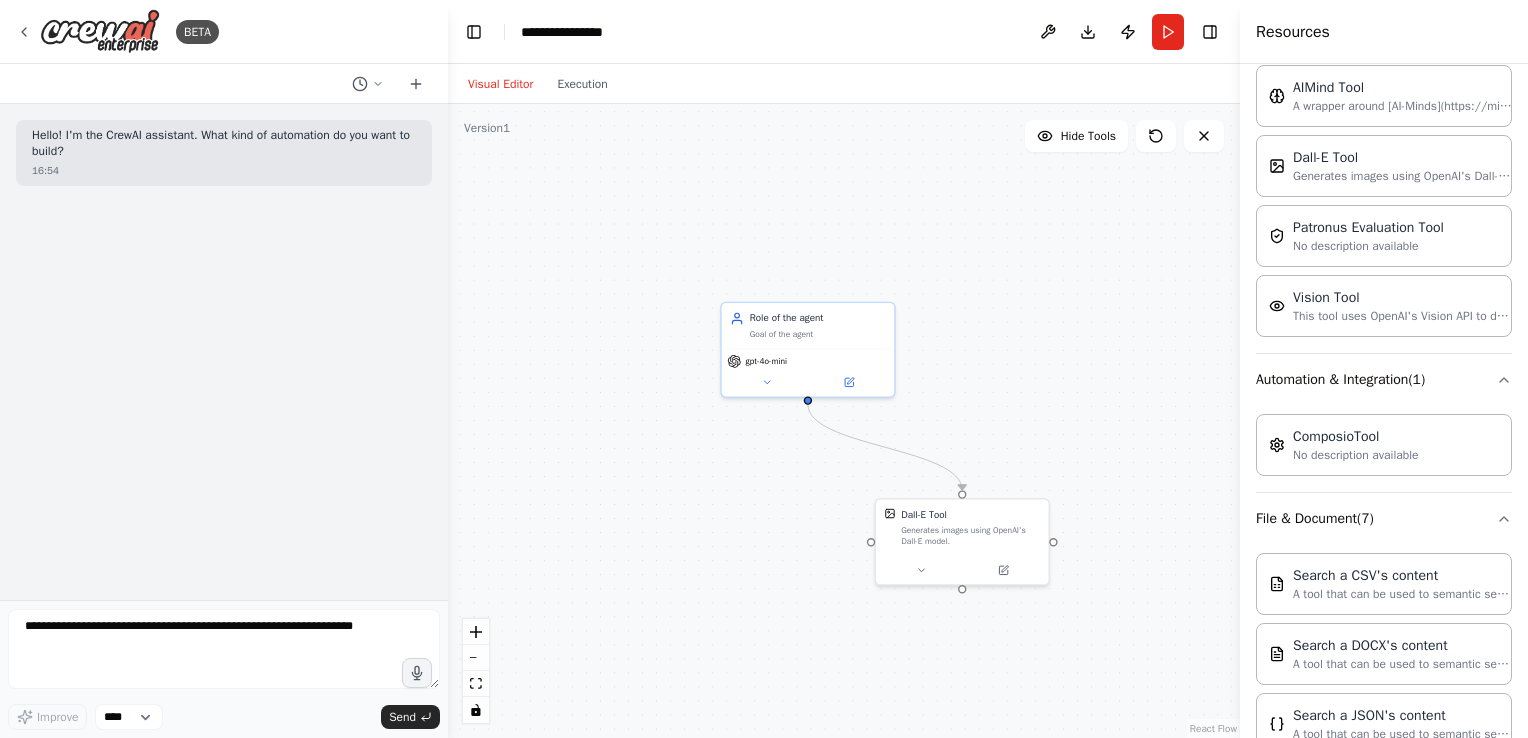 drag, startPoint x: 1039, startPoint y: 387, endPoint x: 1041, endPoint y: 294, distance: 93.0215 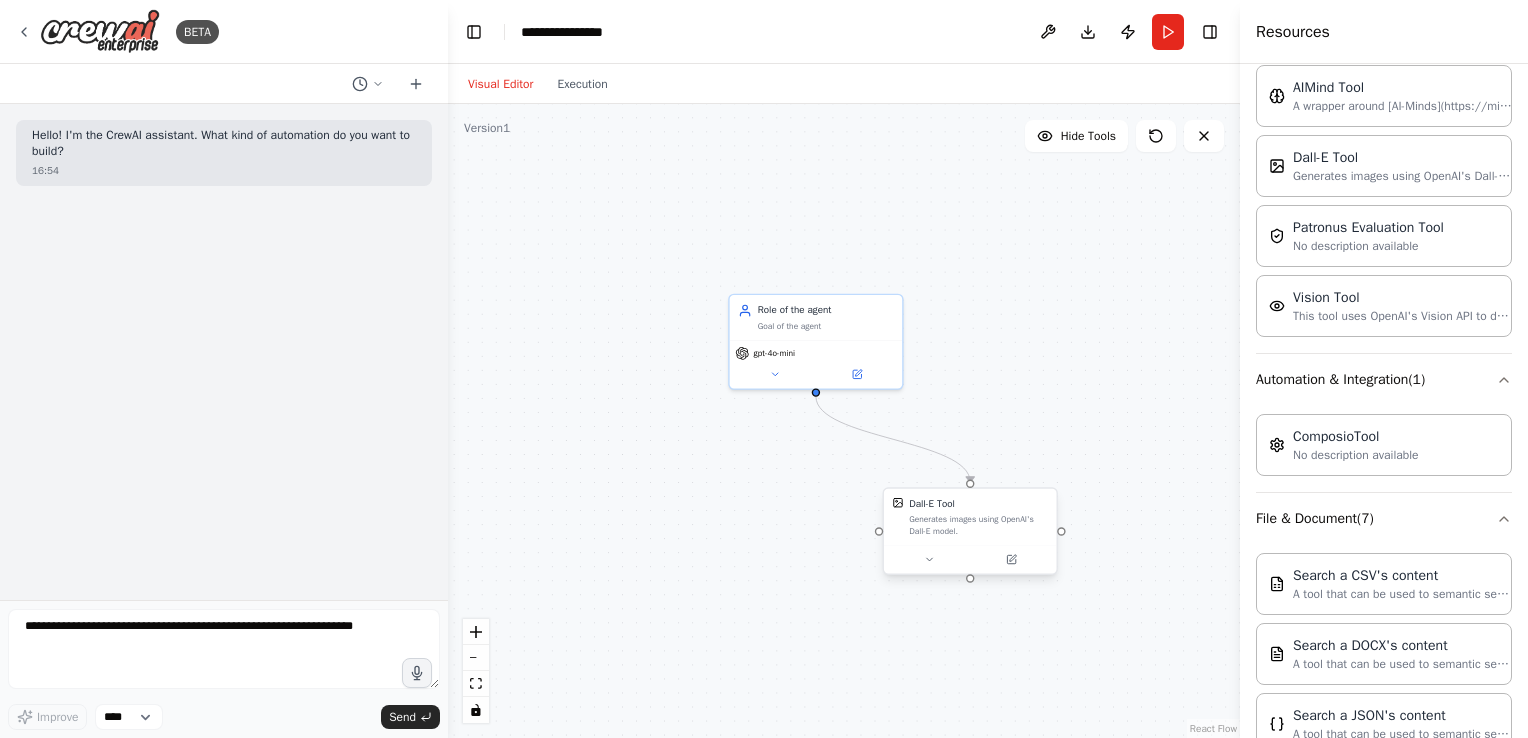 click on "Generates images using OpenAI's Dall-E model." at bounding box center (978, 525) 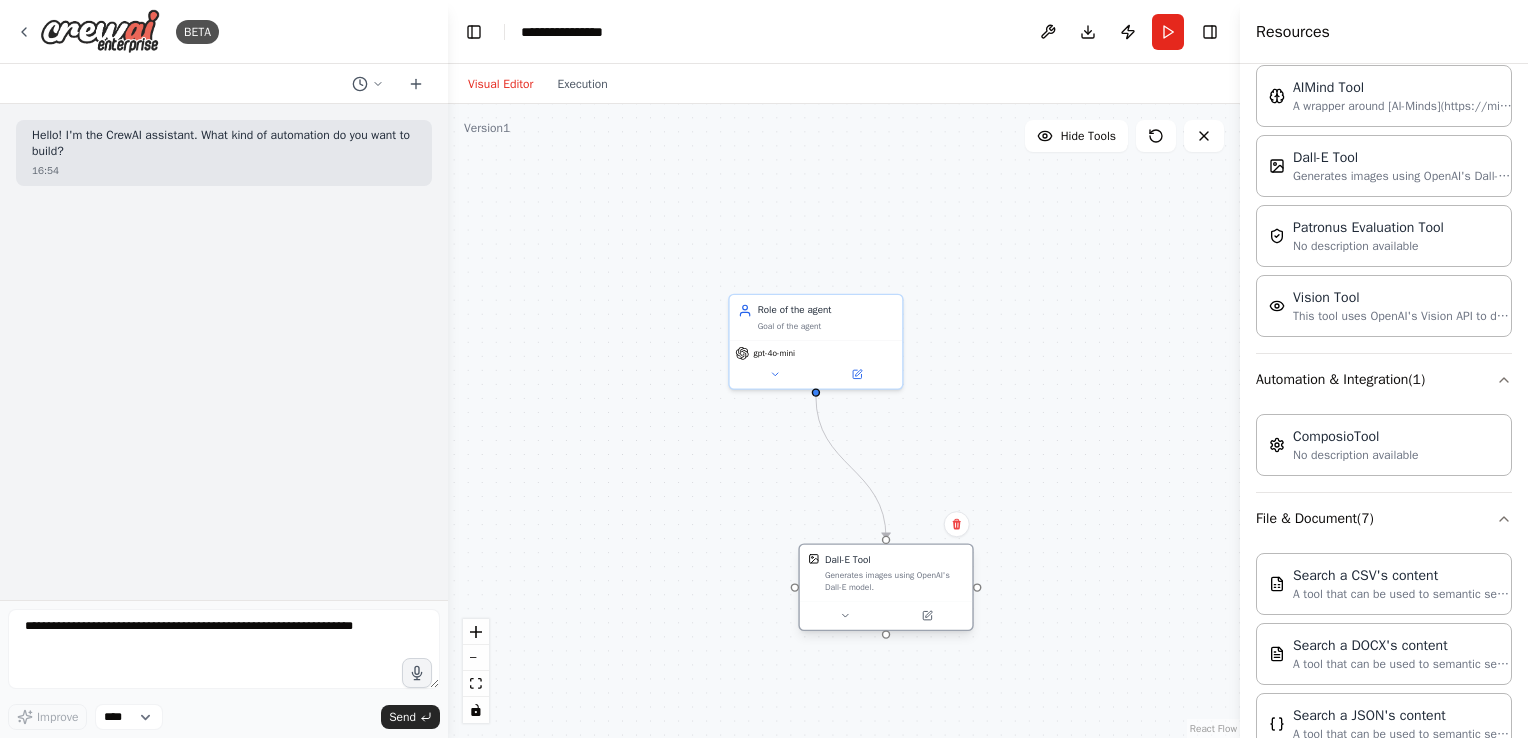 drag, startPoint x: 979, startPoint y: 526, endPoint x: 897, endPoint y: 586, distance: 101.607086 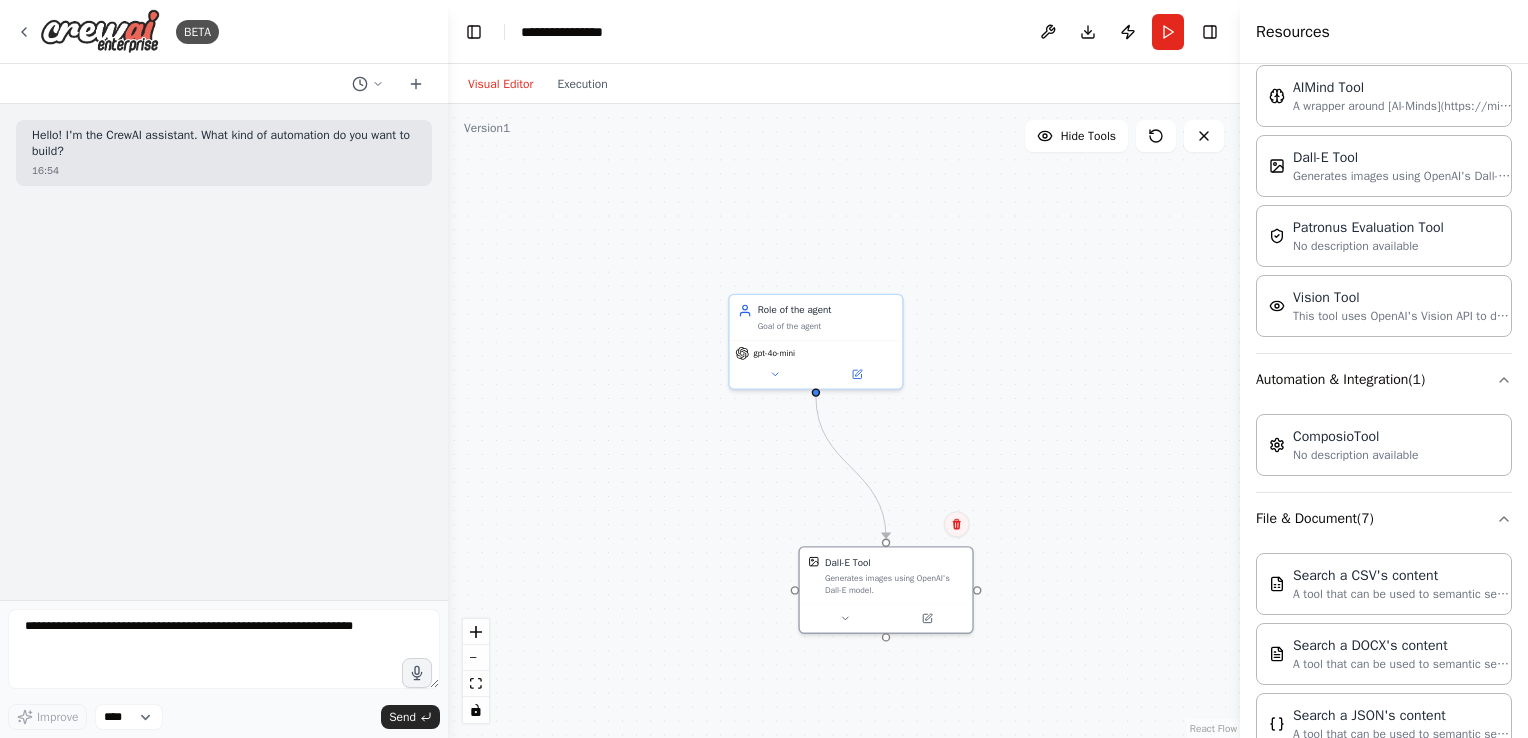 click 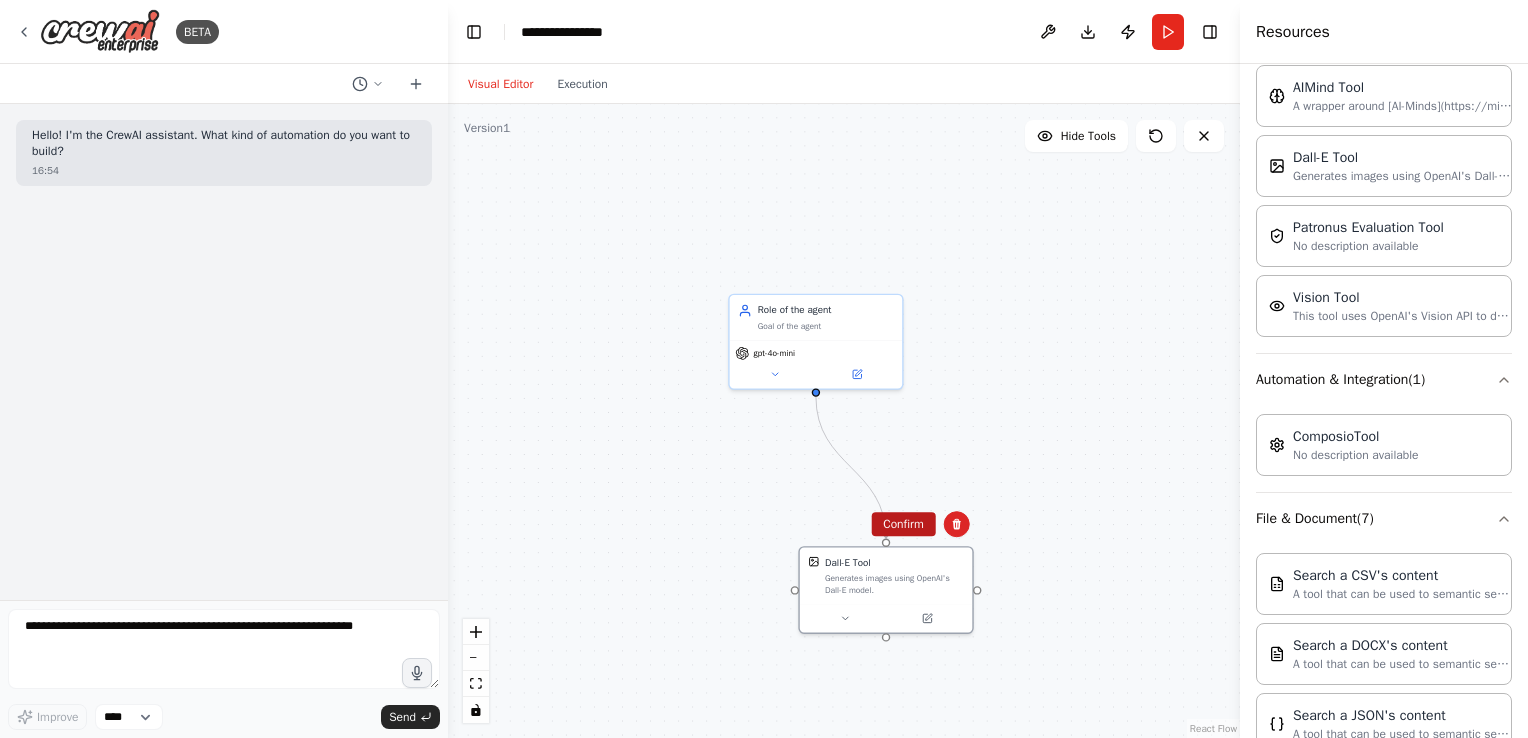 click on "Confirm" at bounding box center [903, 524] 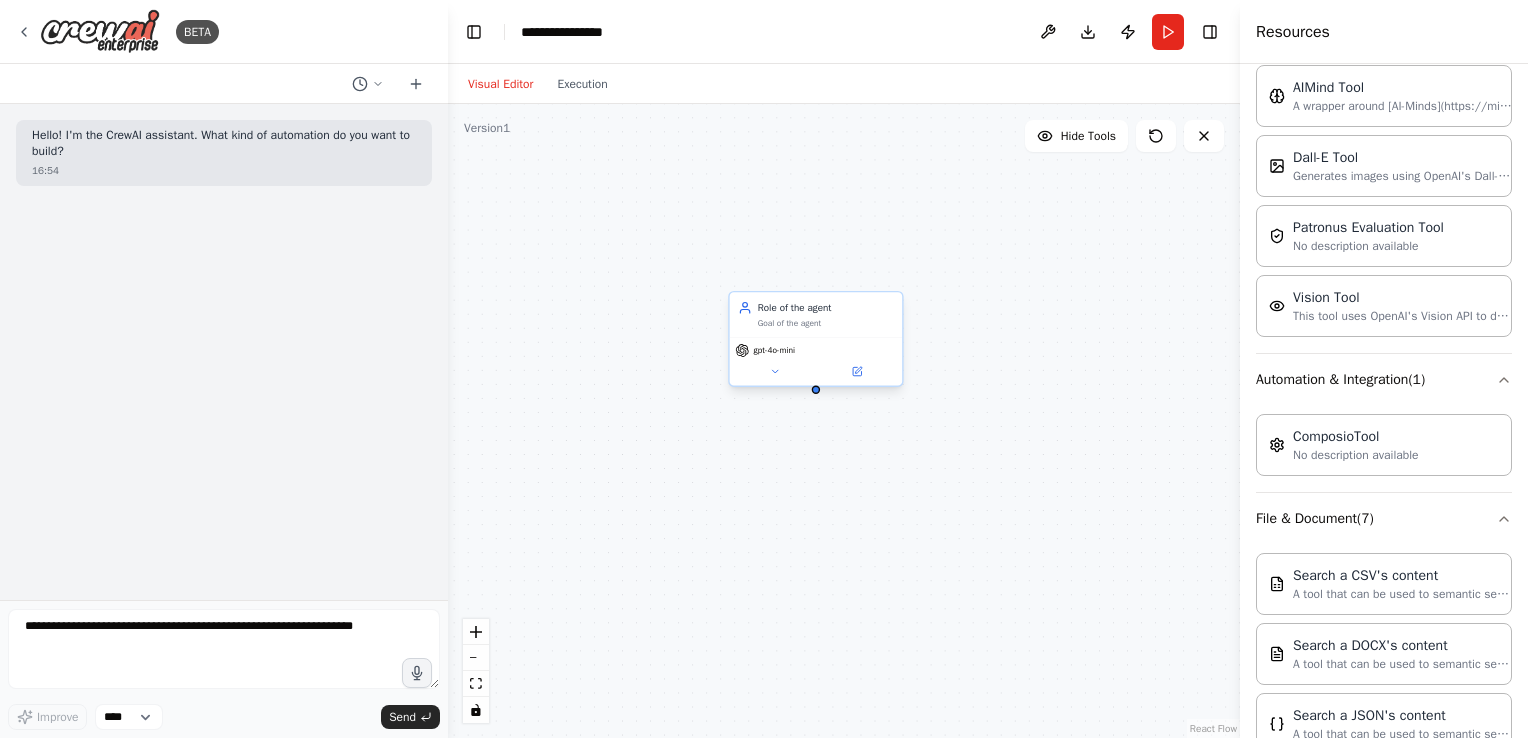 click on "Goal of the agent" at bounding box center [826, 323] 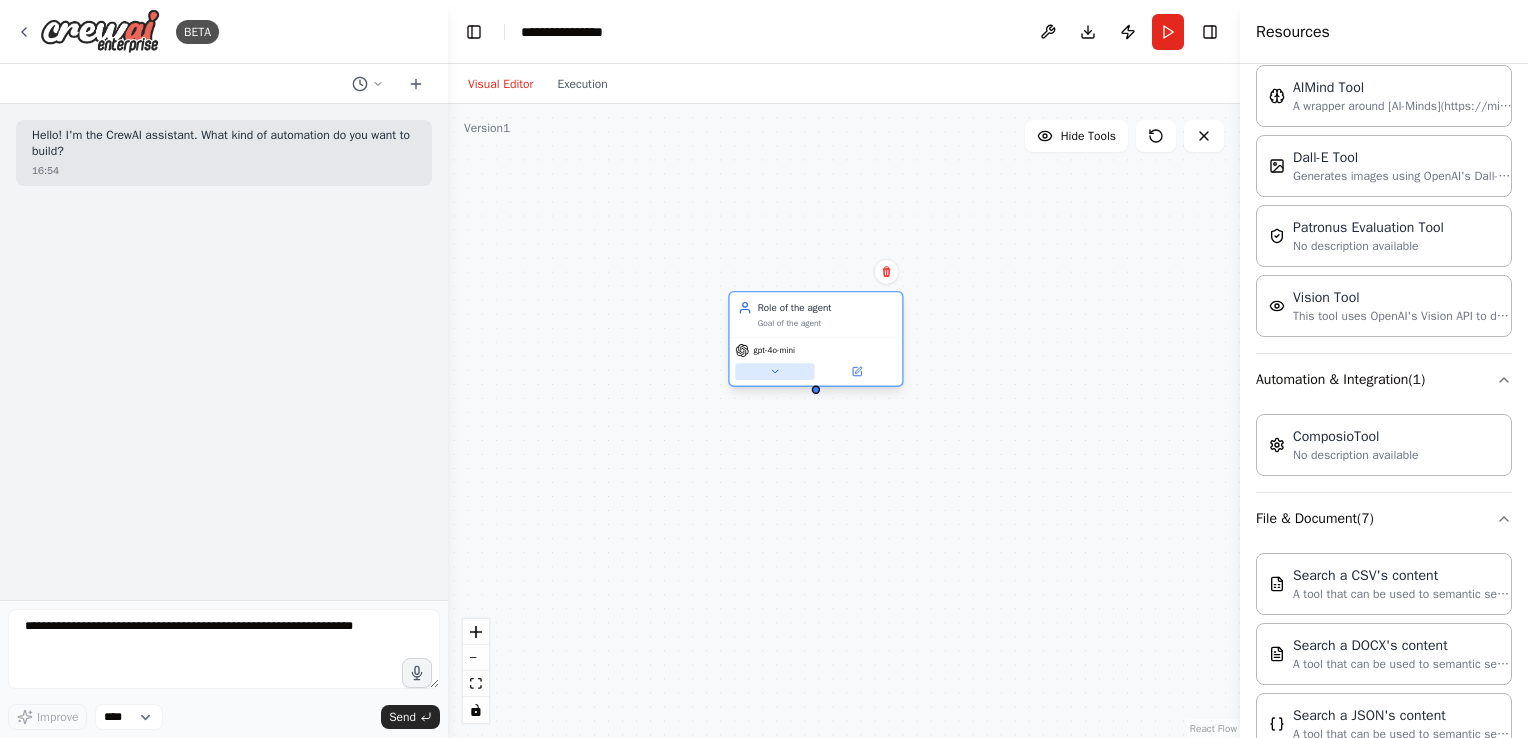 click 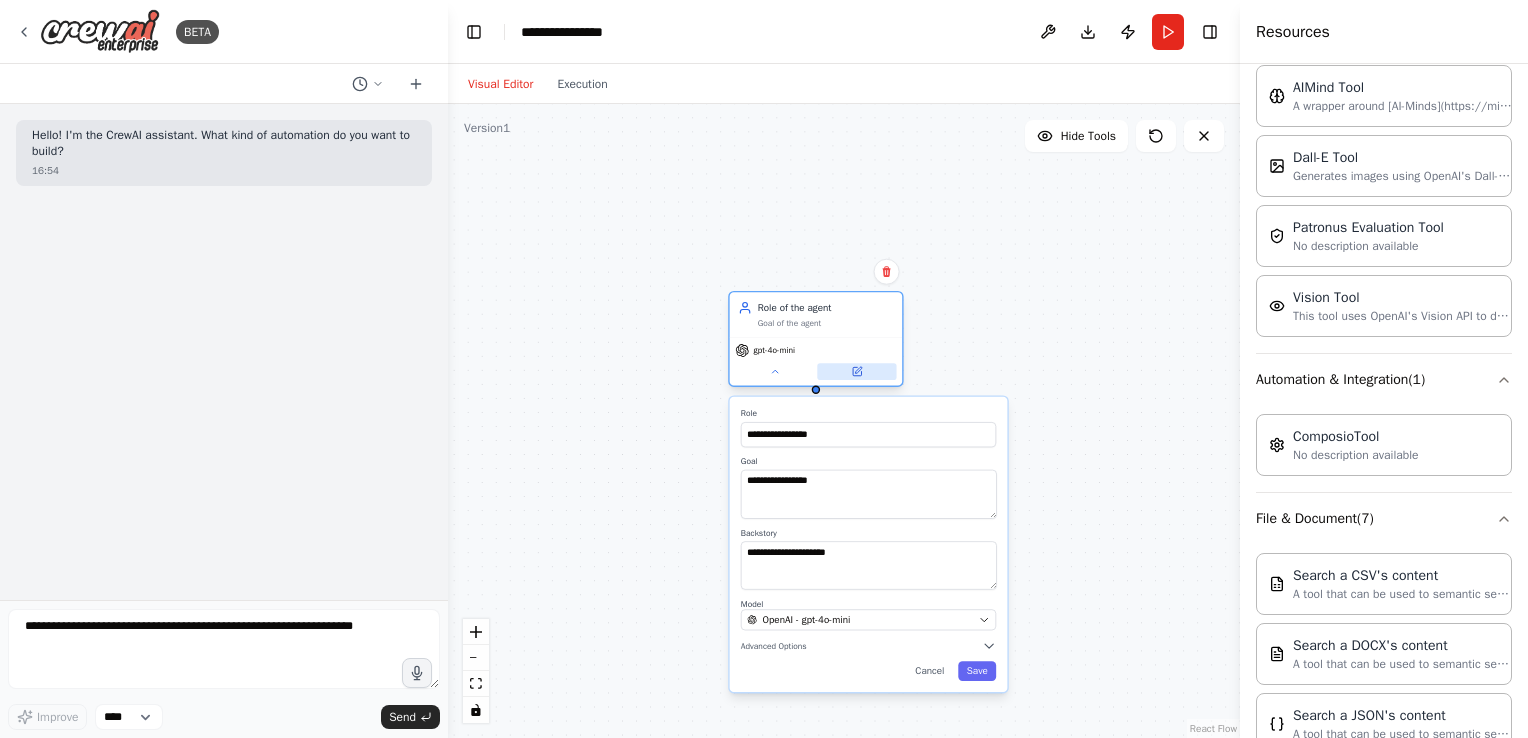click at bounding box center [856, 371] 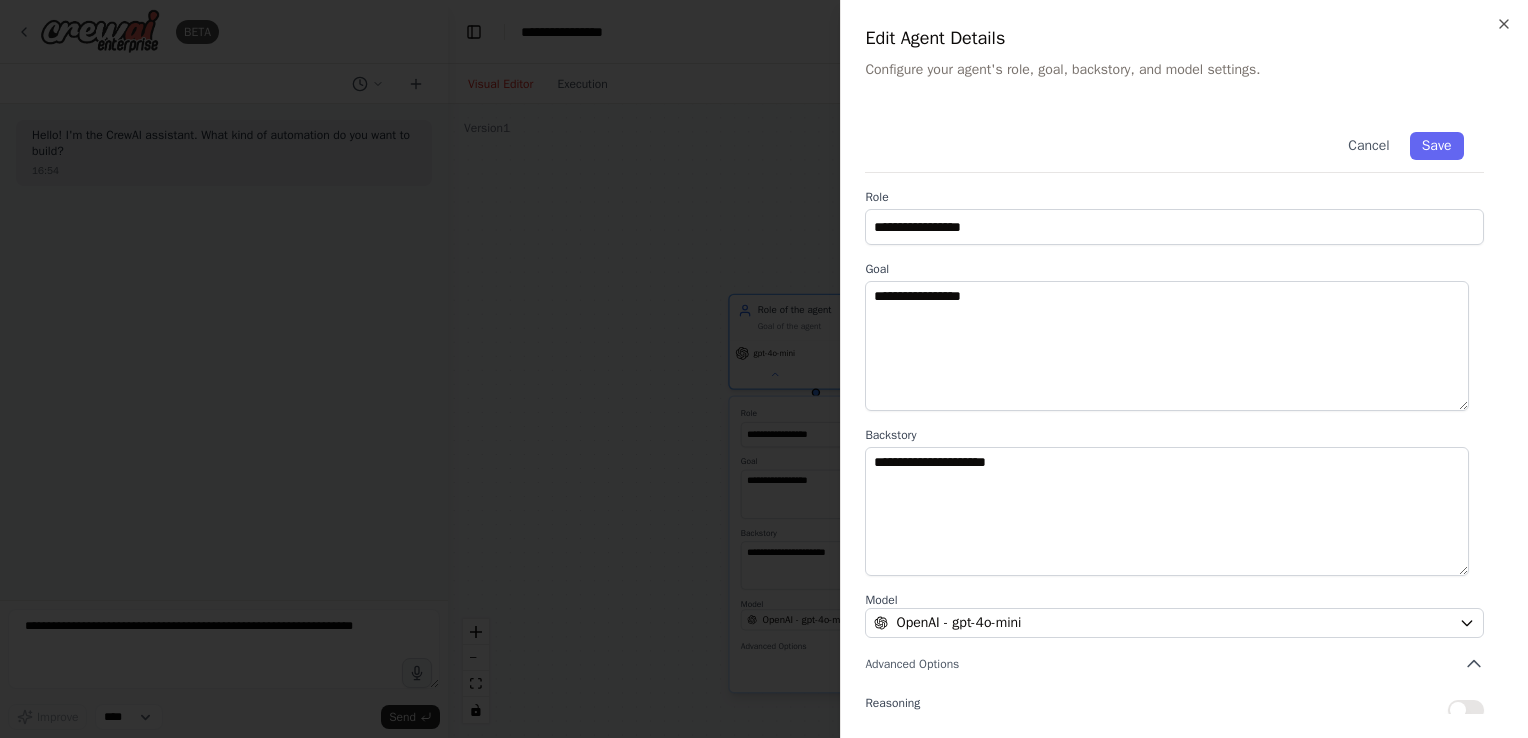 scroll, scrollTop: 165, scrollLeft: 0, axis: vertical 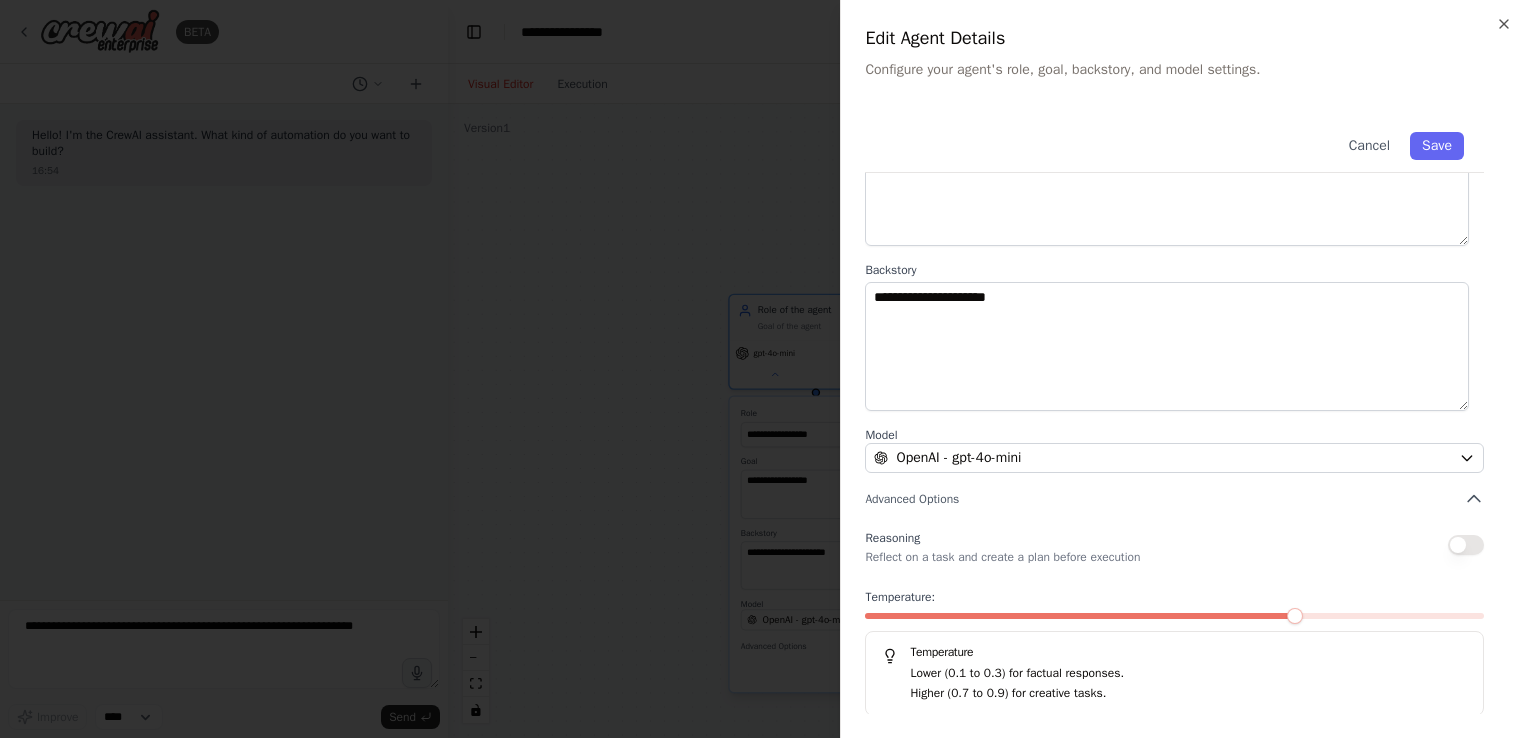 click on "Edit Agent Details" at bounding box center (1184, 38) 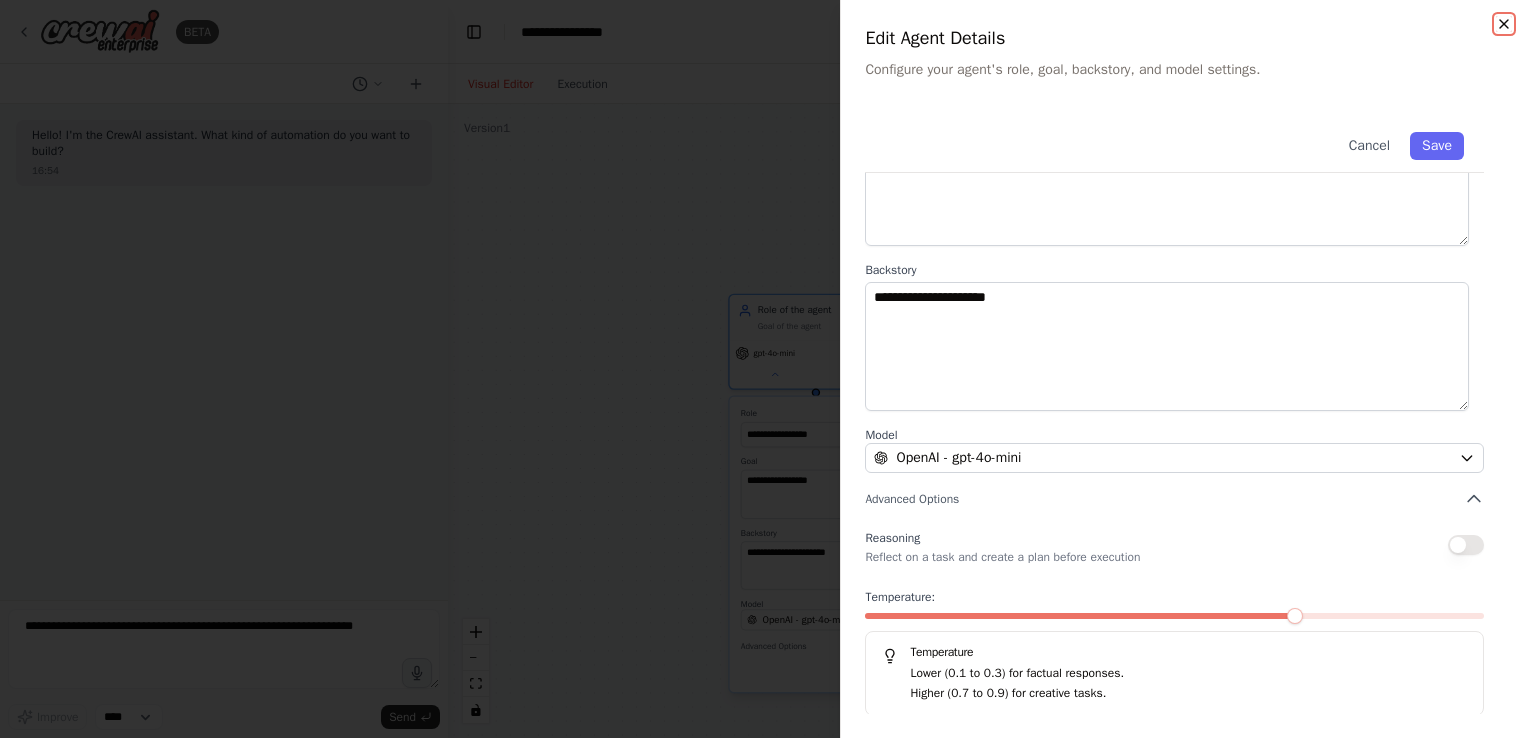 click 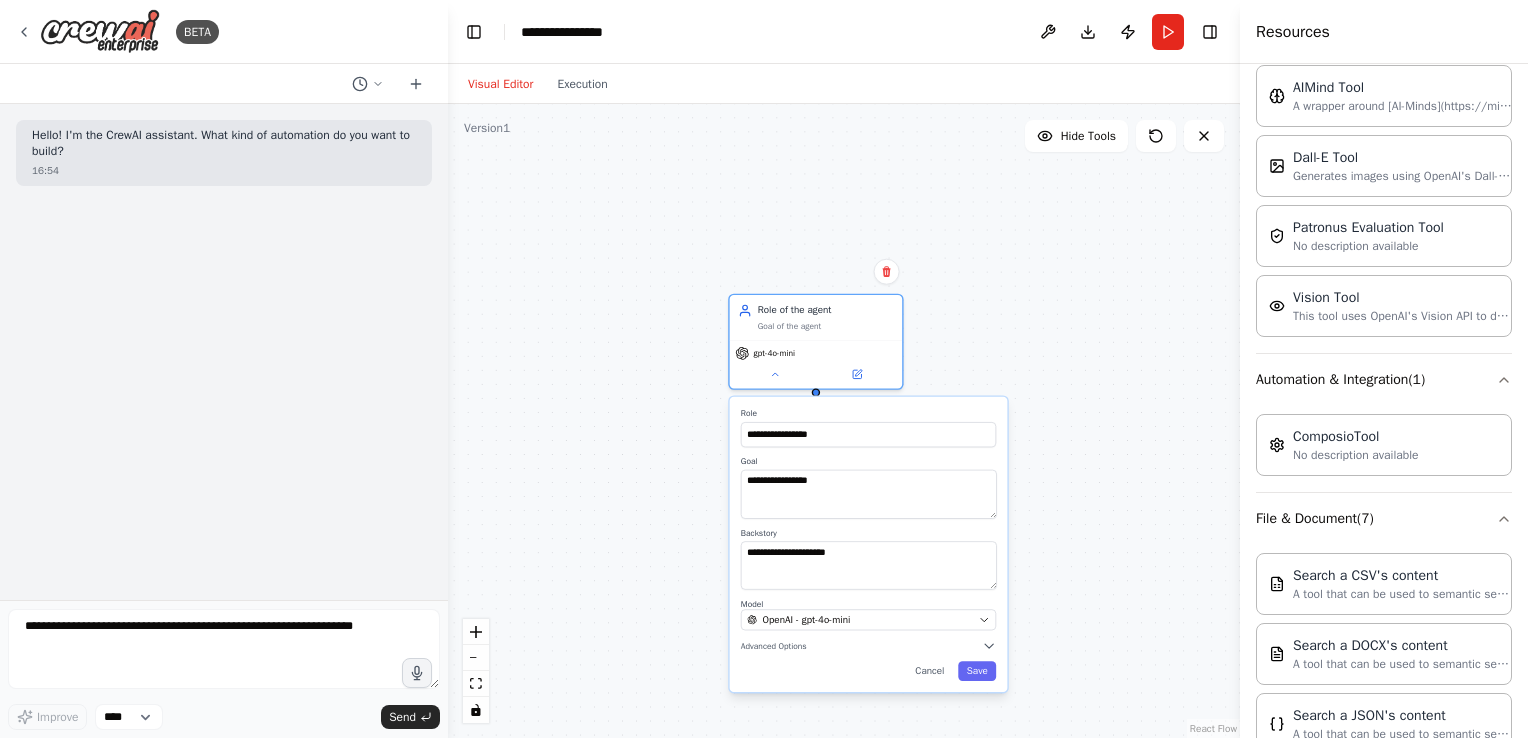 click on "**********" at bounding box center (844, 421) 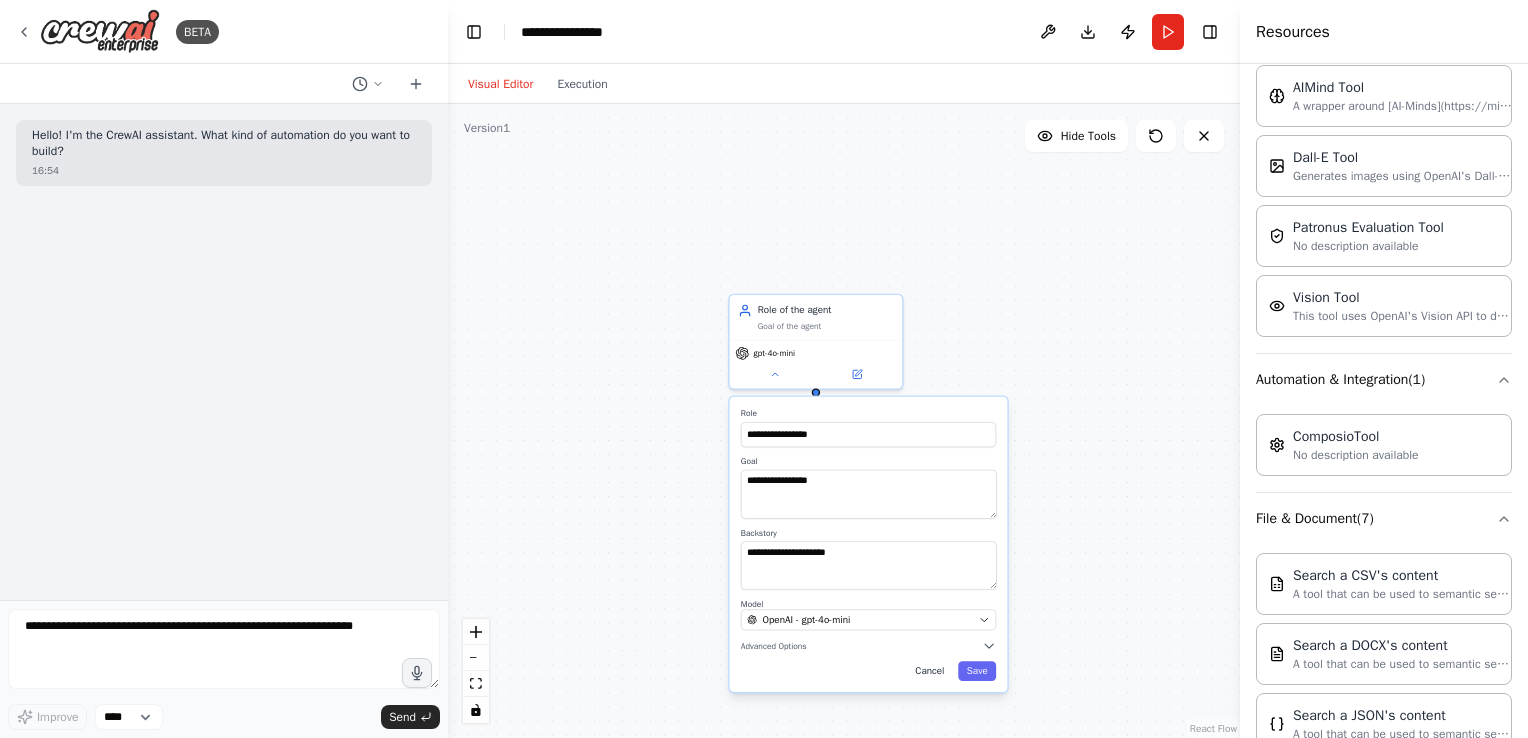 click on "Cancel" at bounding box center [930, 671] 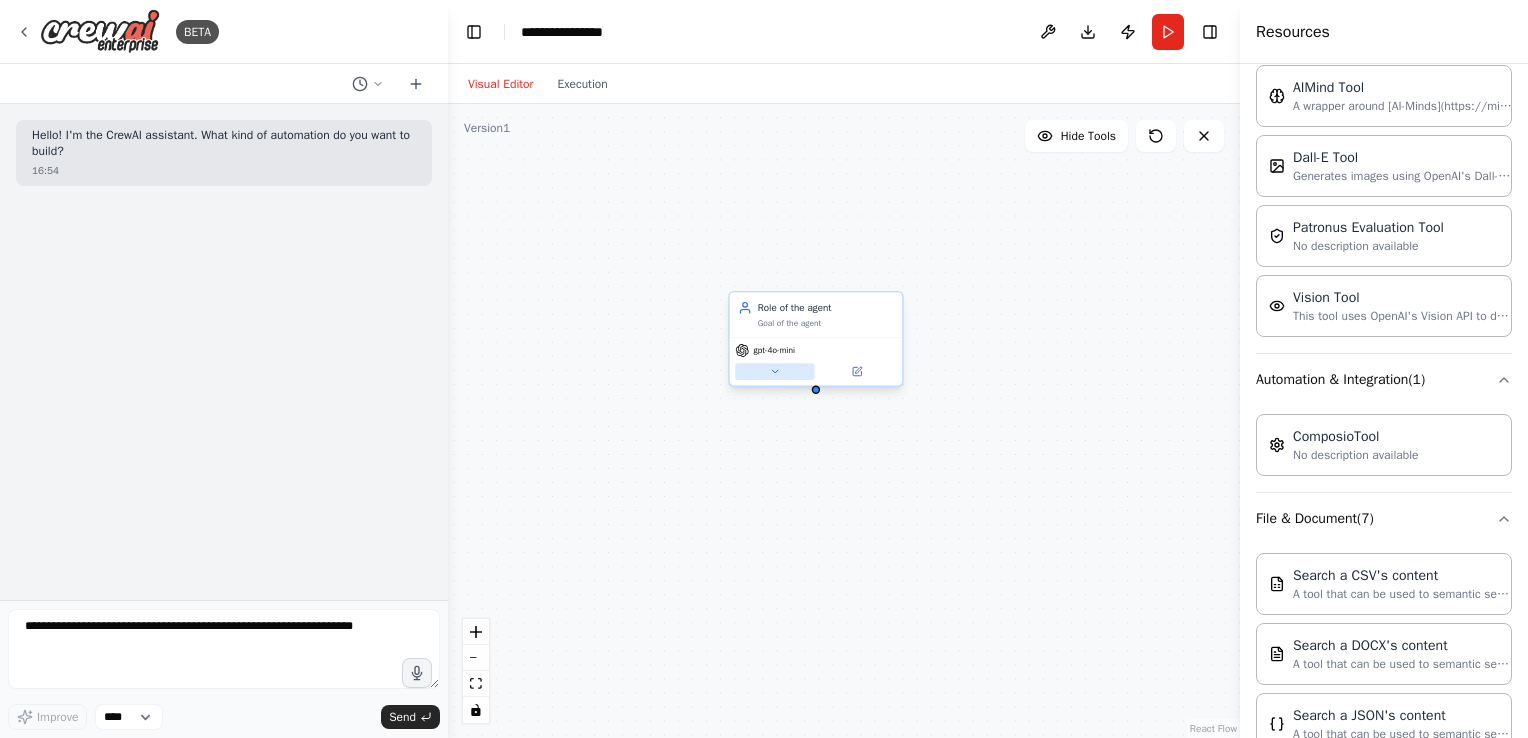 click 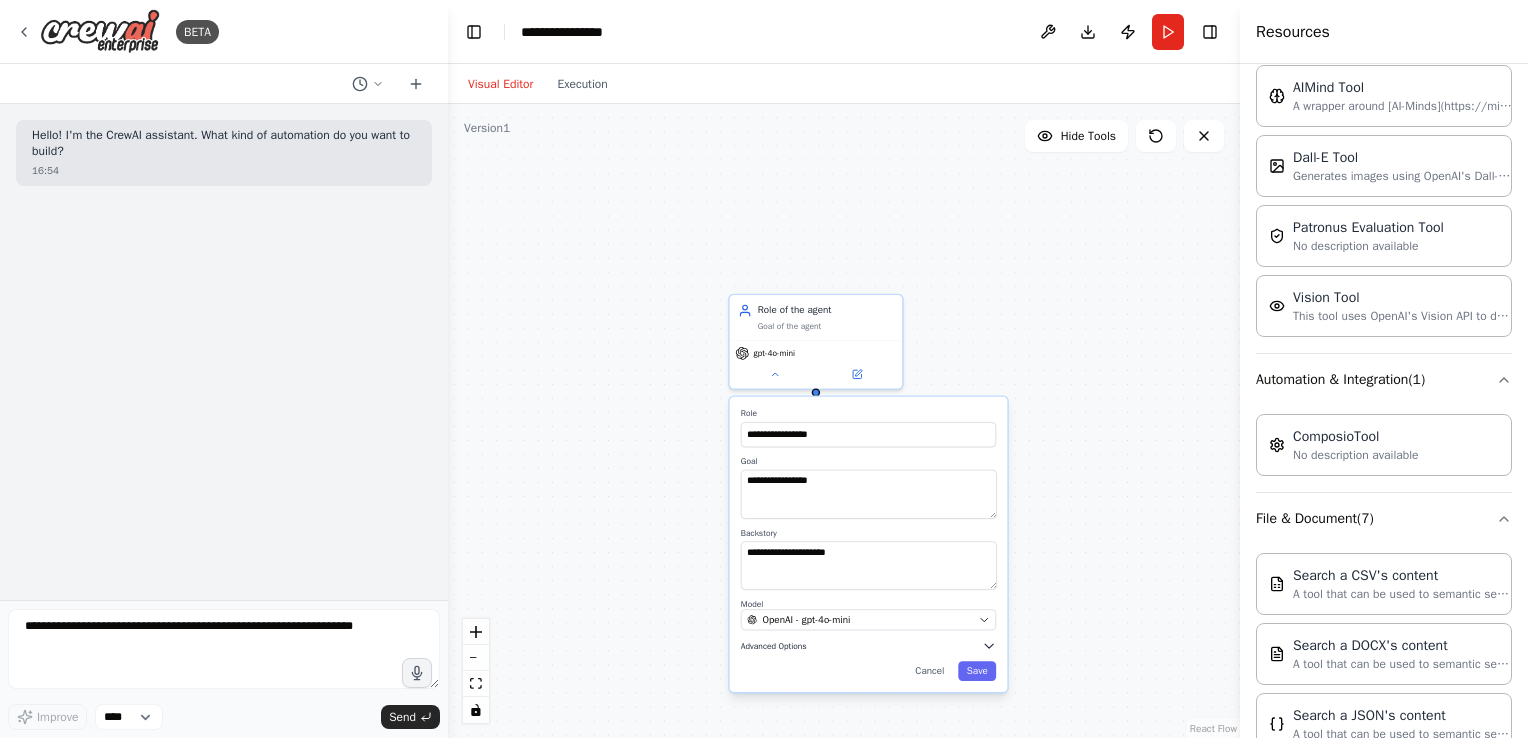 click 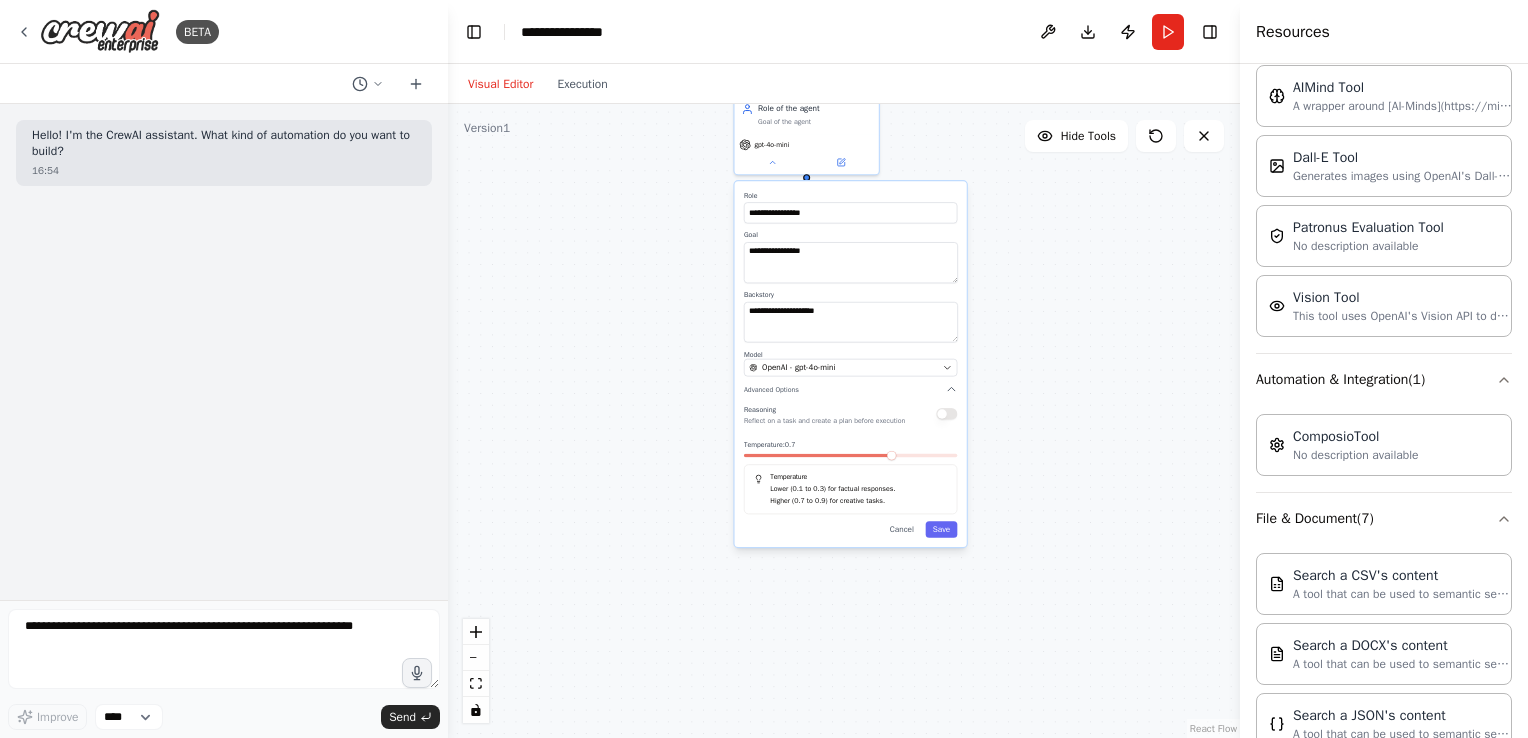 drag, startPoint x: 1085, startPoint y: 584, endPoint x: 1048, endPoint y: 338, distance: 248.76695 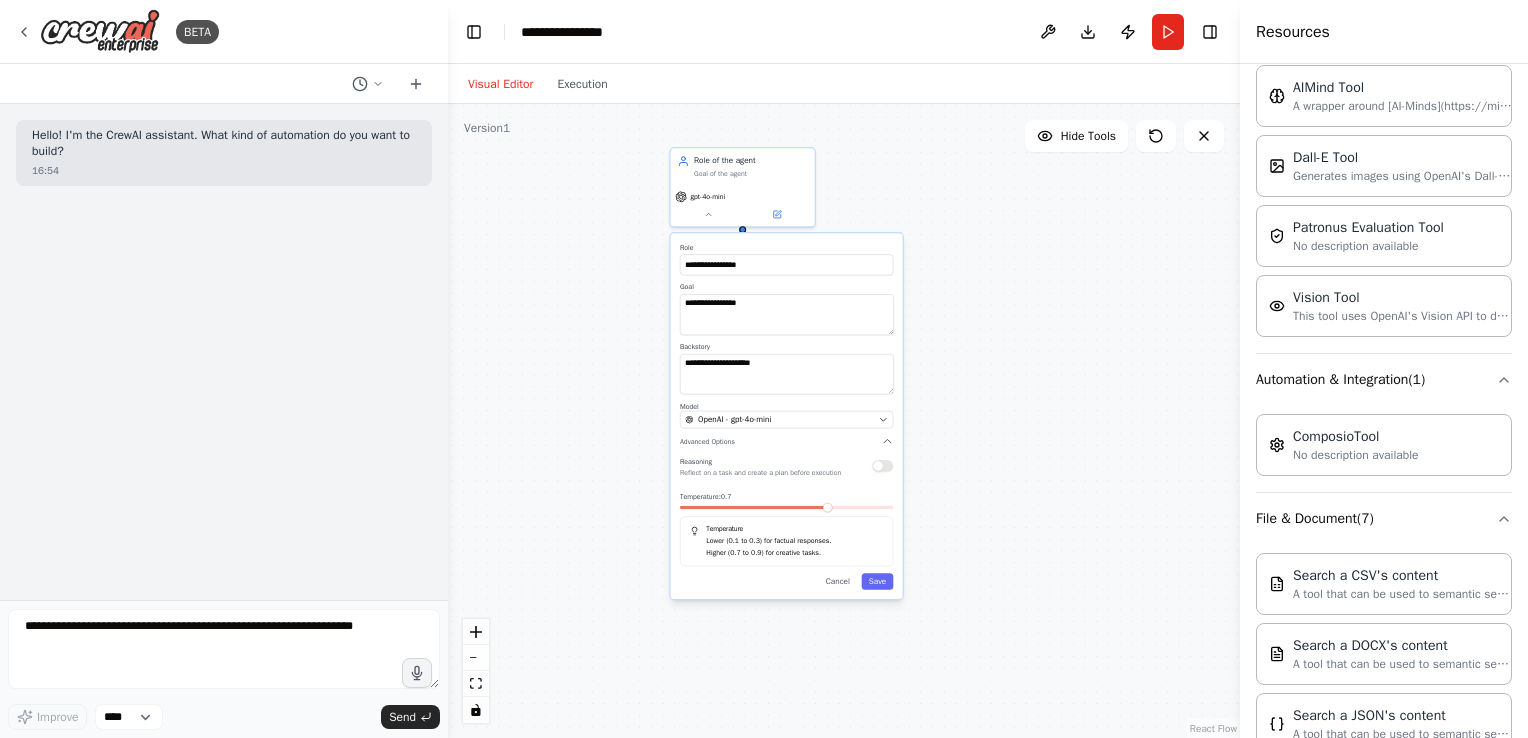 drag, startPoint x: 1048, startPoint y: 338, endPoint x: 952, endPoint y: 412, distance: 121.21056 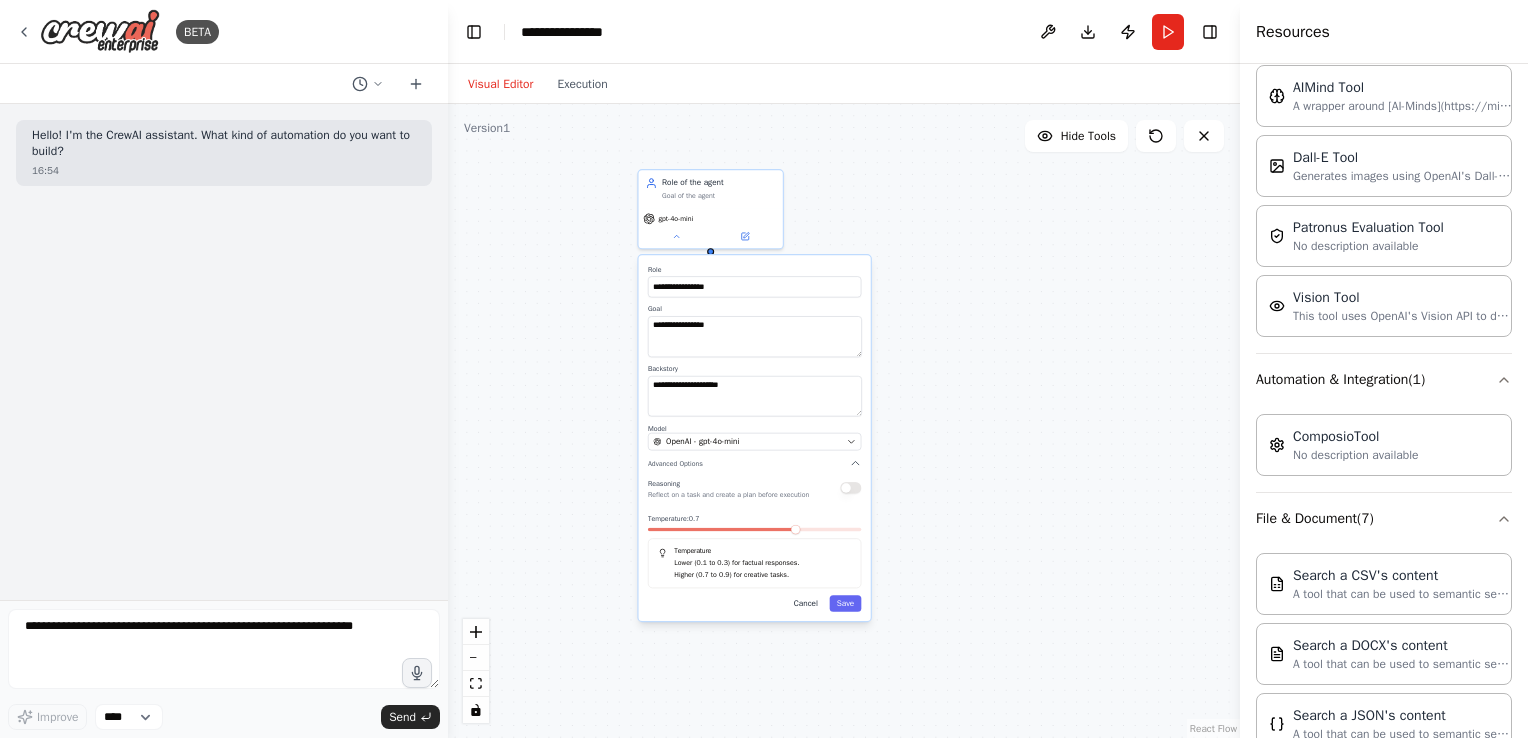 click on "Cancel" at bounding box center [806, 603] 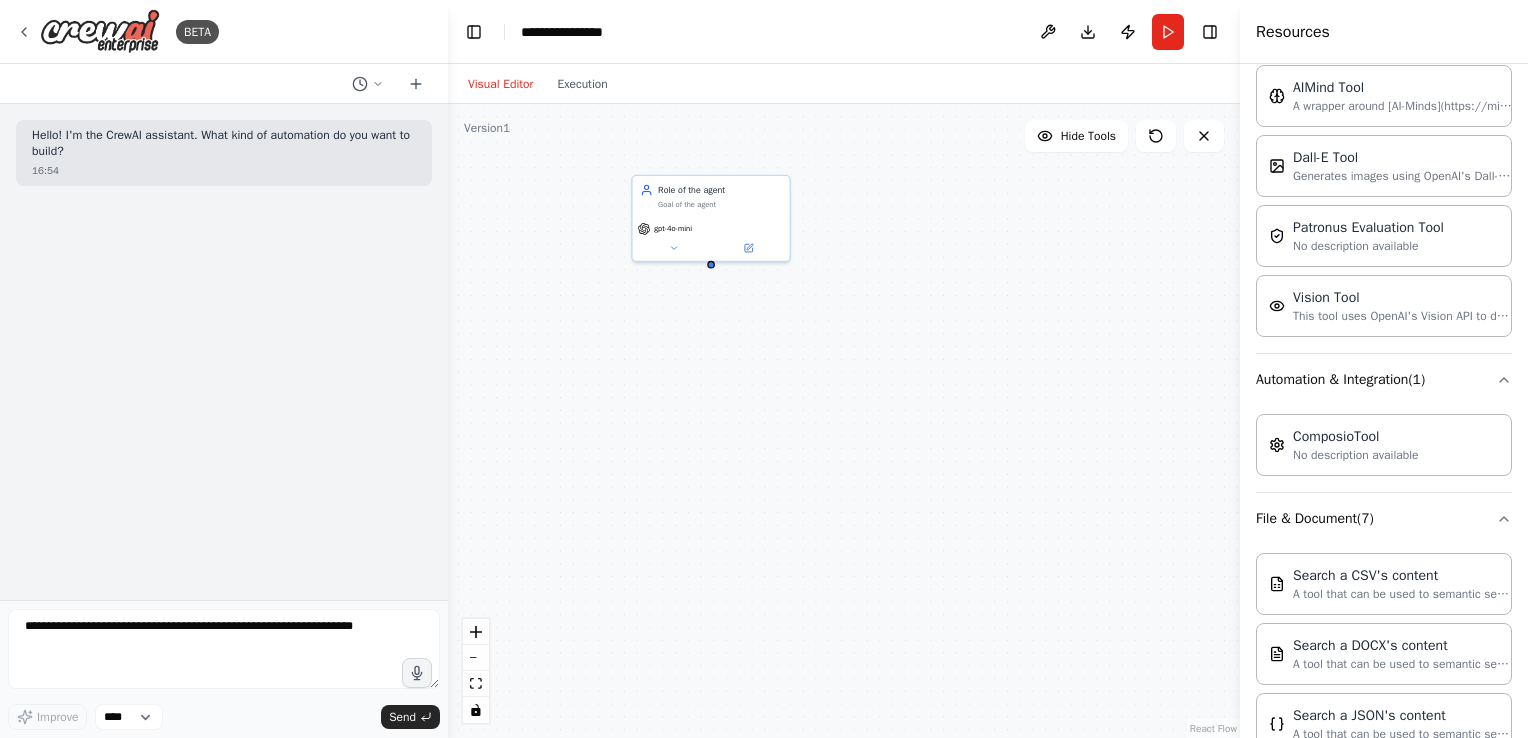 drag, startPoint x: 852, startPoint y: 364, endPoint x: 896, endPoint y: 483, distance: 126.873955 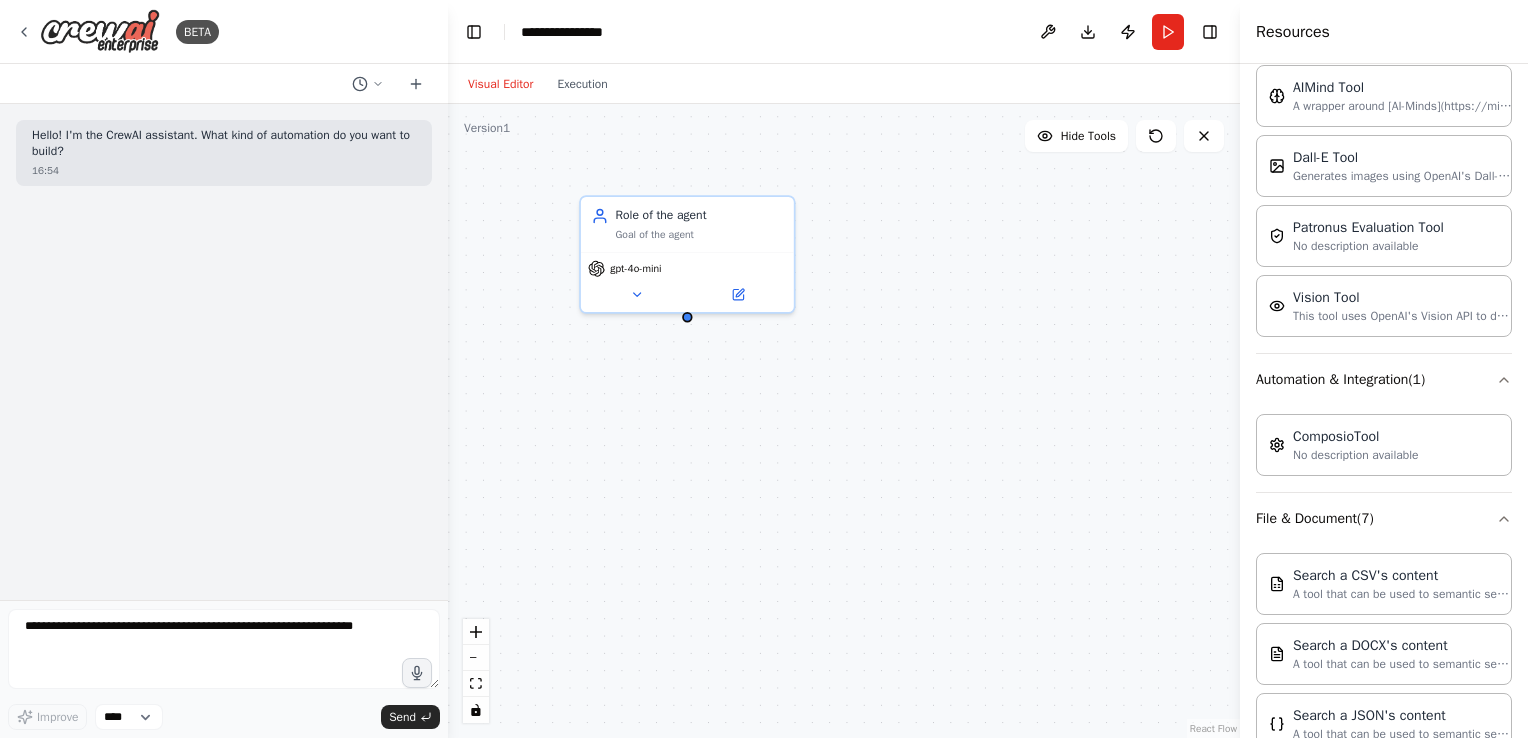 drag, startPoint x: 896, startPoint y: 483, endPoint x: 924, endPoint y: 566, distance: 87.595665 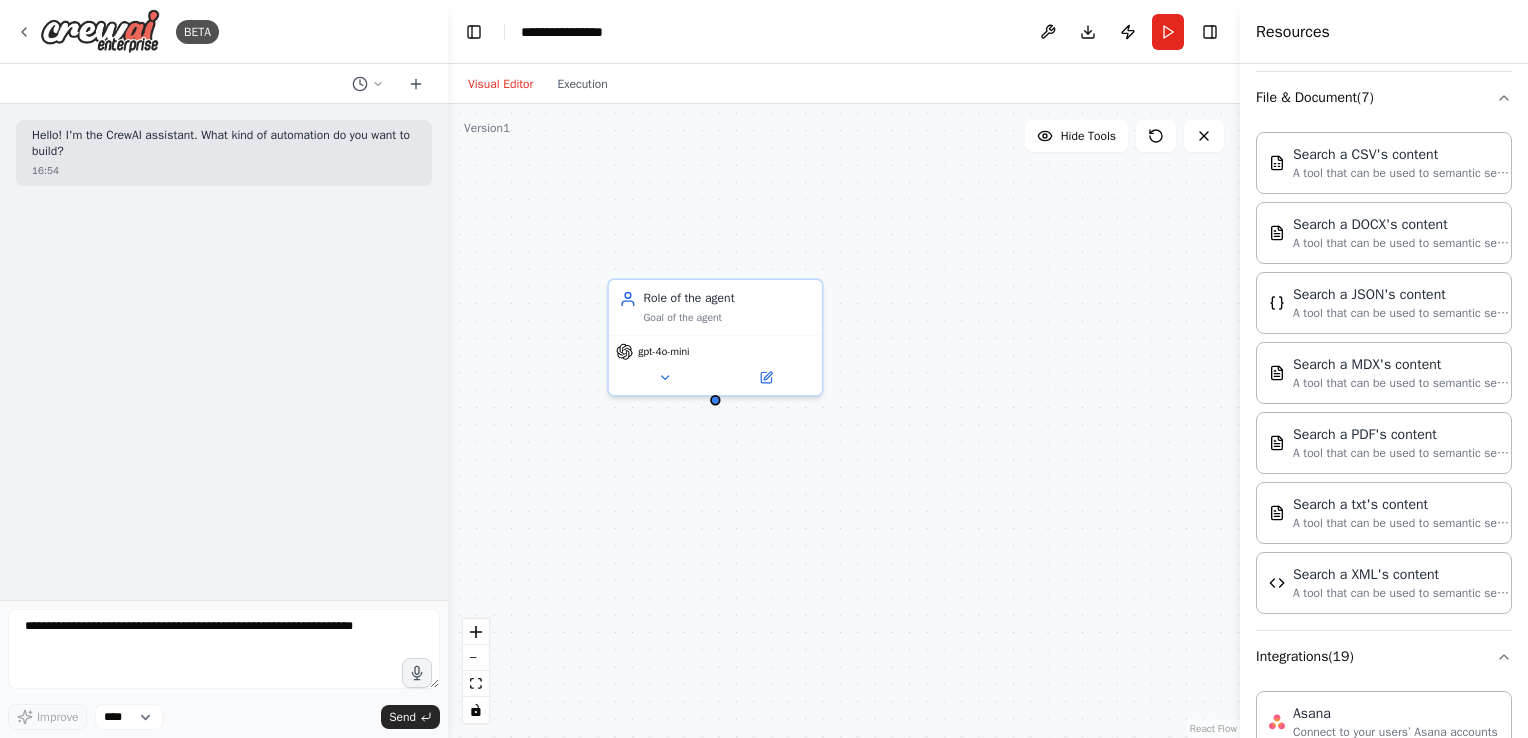 scroll, scrollTop: 780, scrollLeft: 0, axis: vertical 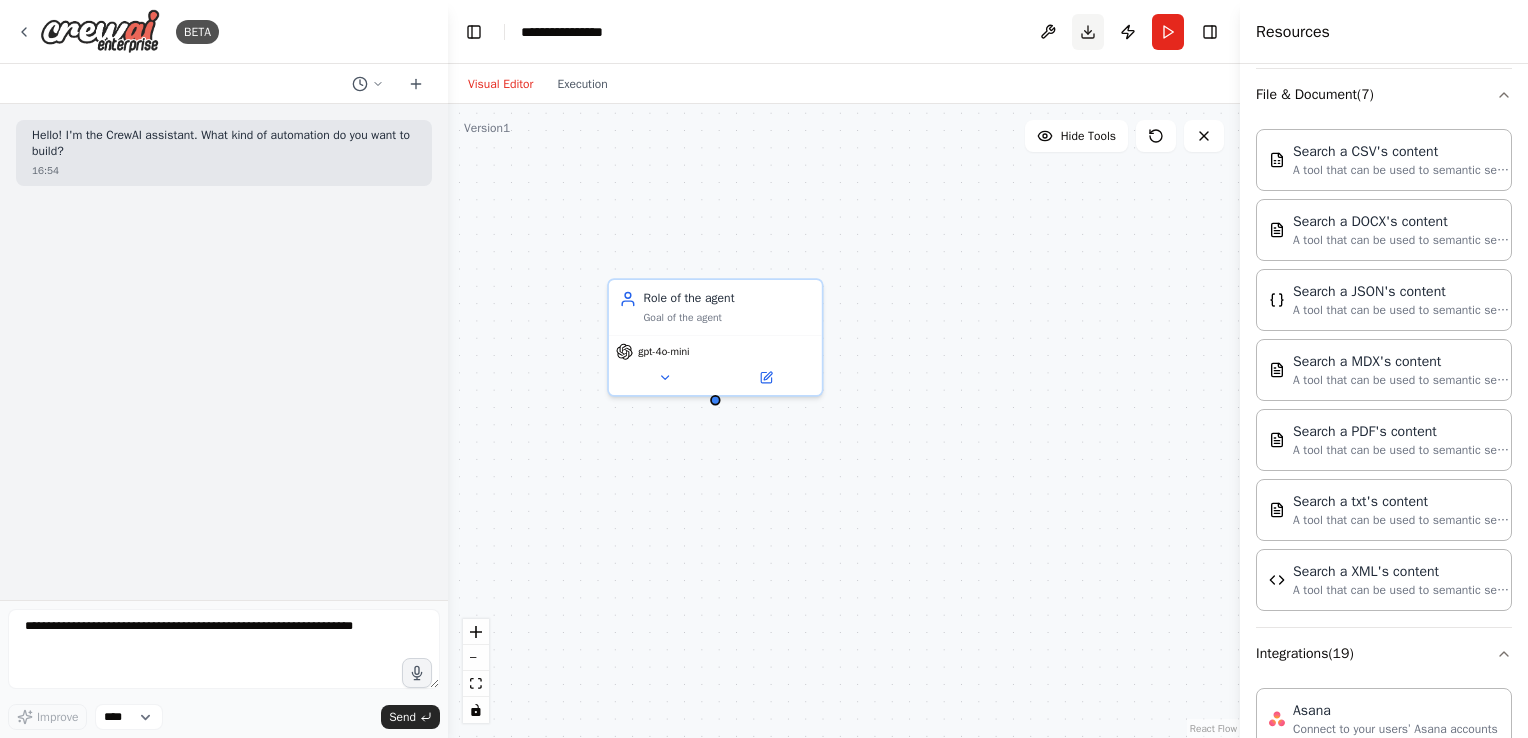 click on "Download" at bounding box center [1088, 32] 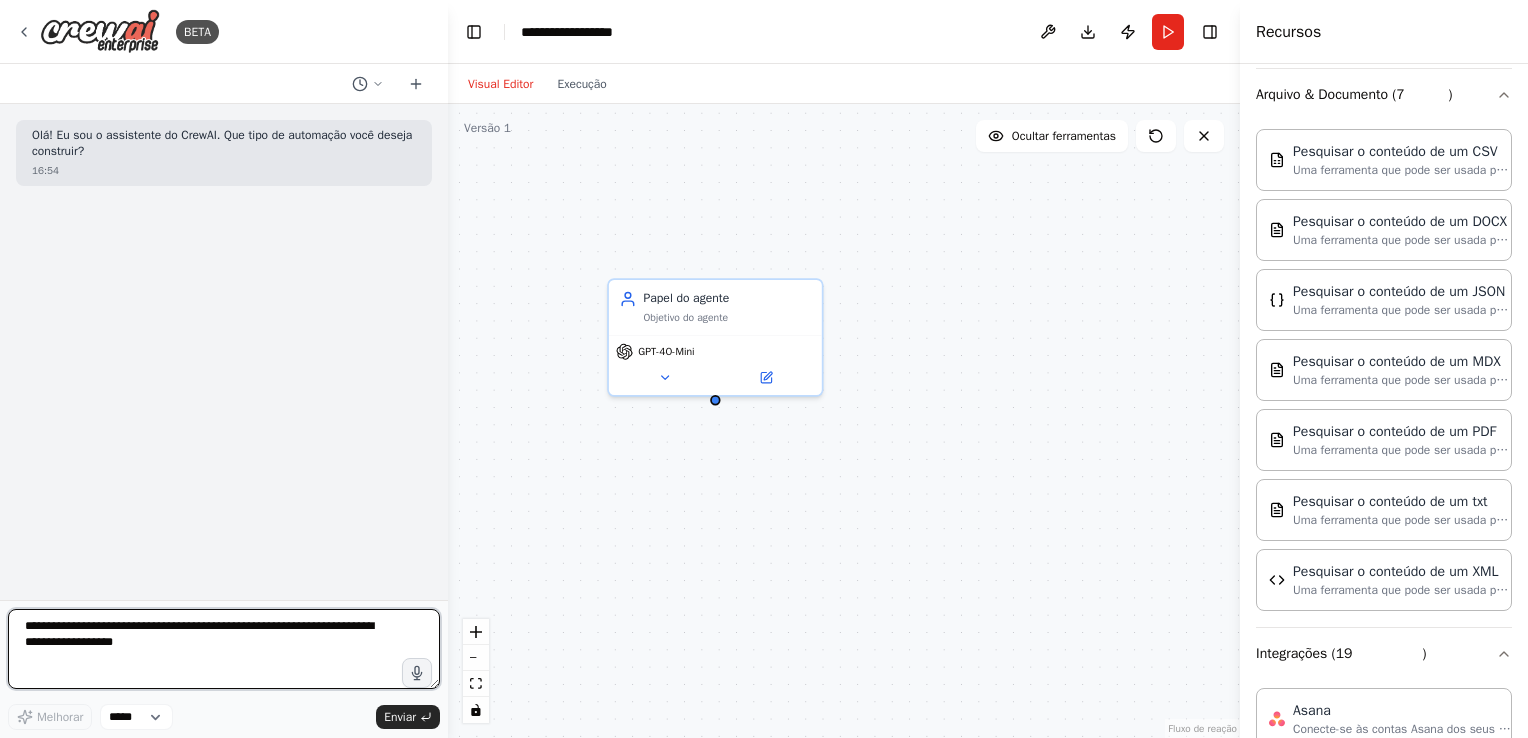 click at bounding box center (224, 649) 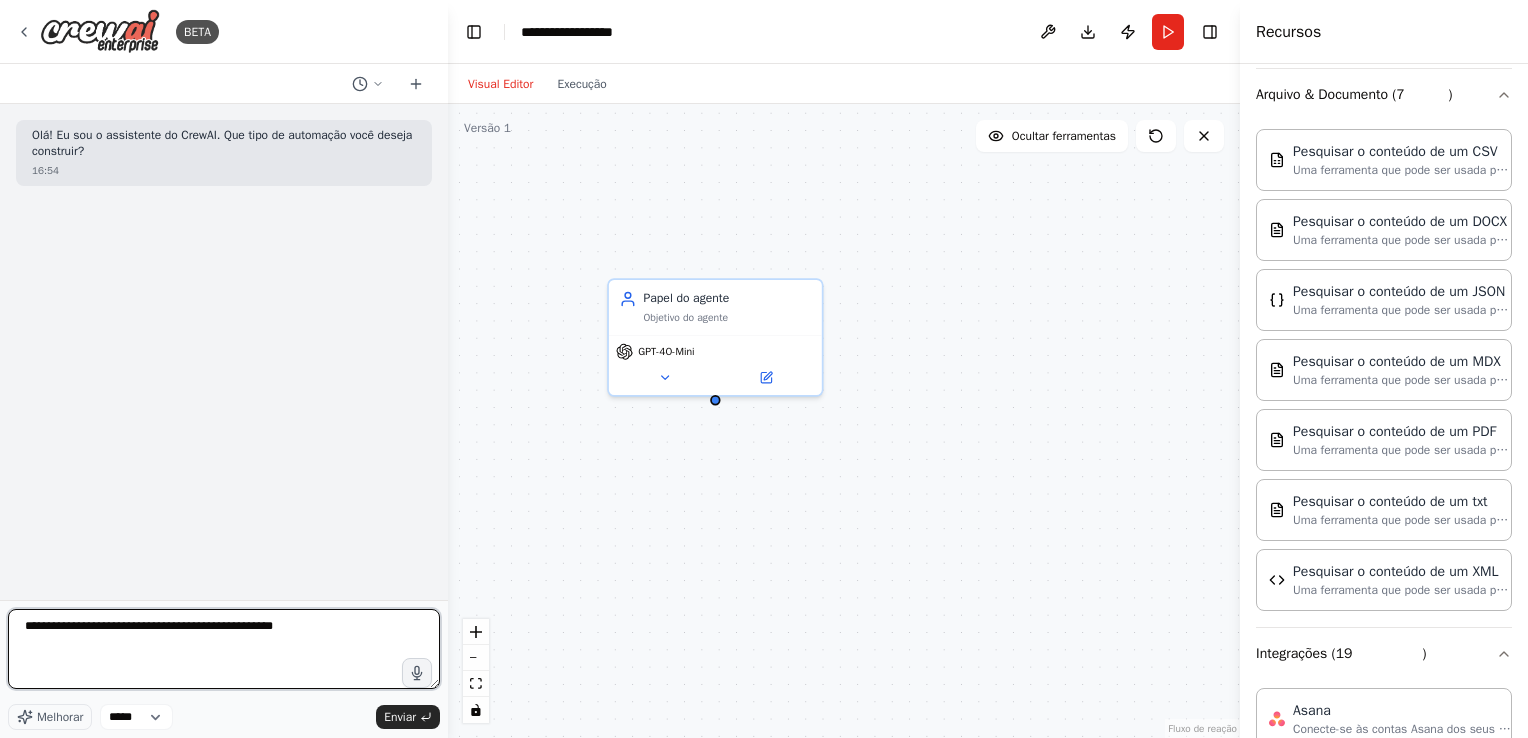 type on "**********" 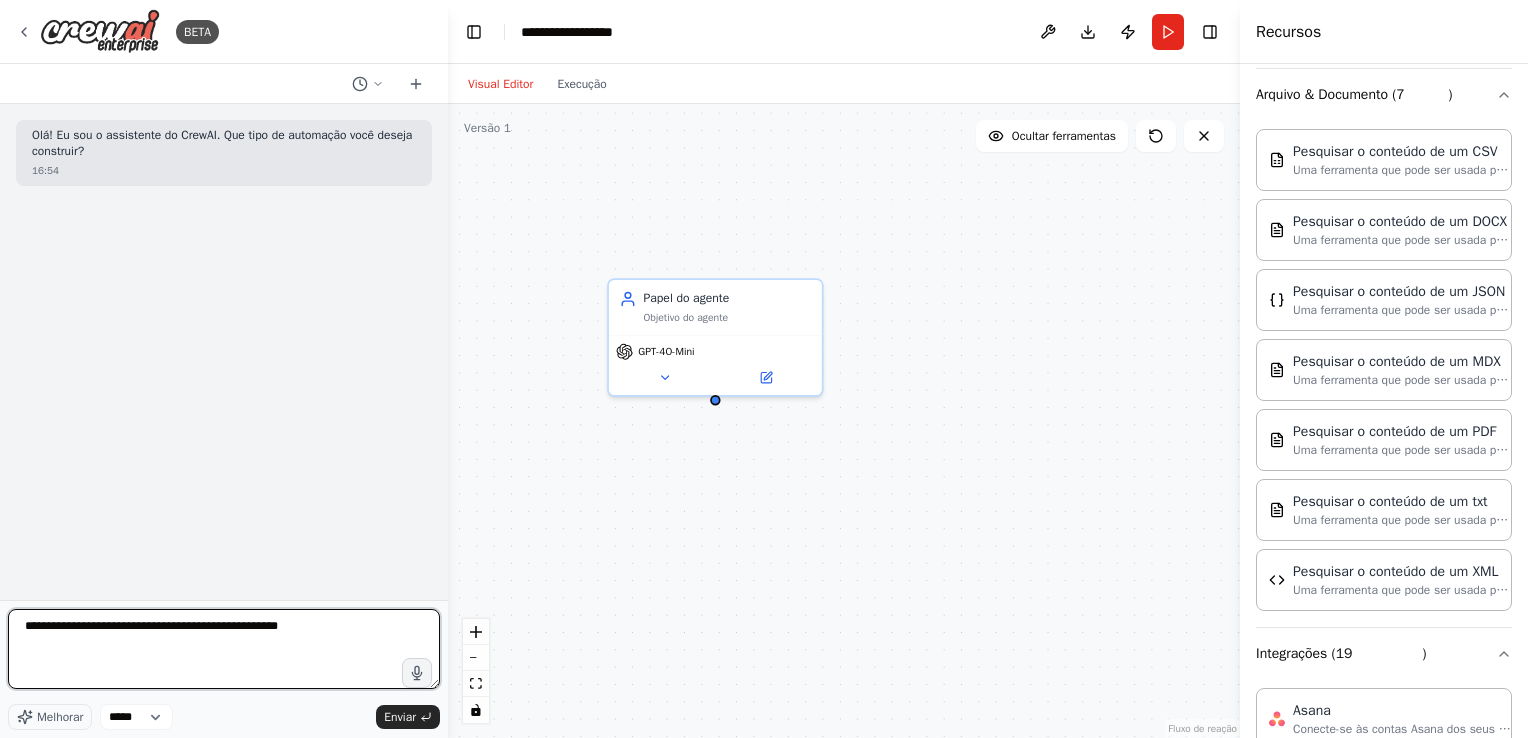 type 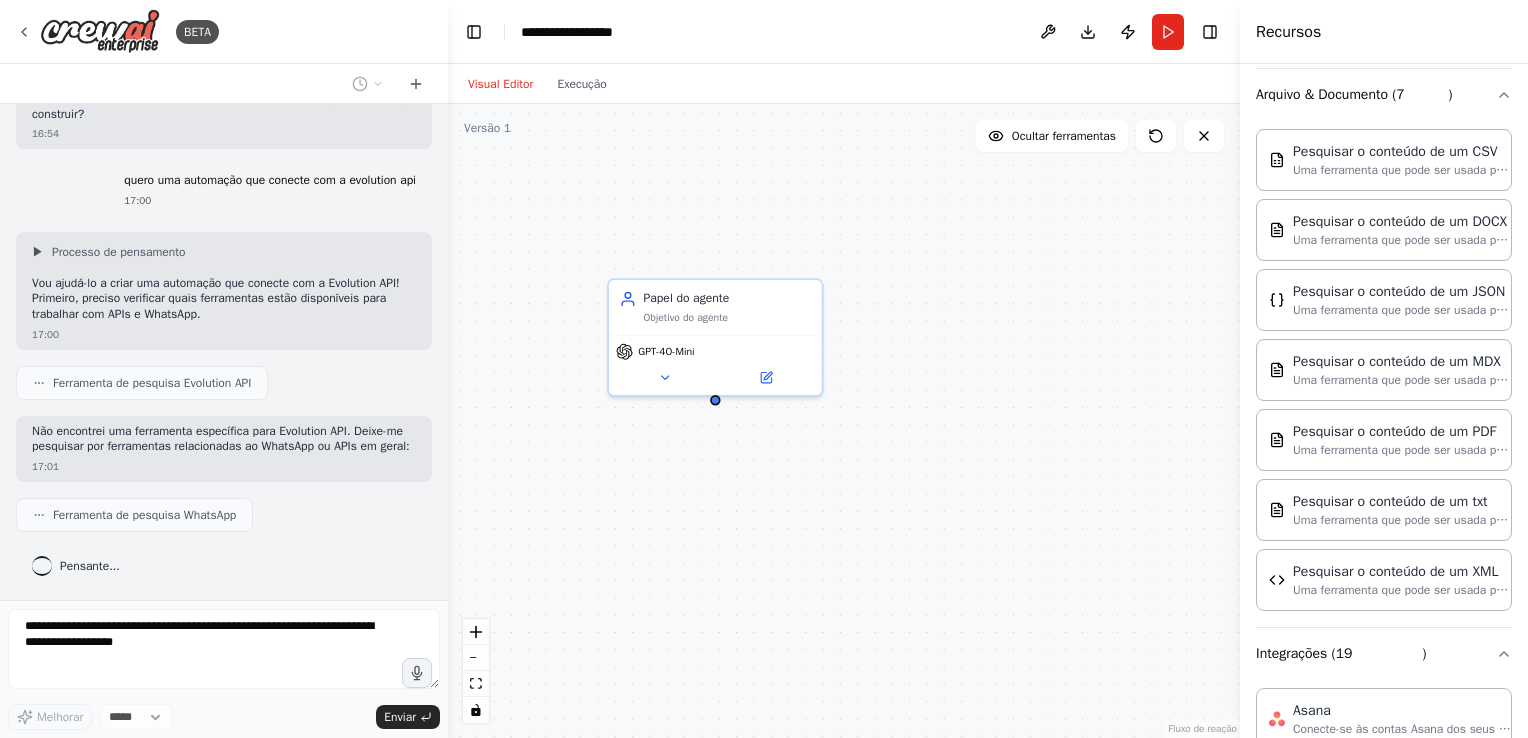 scroll, scrollTop: 99, scrollLeft: 0, axis: vertical 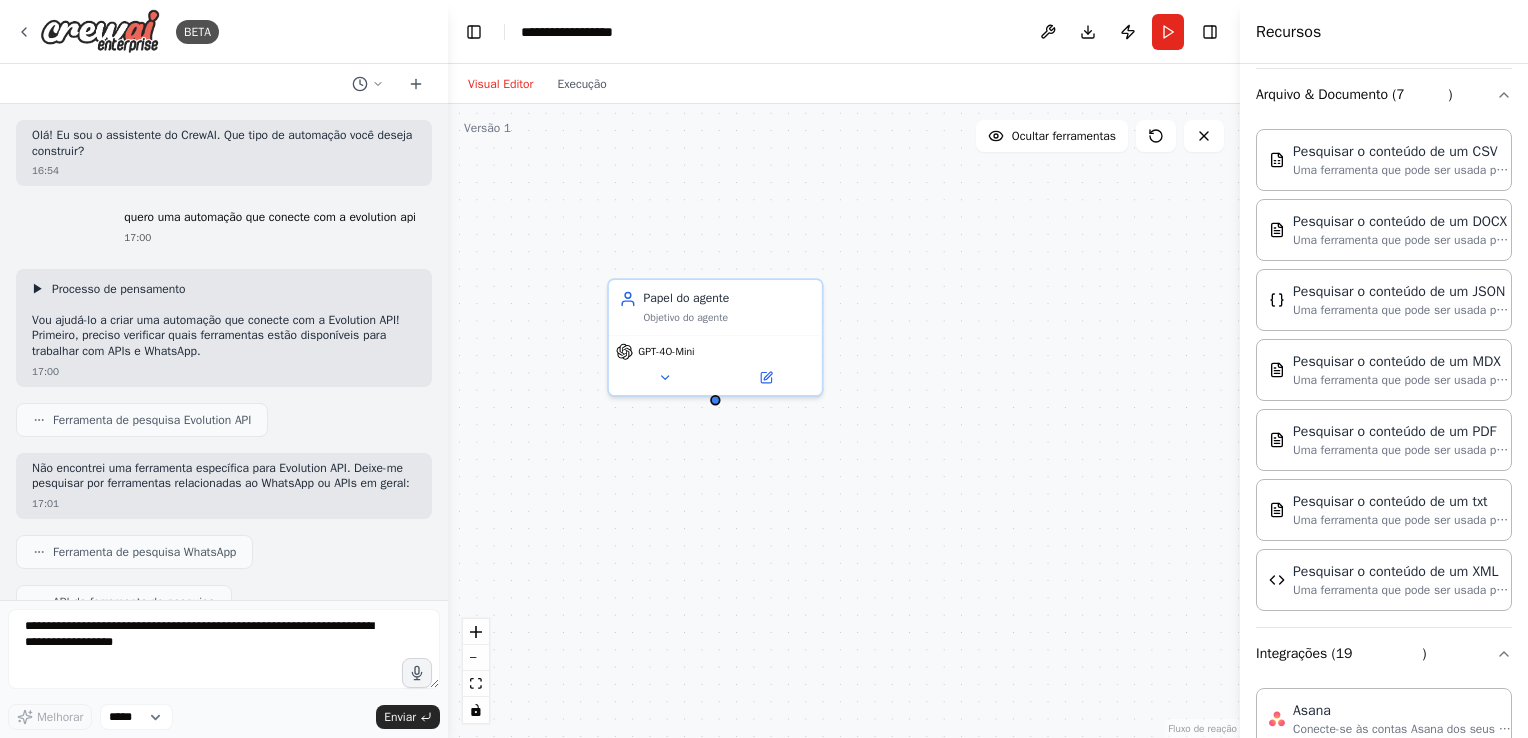 click on "▶" at bounding box center [38, 289] 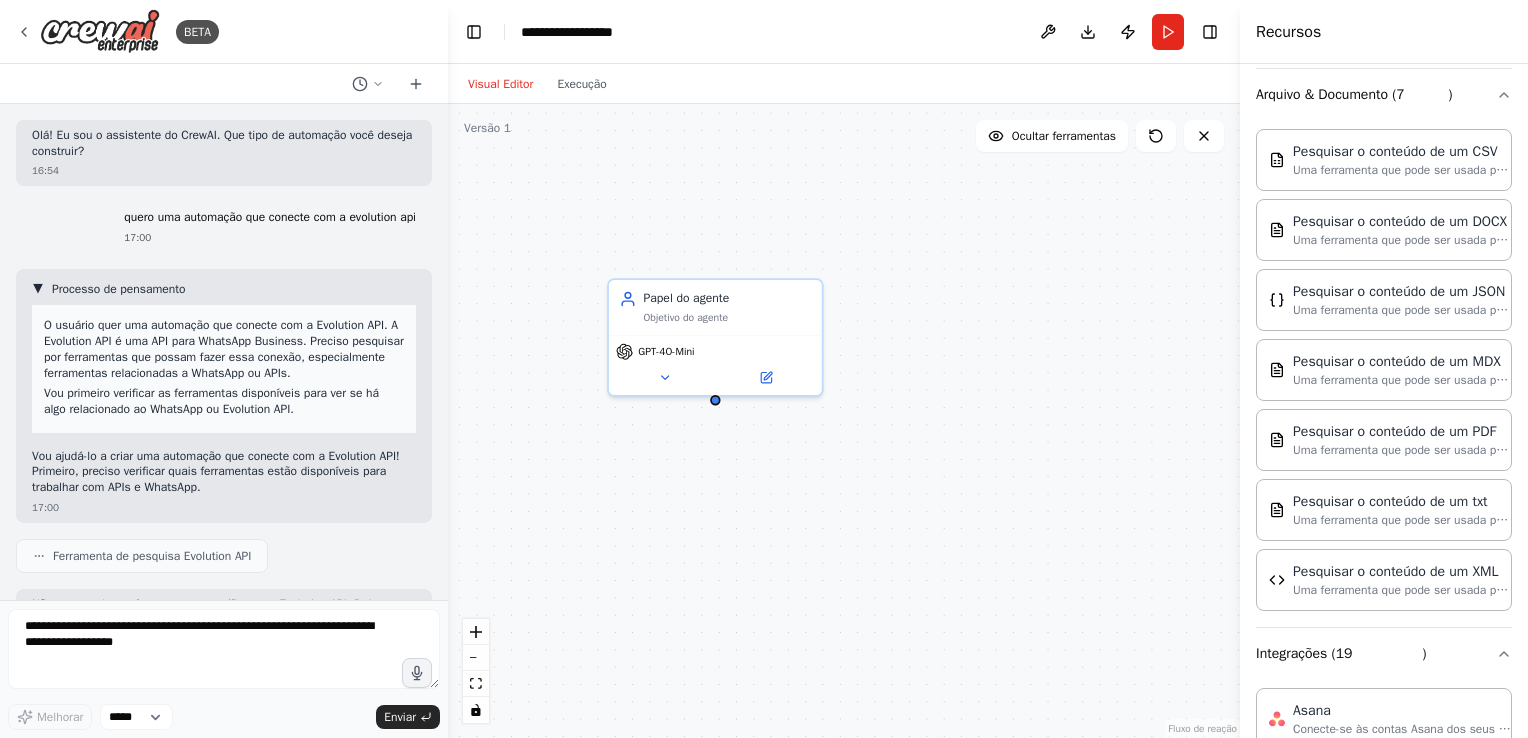 click on "▼" at bounding box center (38, 289) 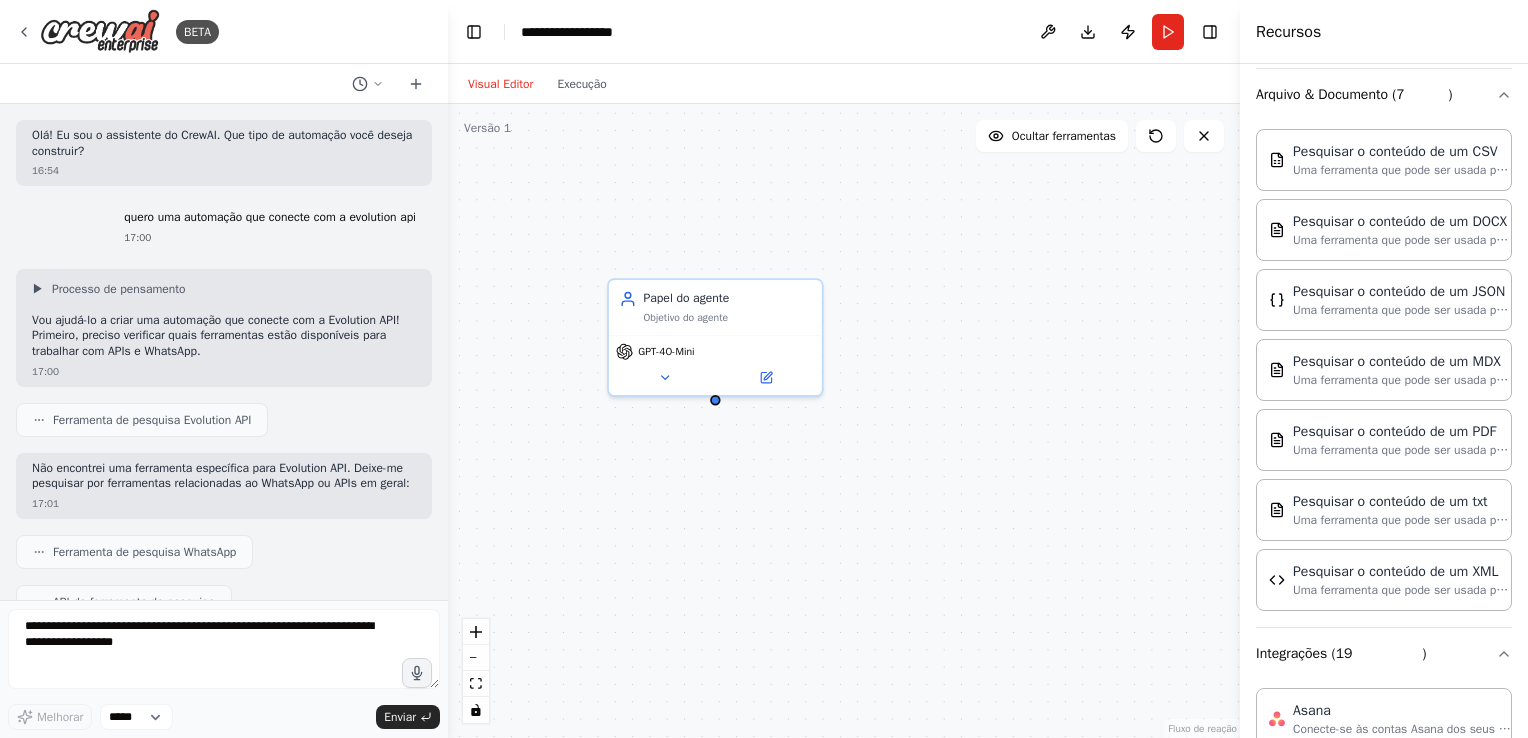 click 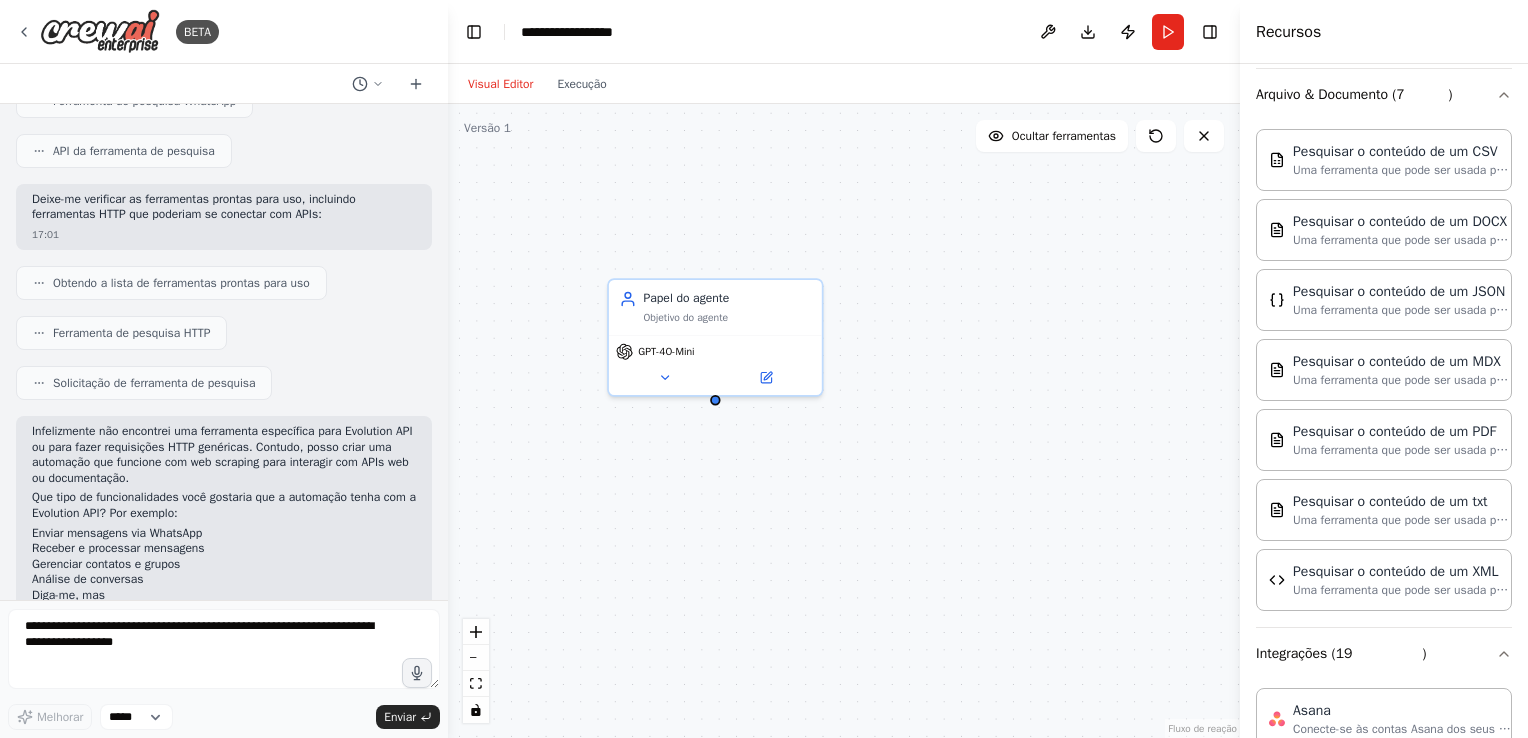 scroll, scrollTop: 508, scrollLeft: 0, axis: vertical 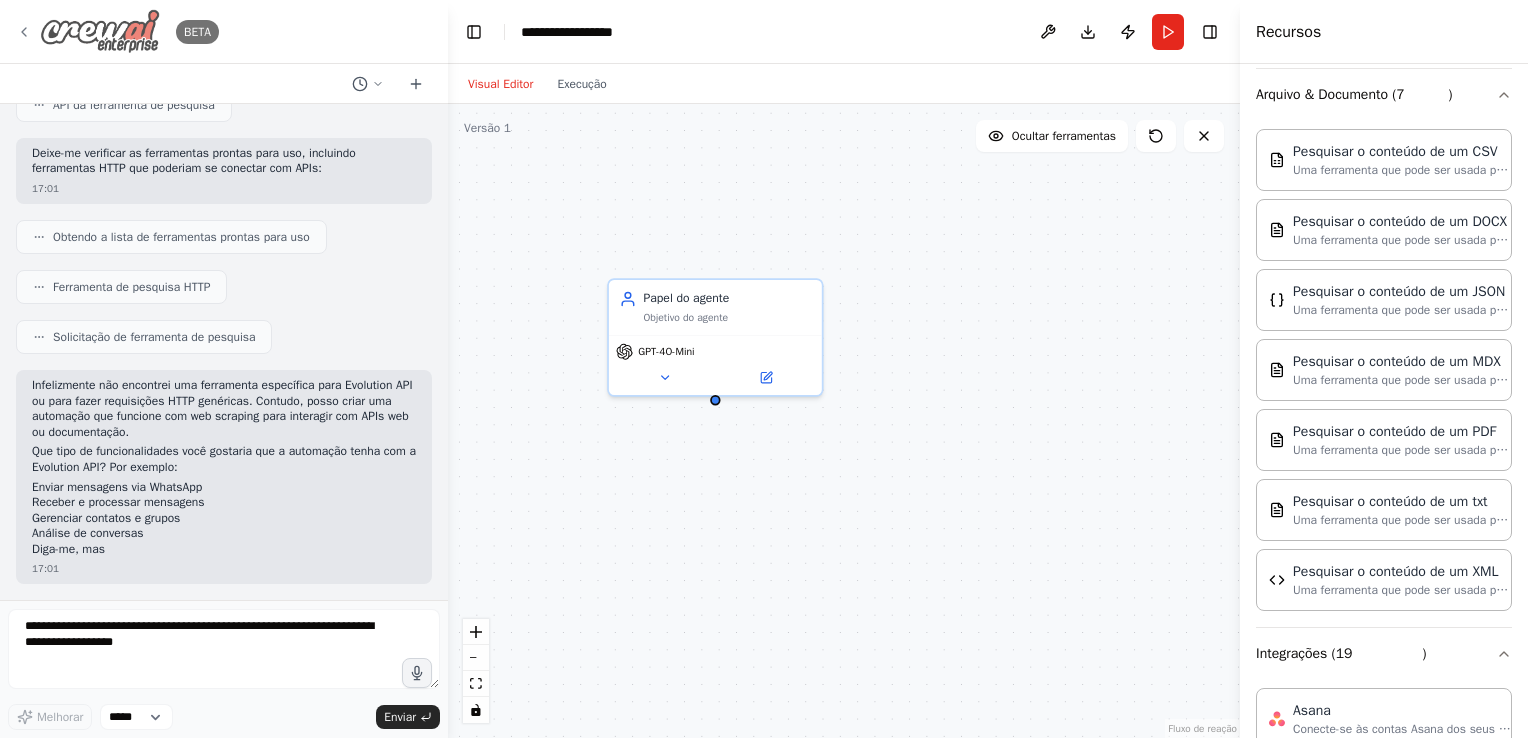 click on "BETA" at bounding box center (117, 31) 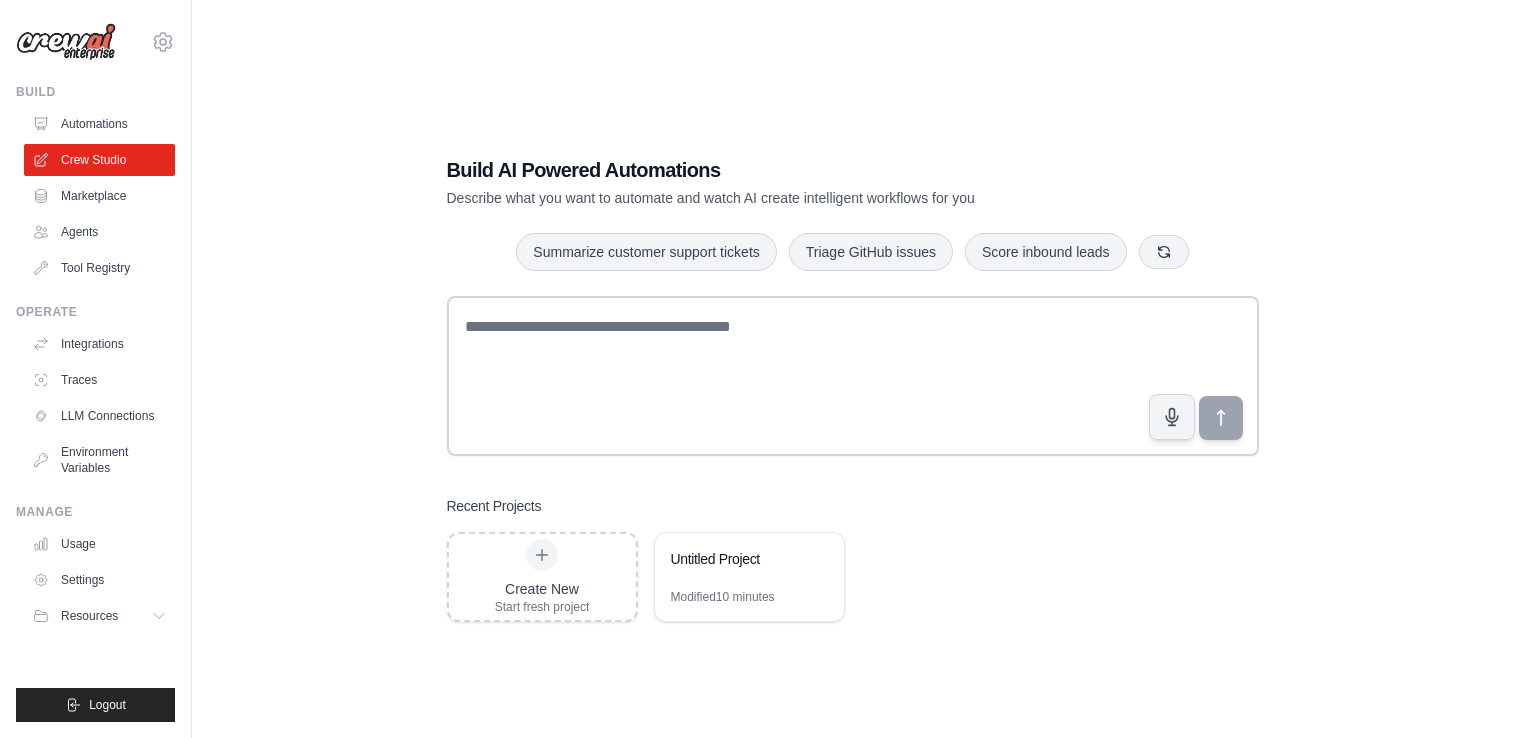 scroll, scrollTop: 0, scrollLeft: 0, axis: both 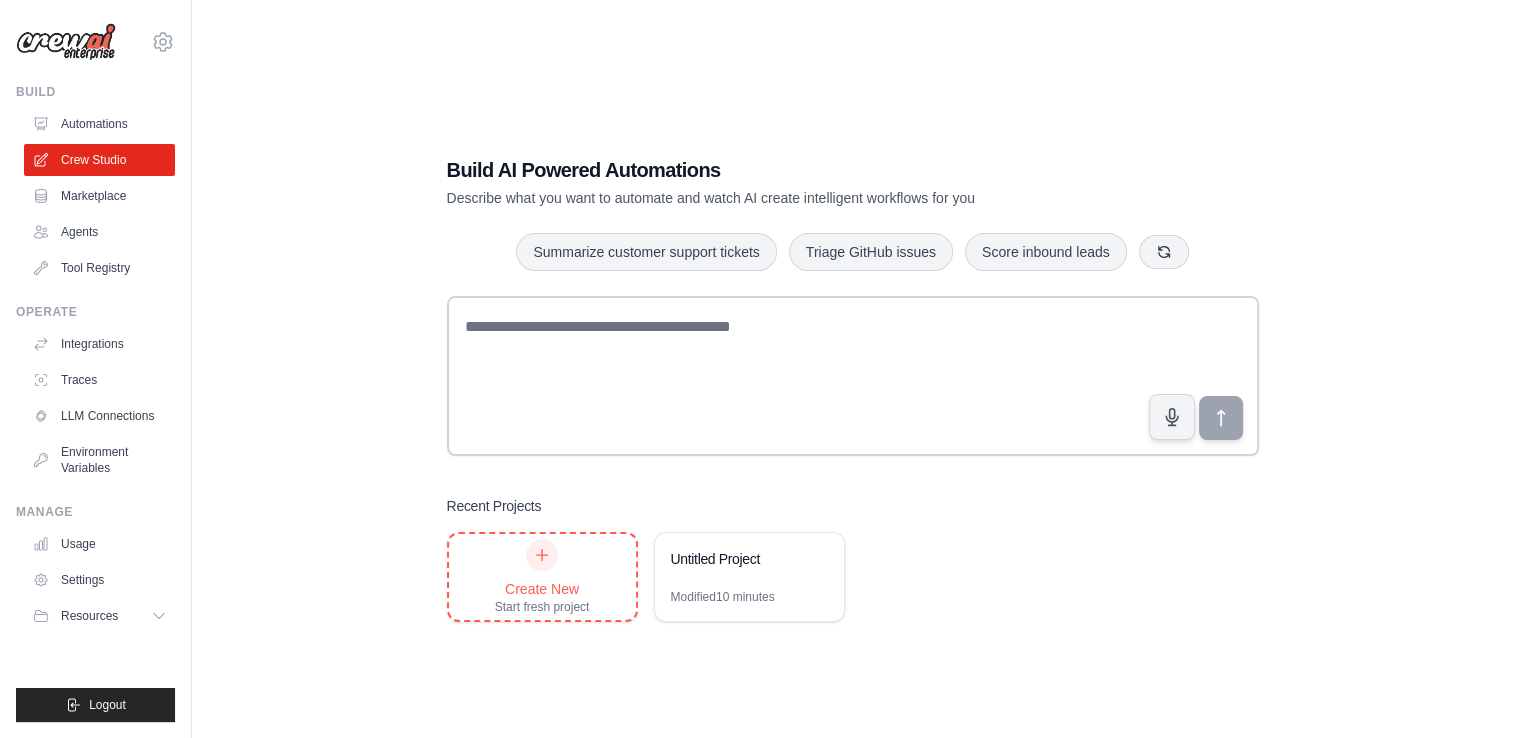 click on "Create New Start fresh project" at bounding box center [542, 577] 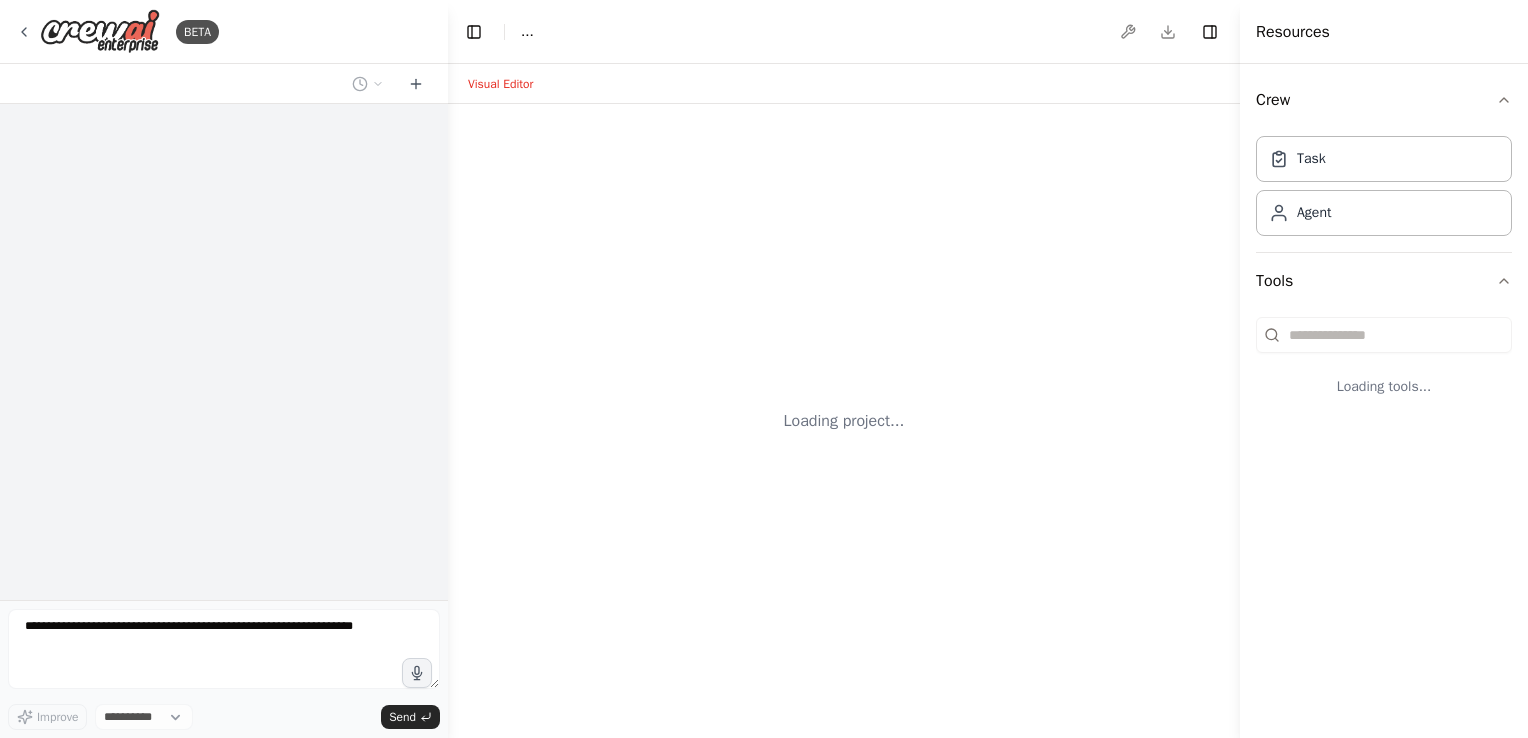 scroll, scrollTop: 0, scrollLeft: 0, axis: both 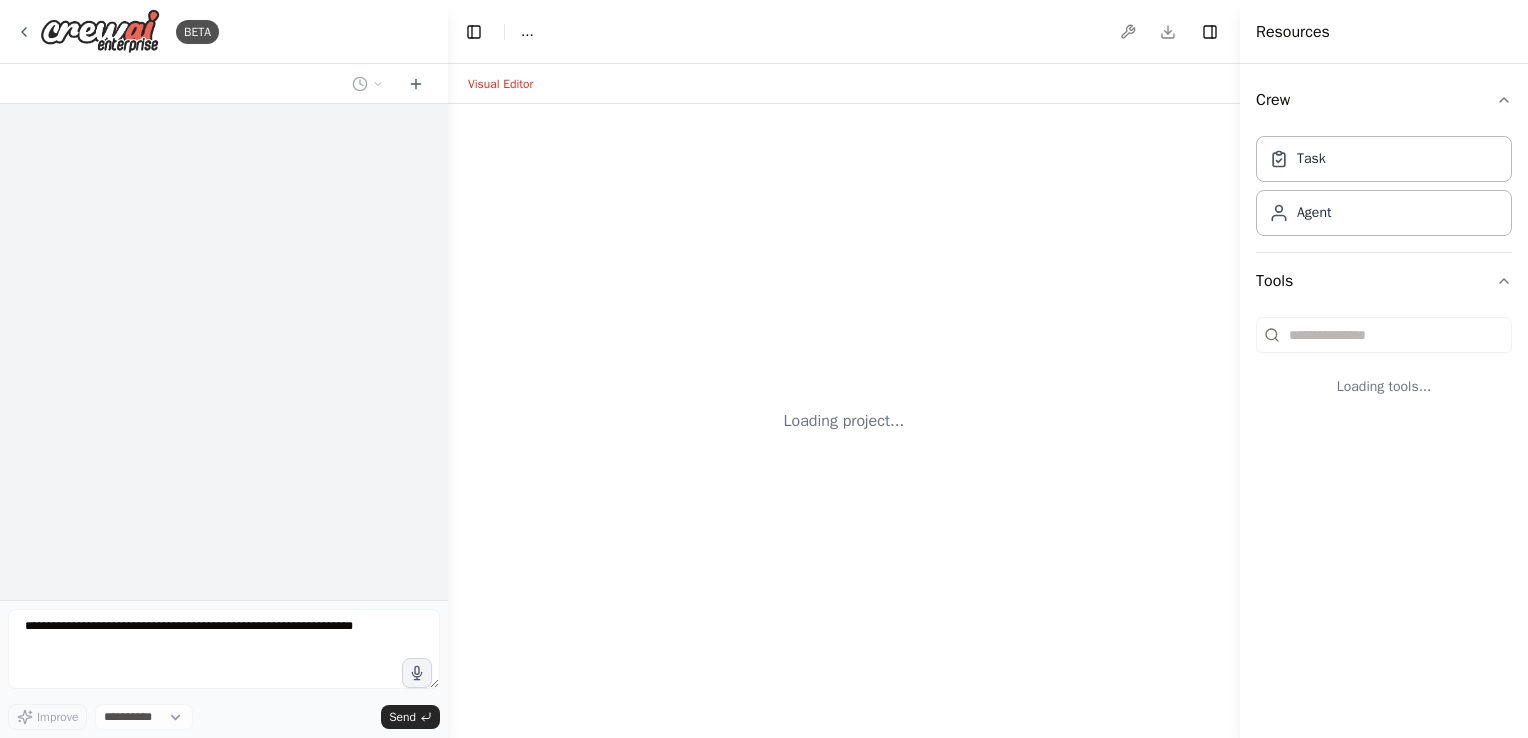select on "****" 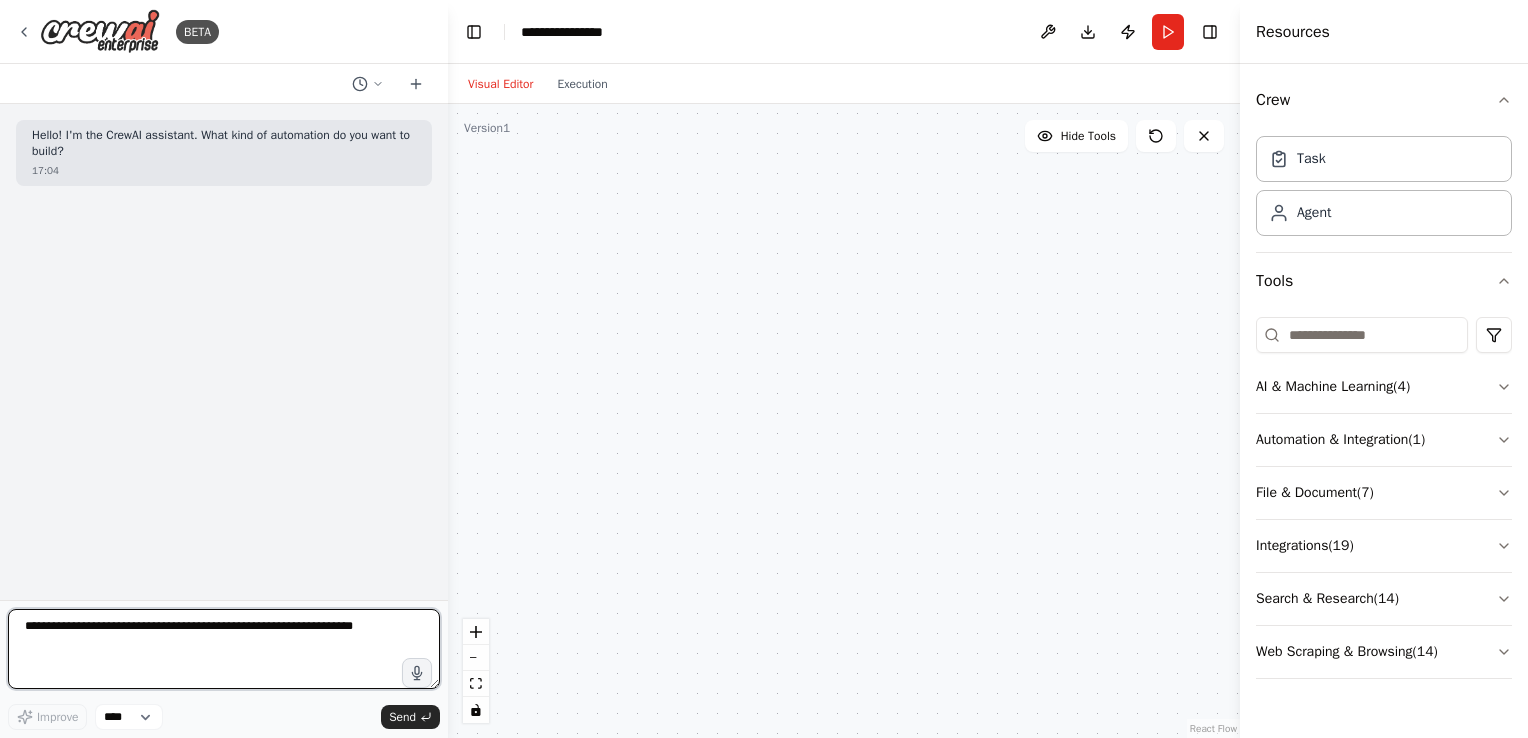 click at bounding box center (224, 649) 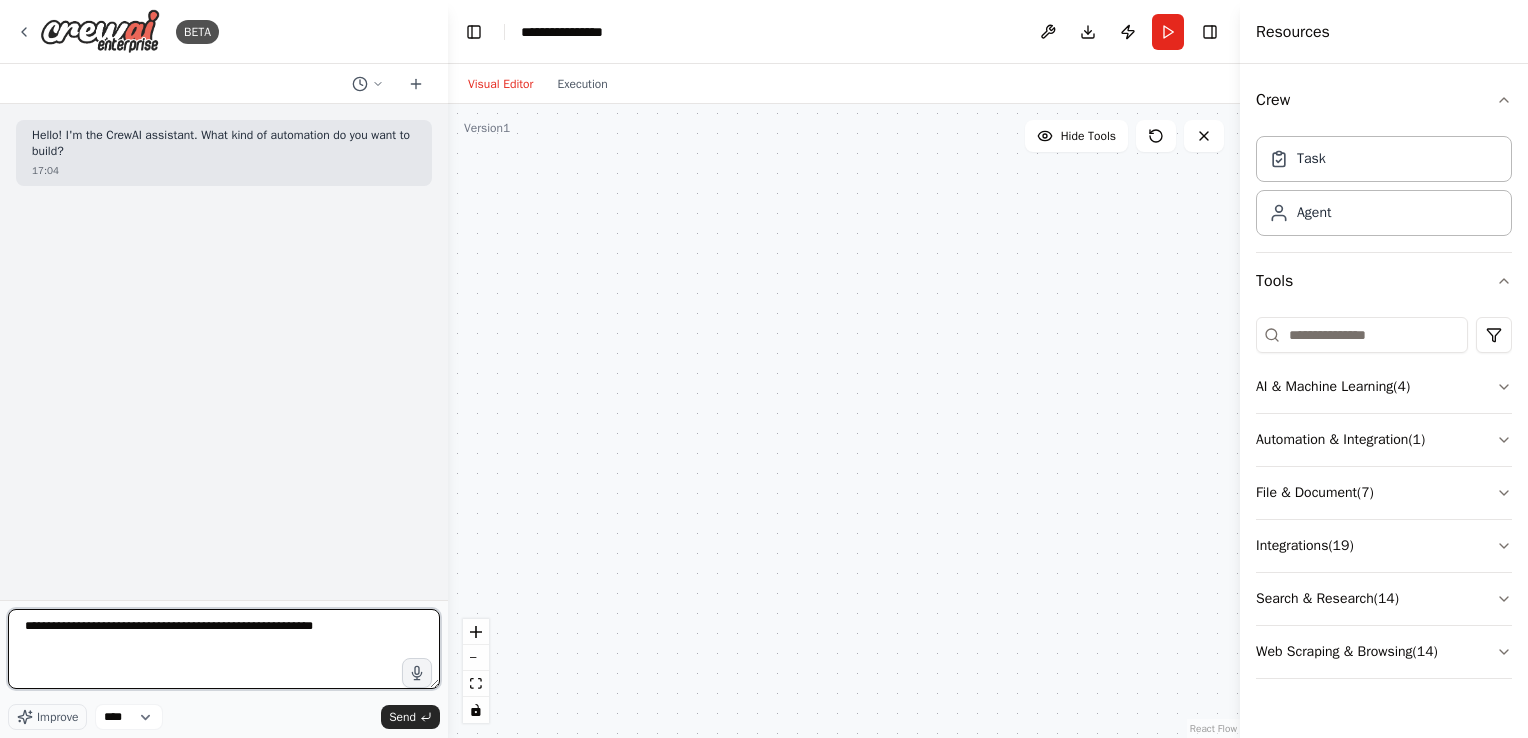 drag, startPoint x: 263, startPoint y: 630, endPoint x: 296, endPoint y: 630, distance: 33 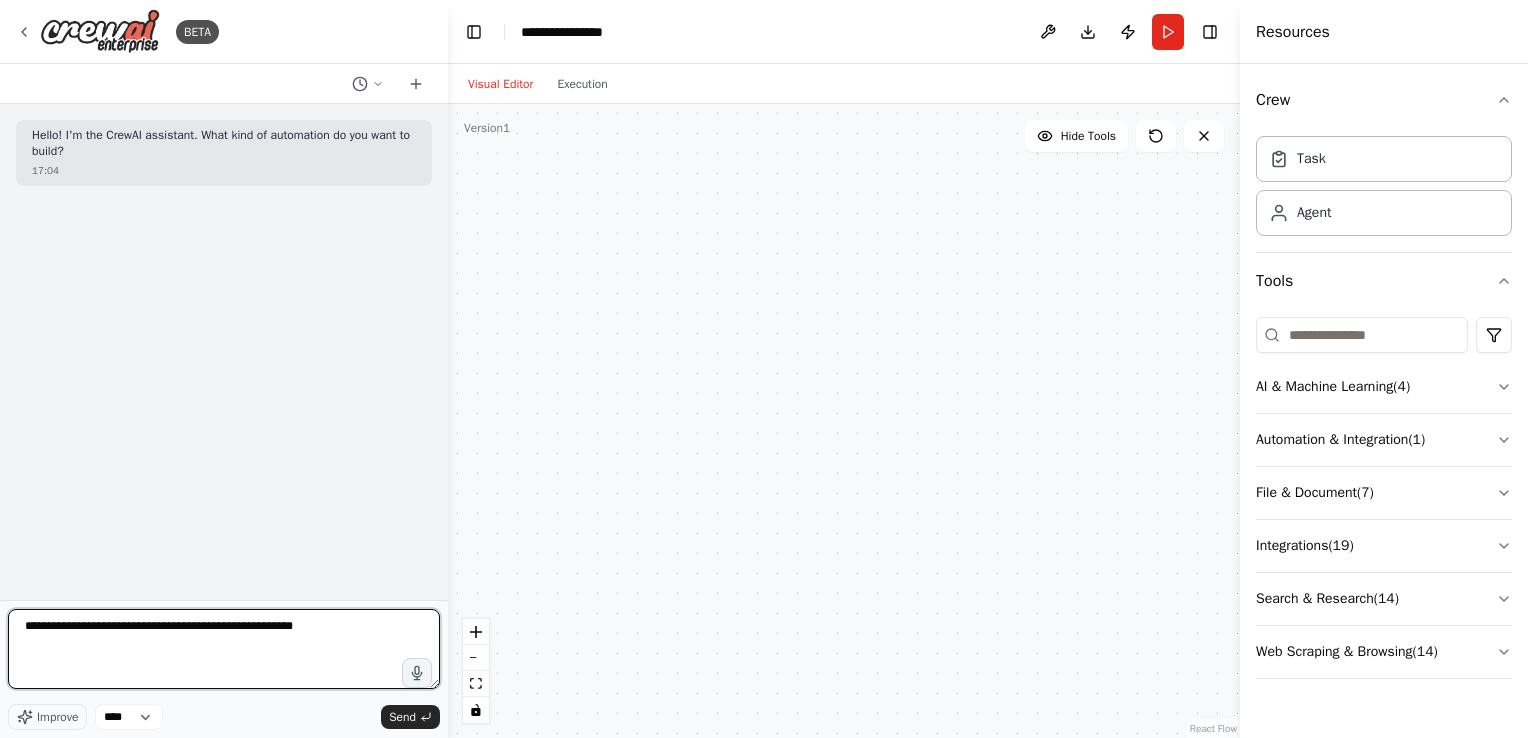 click on "**********" at bounding box center (224, 649) 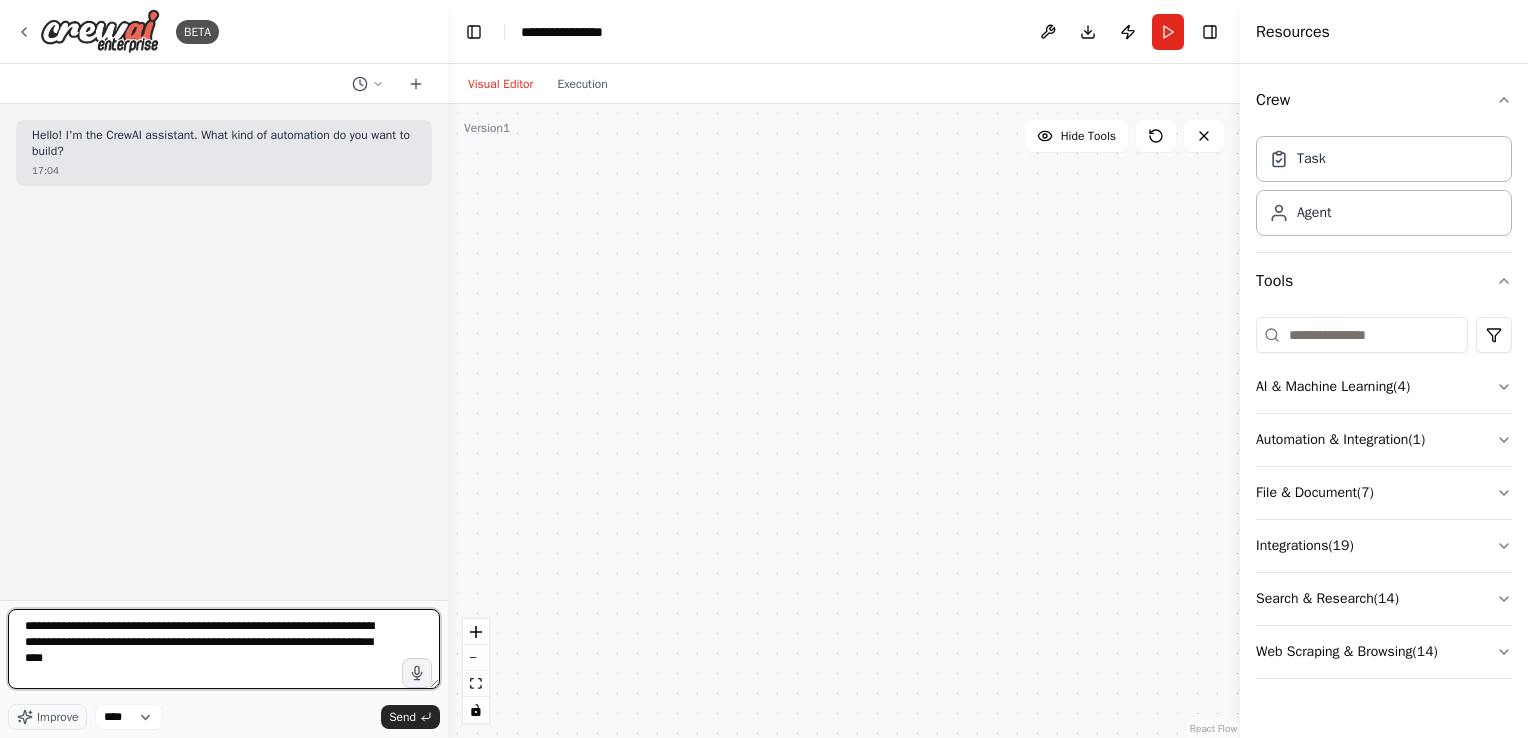click on "**********" at bounding box center [224, 649] 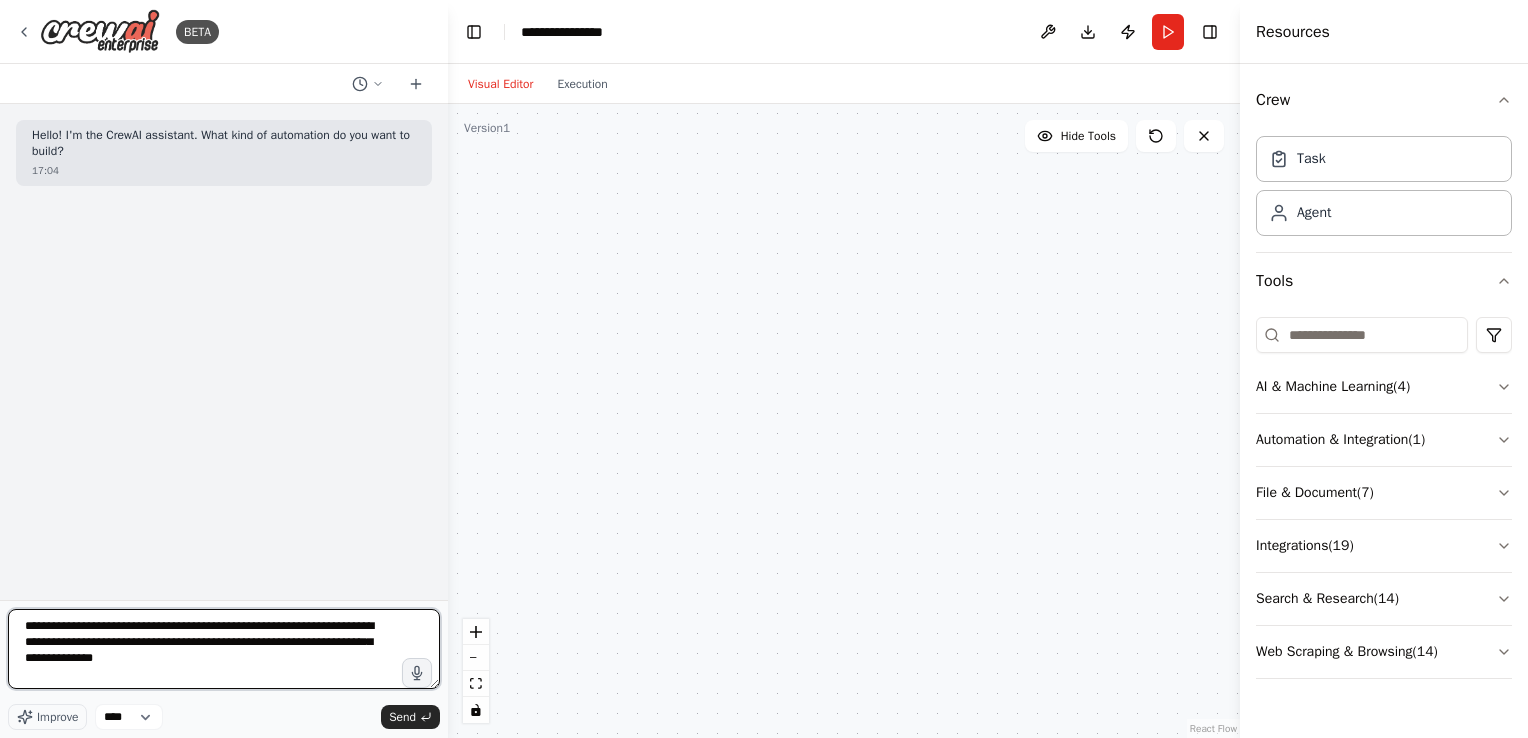 click on "**********" at bounding box center [224, 649] 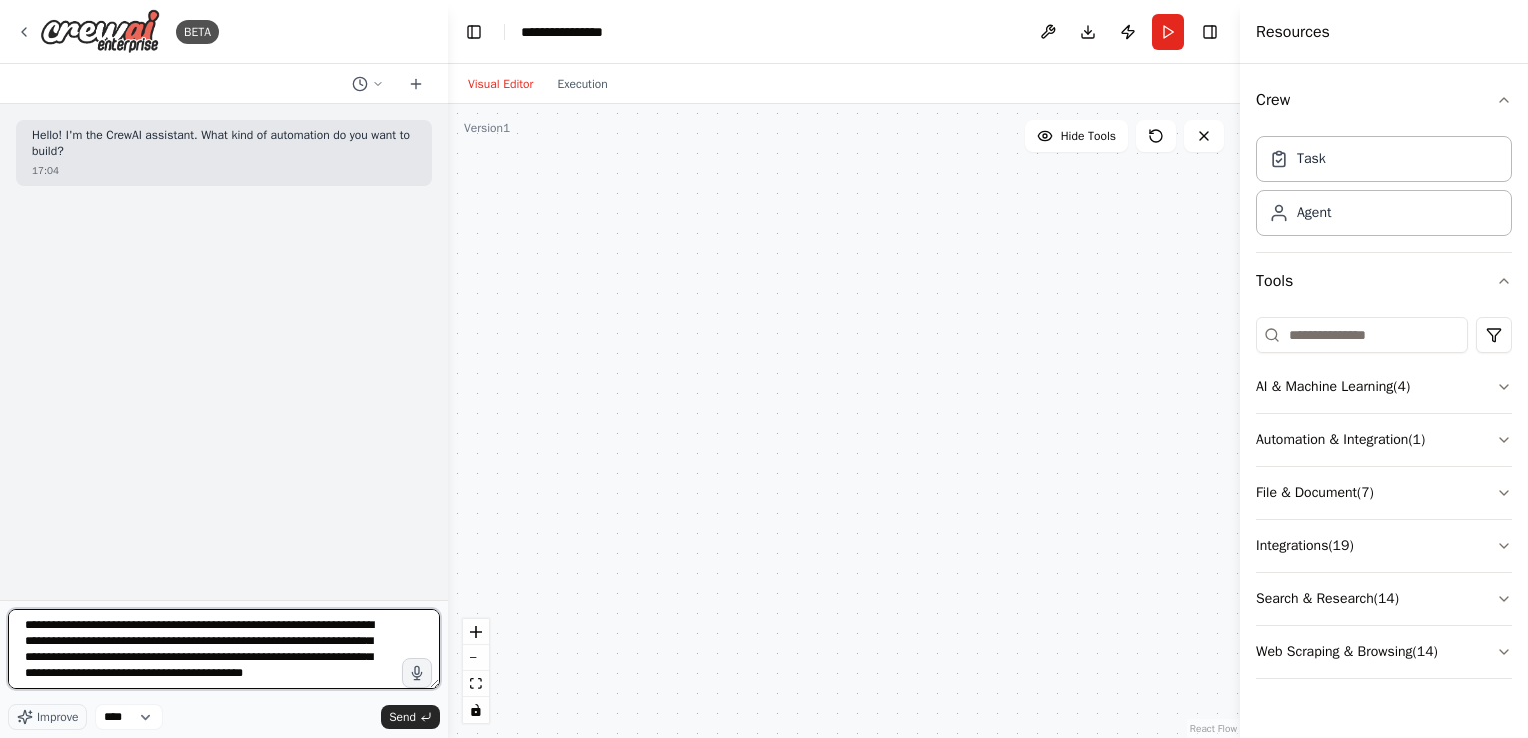 scroll, scrollTop: 9, scrollLeft: 0, axis: vertical 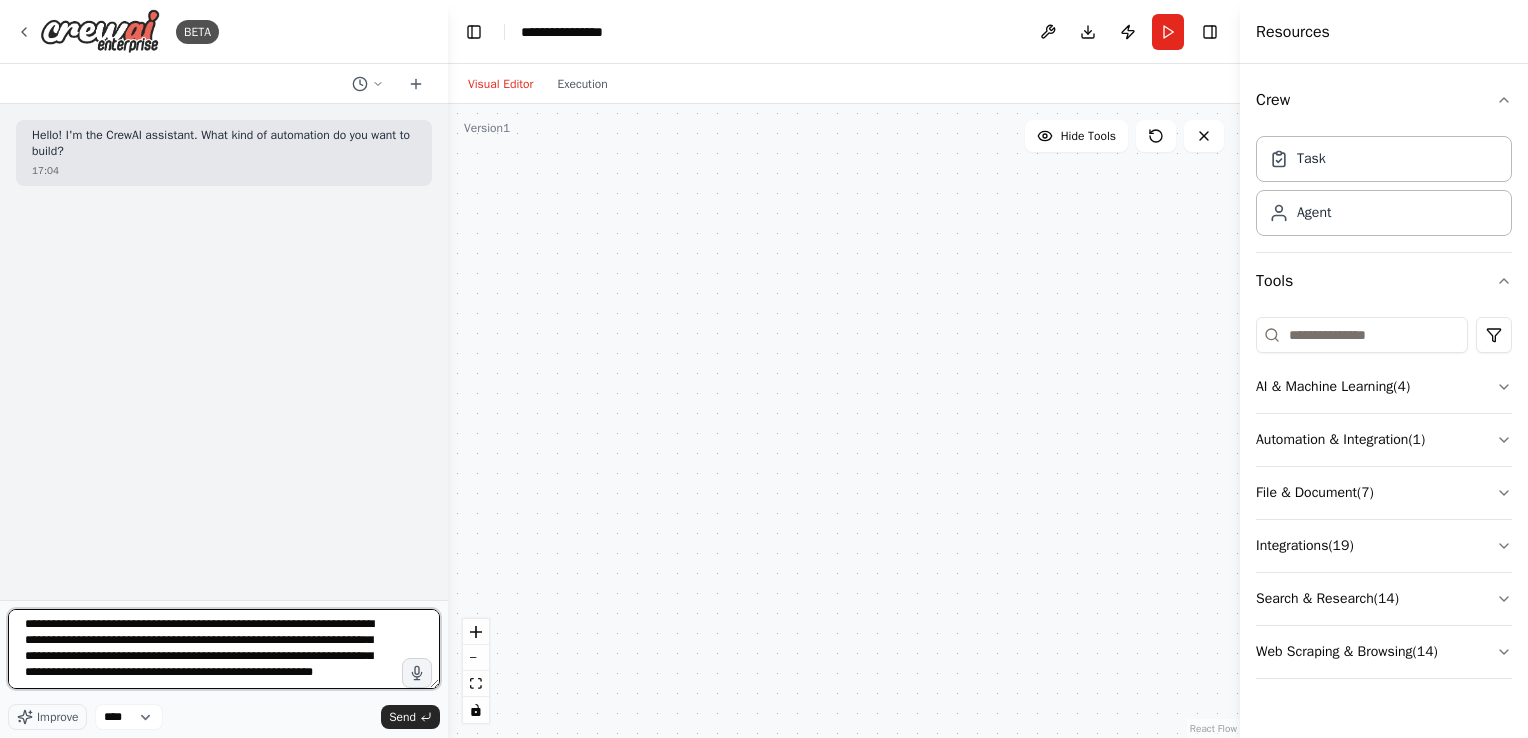 click on "**********" at bounding box center (224, 649) 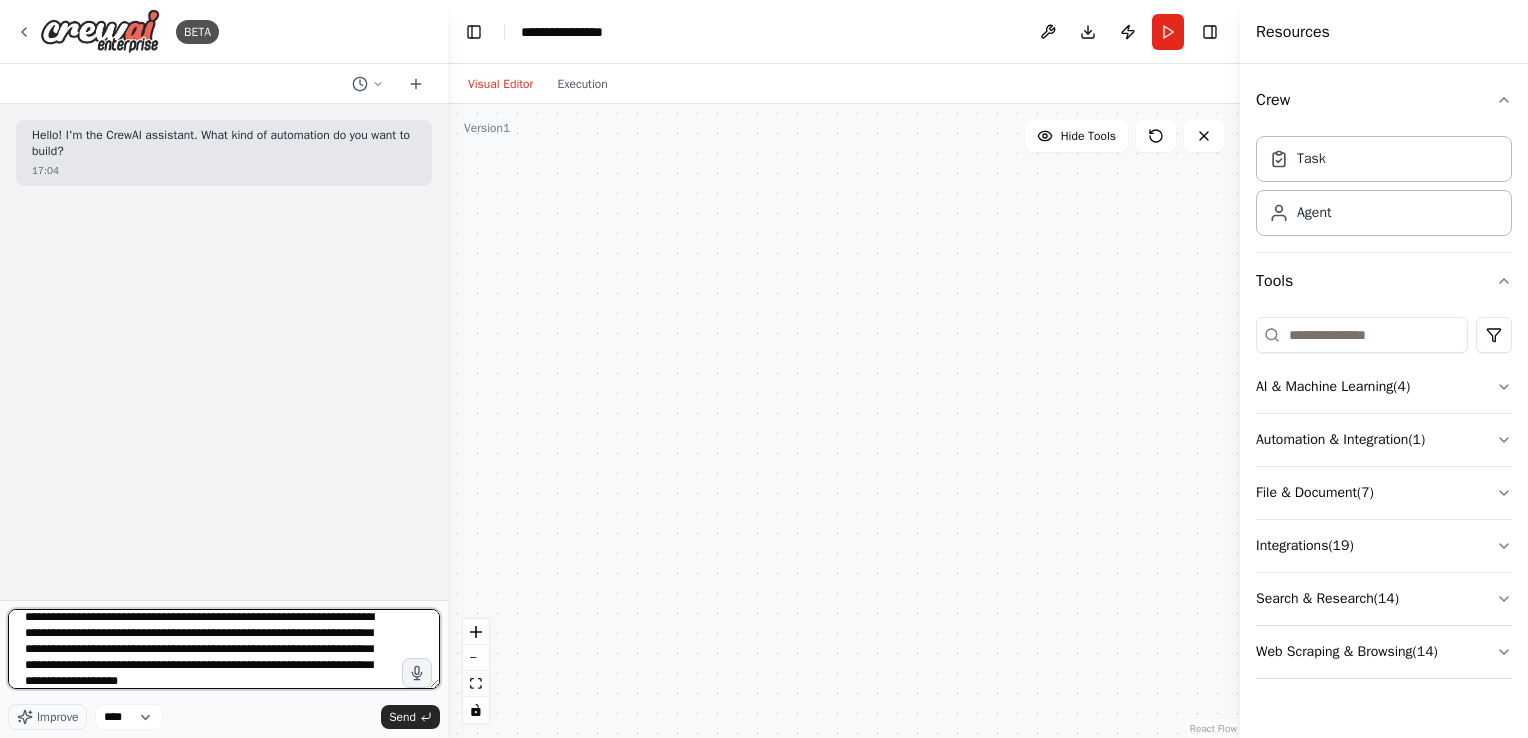 scroll, scrollTop: 17, scrollLeft: 0, axis: vertical 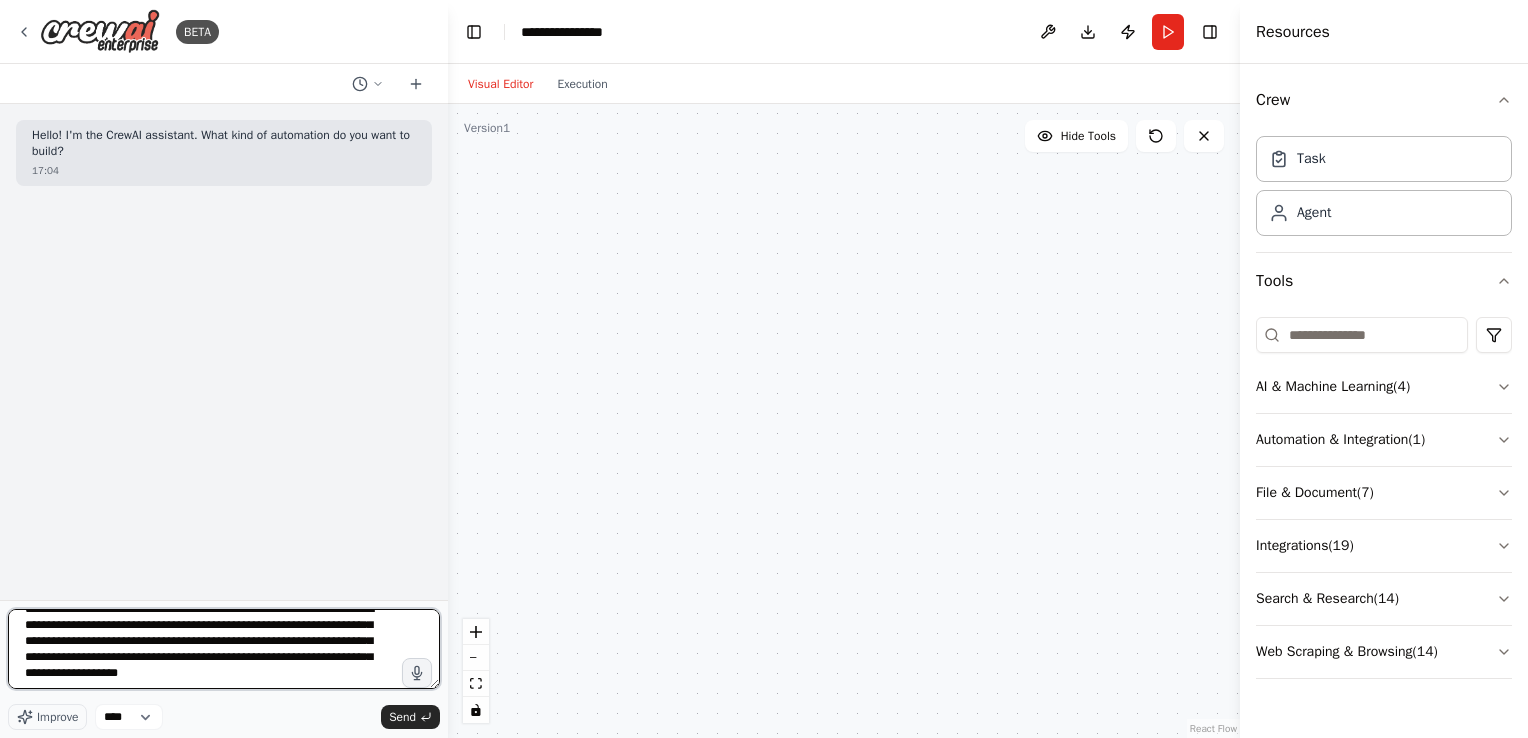 click on "**********" at bounding box center (224, 649) 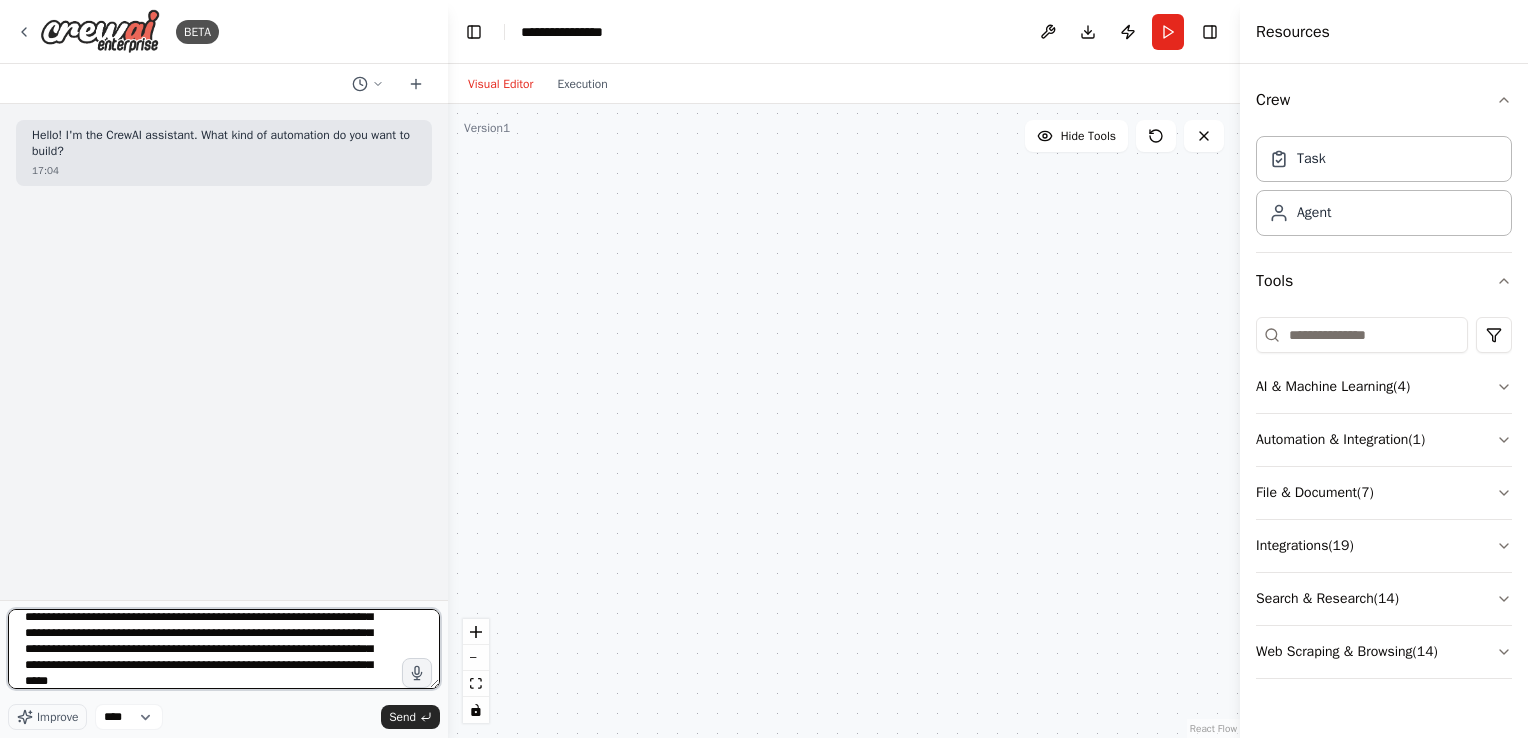 scroll, scrollTop: 73, scrollLeft: 0, axis: vertical 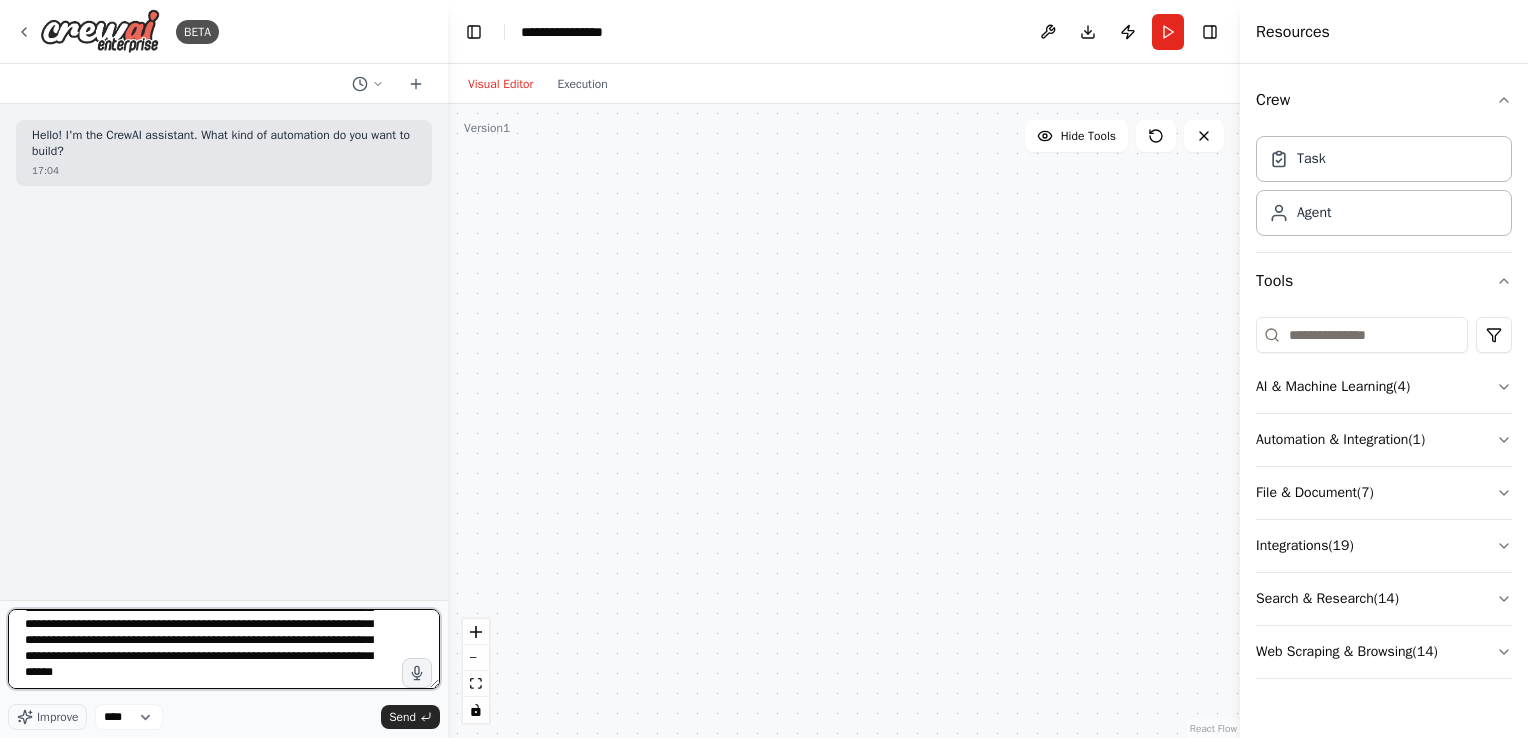 click on "**********" at bounding box center [224, 649] 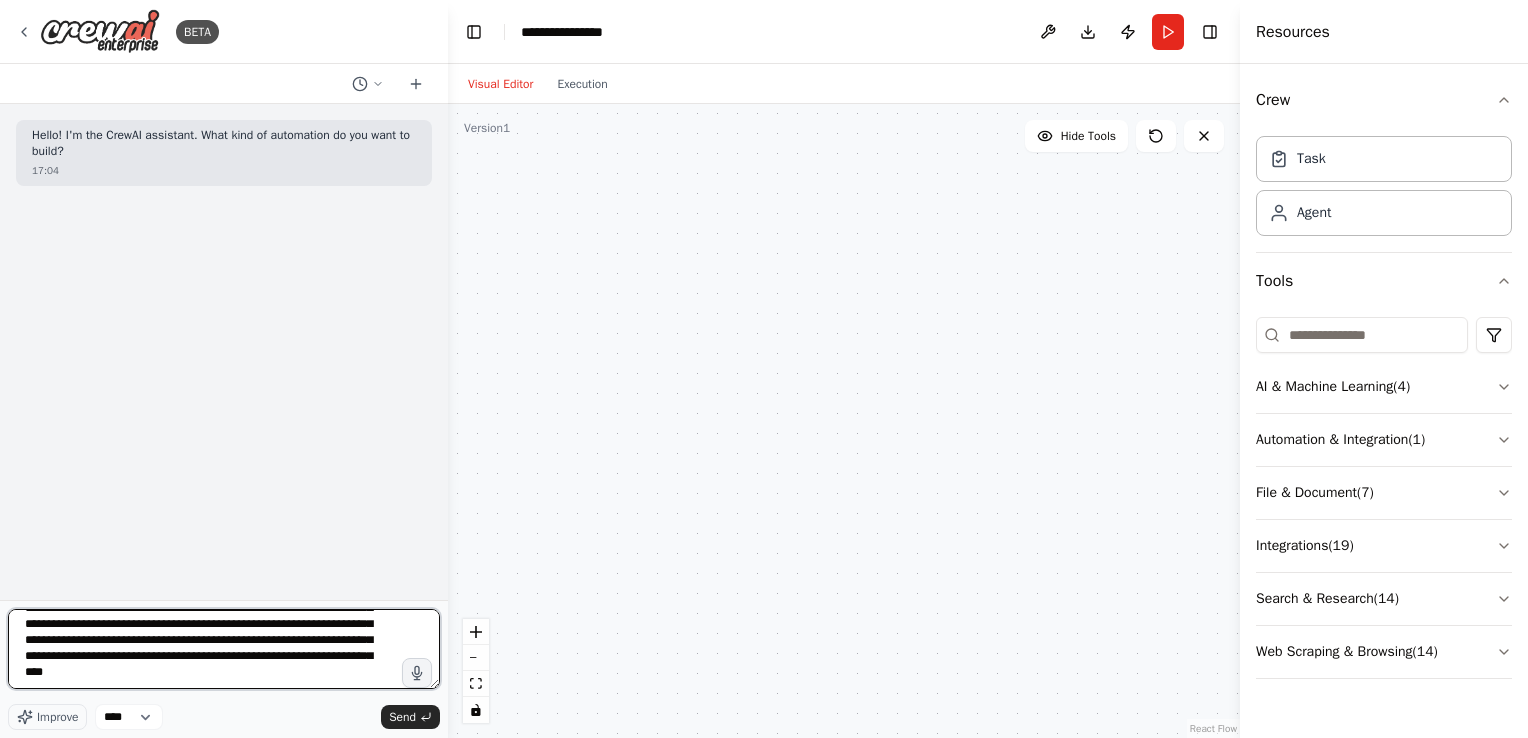 scroll, scrollTop: 65, scrollLeft: 0, axis: vertical 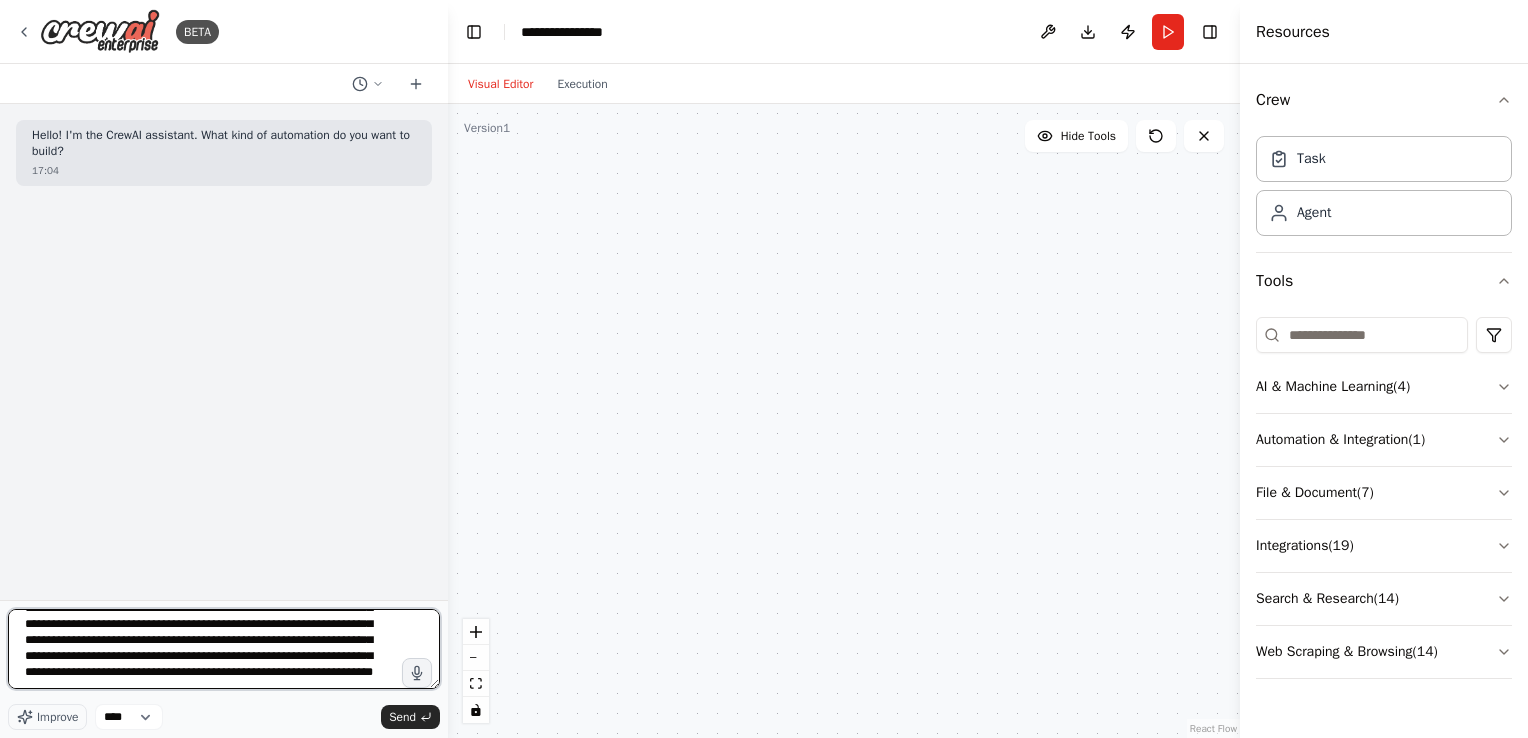 click on "**********" at bounding box center [224, 649] 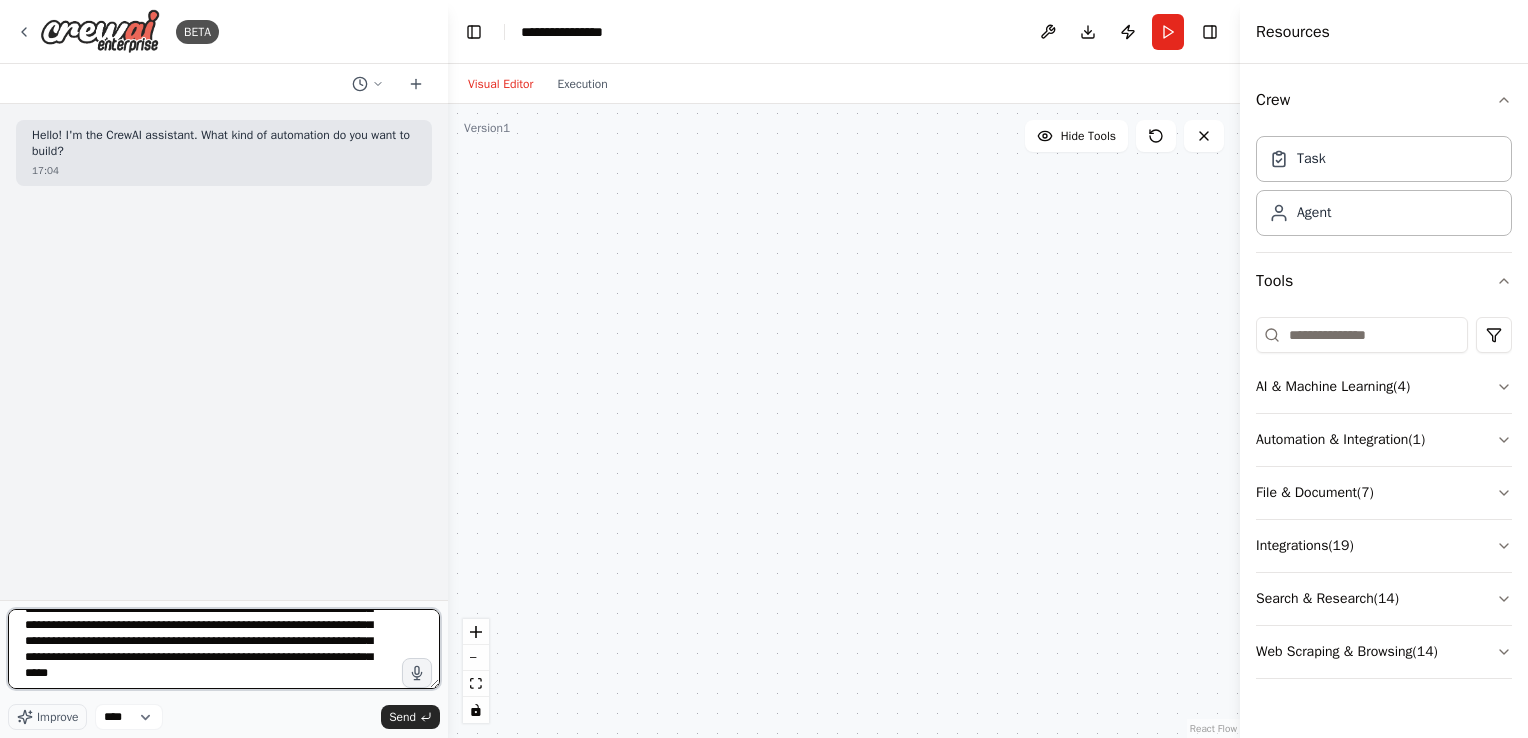 scroll, scrollTop: 73, scrollLeft: 0, axis: vertical 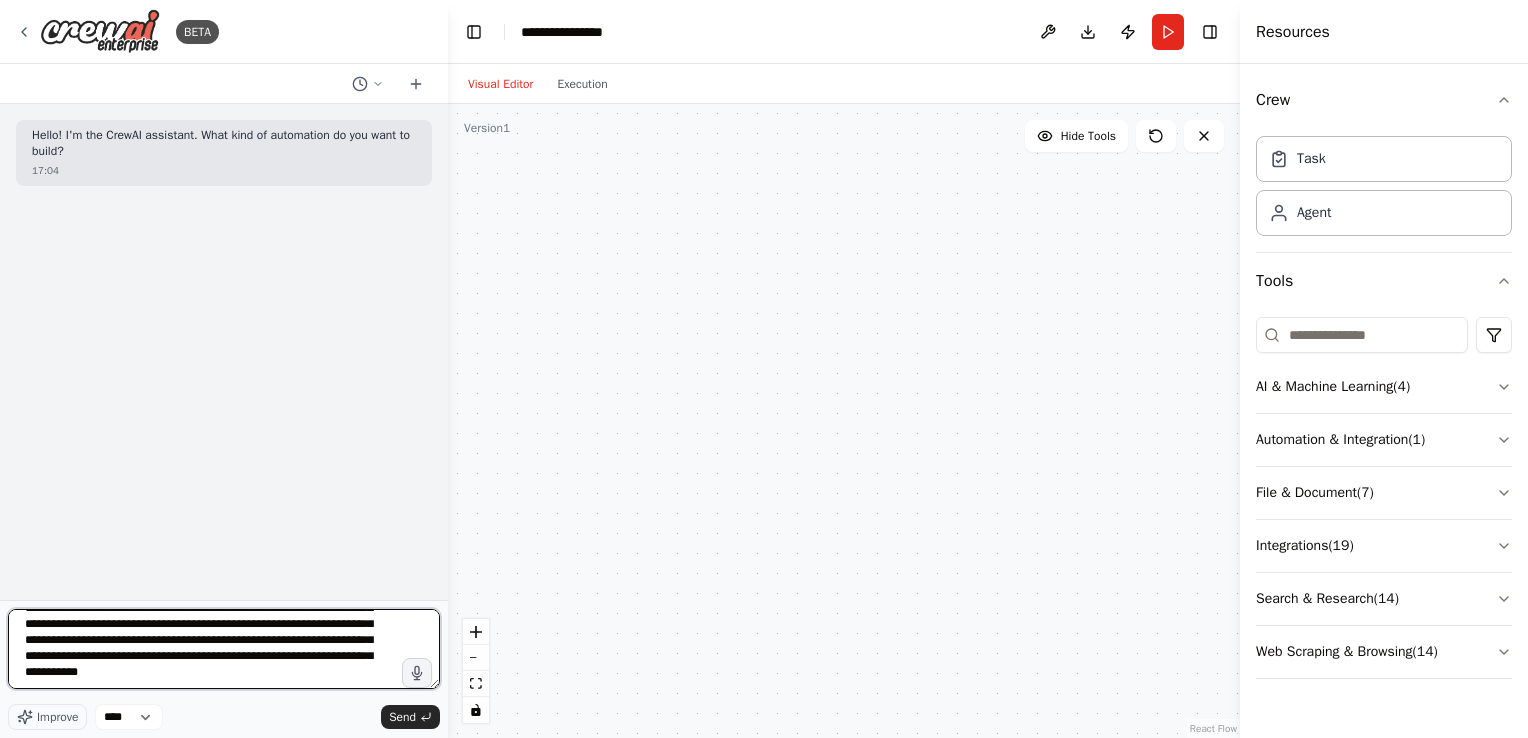 type on "**********" 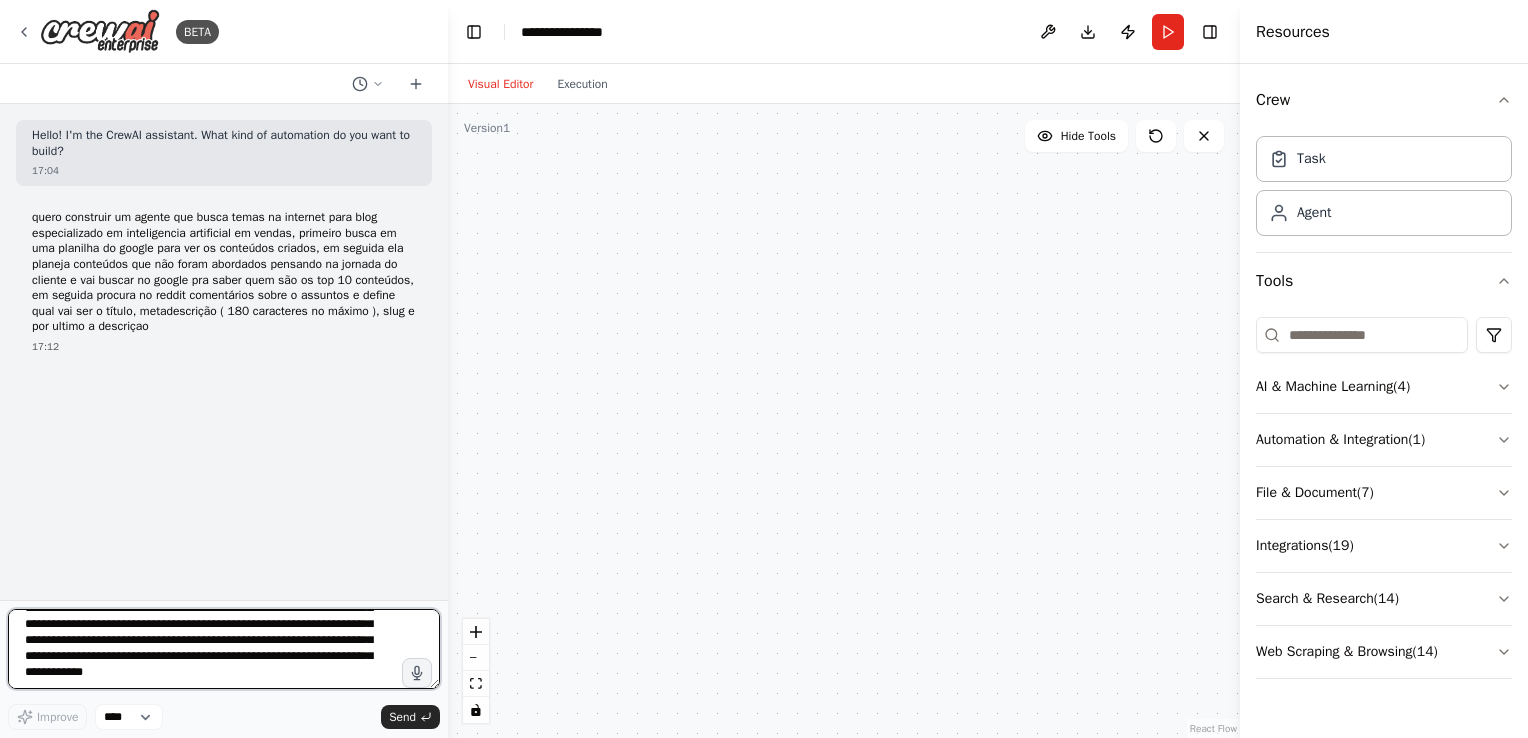 scroll, scrollTop: 0, scrollLeft: 0, axis: both 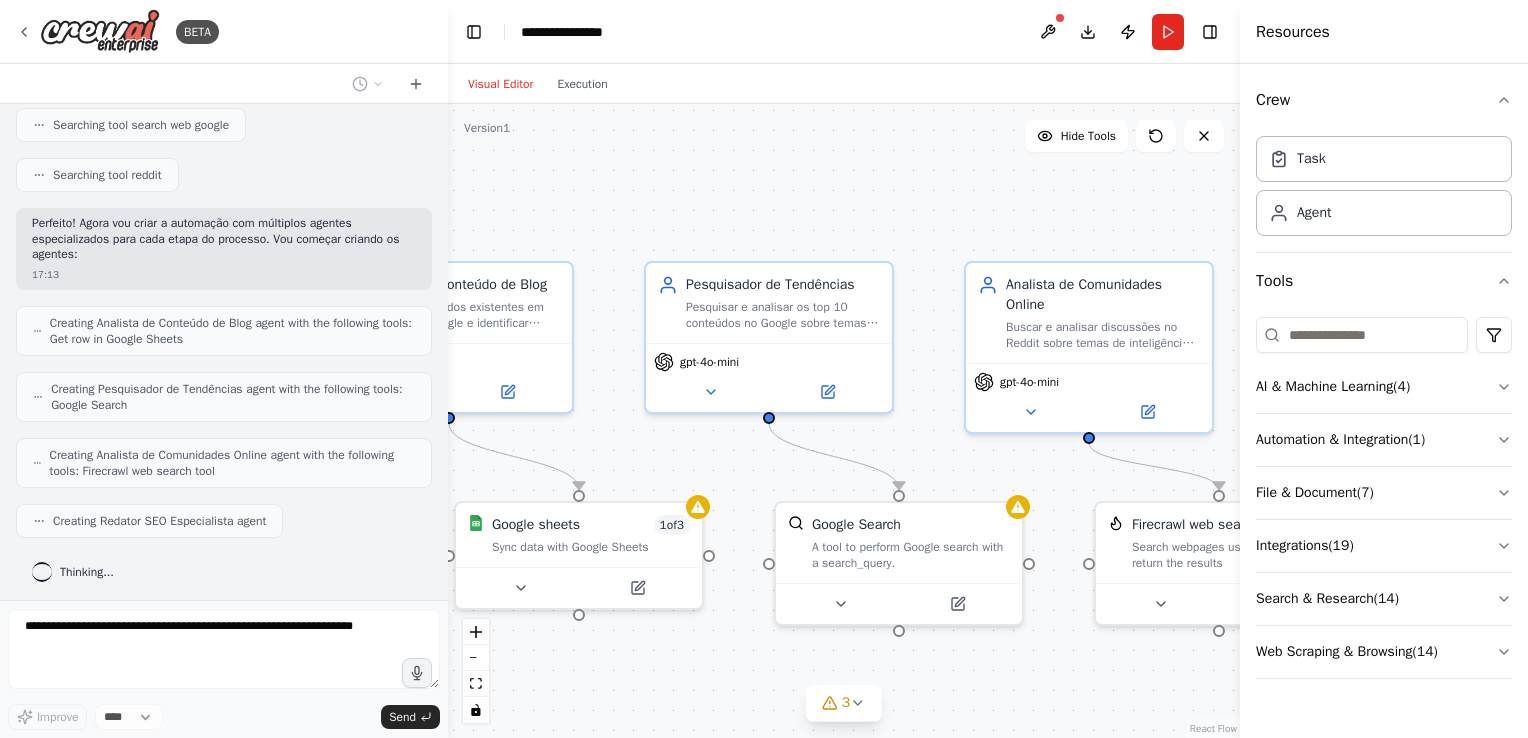 drag, startPoint x: 872, startPoint y: 398, endPoint x: 628, endPoint y: 439, distance: 247.4207 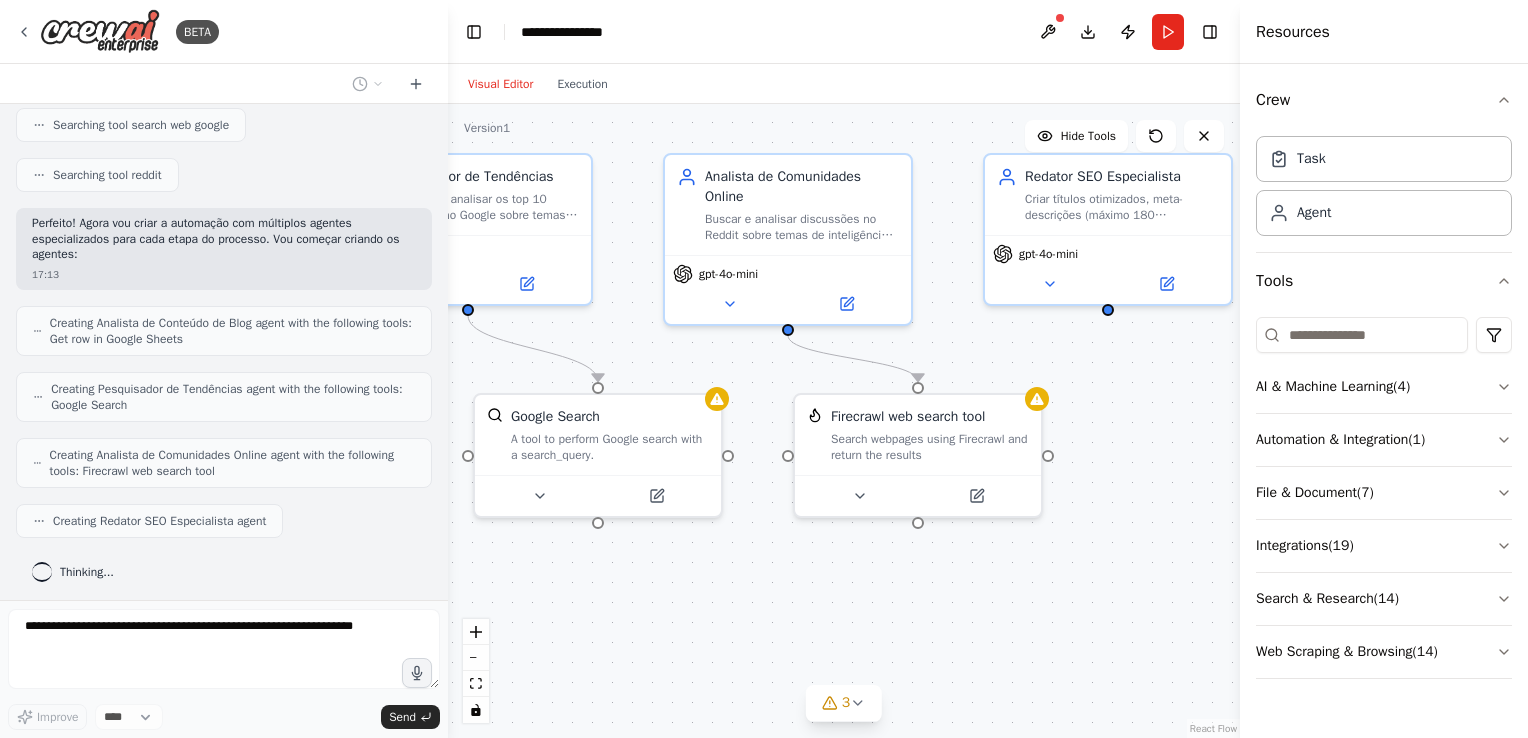 drag, startPoint x: 885, startPoint y: 238, endPoint x: 590, endPoint y: 146, distance: 309.01294 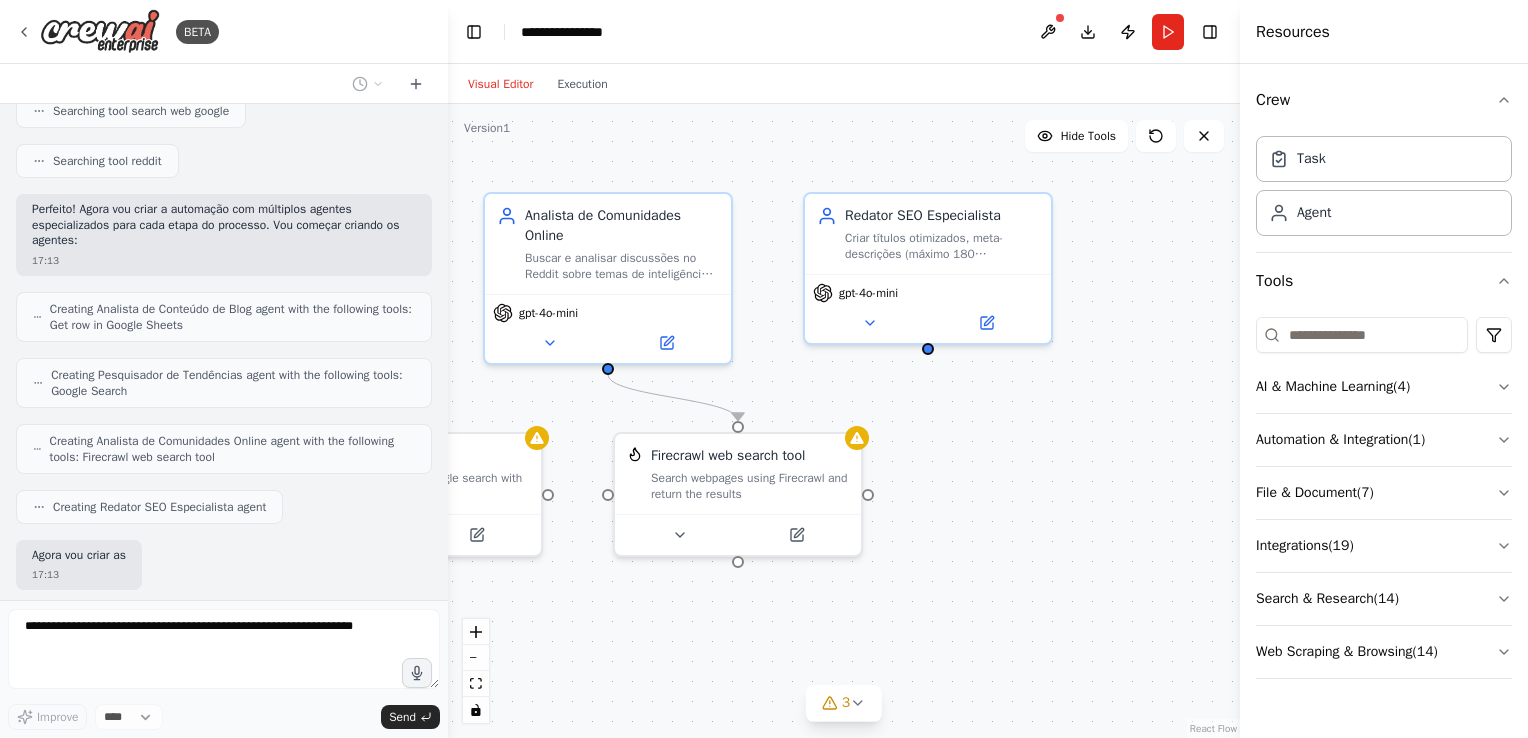 scroll, scrollTop: 702, scrollLeft: 0, axis: vertical 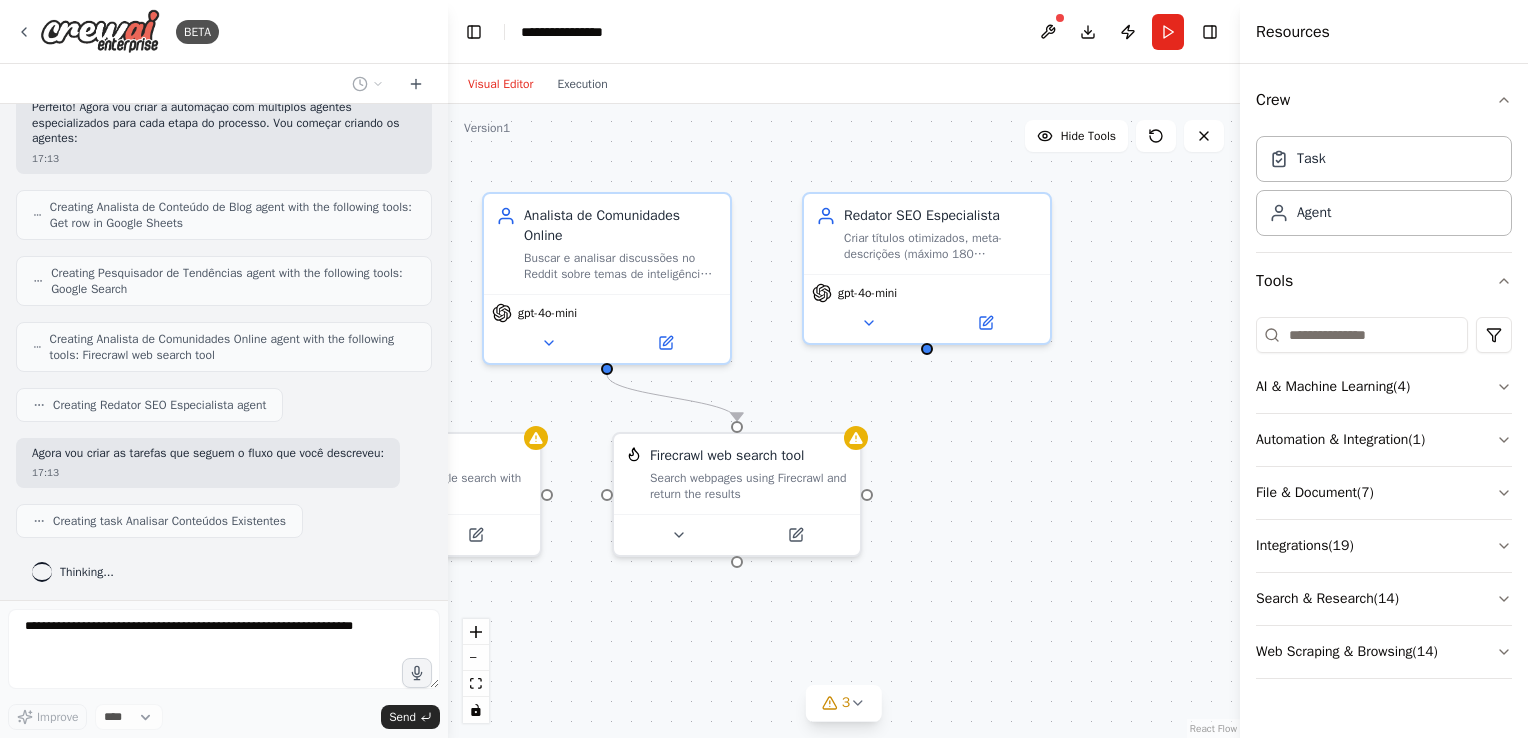 drag, startPoint x: 799, startPoint y: 586, endPoint x: 632, endPoint y: 625, distance: 171.49344 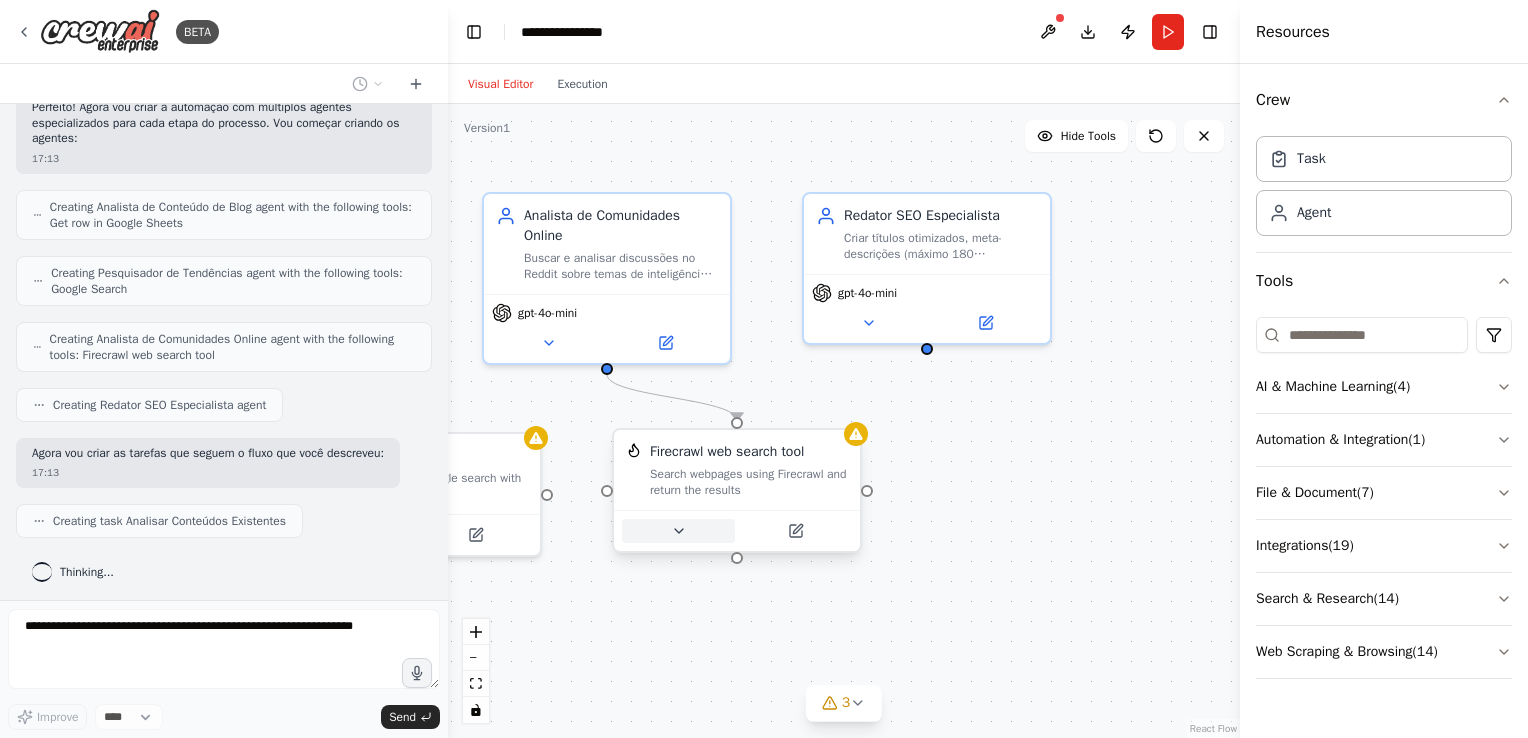 click 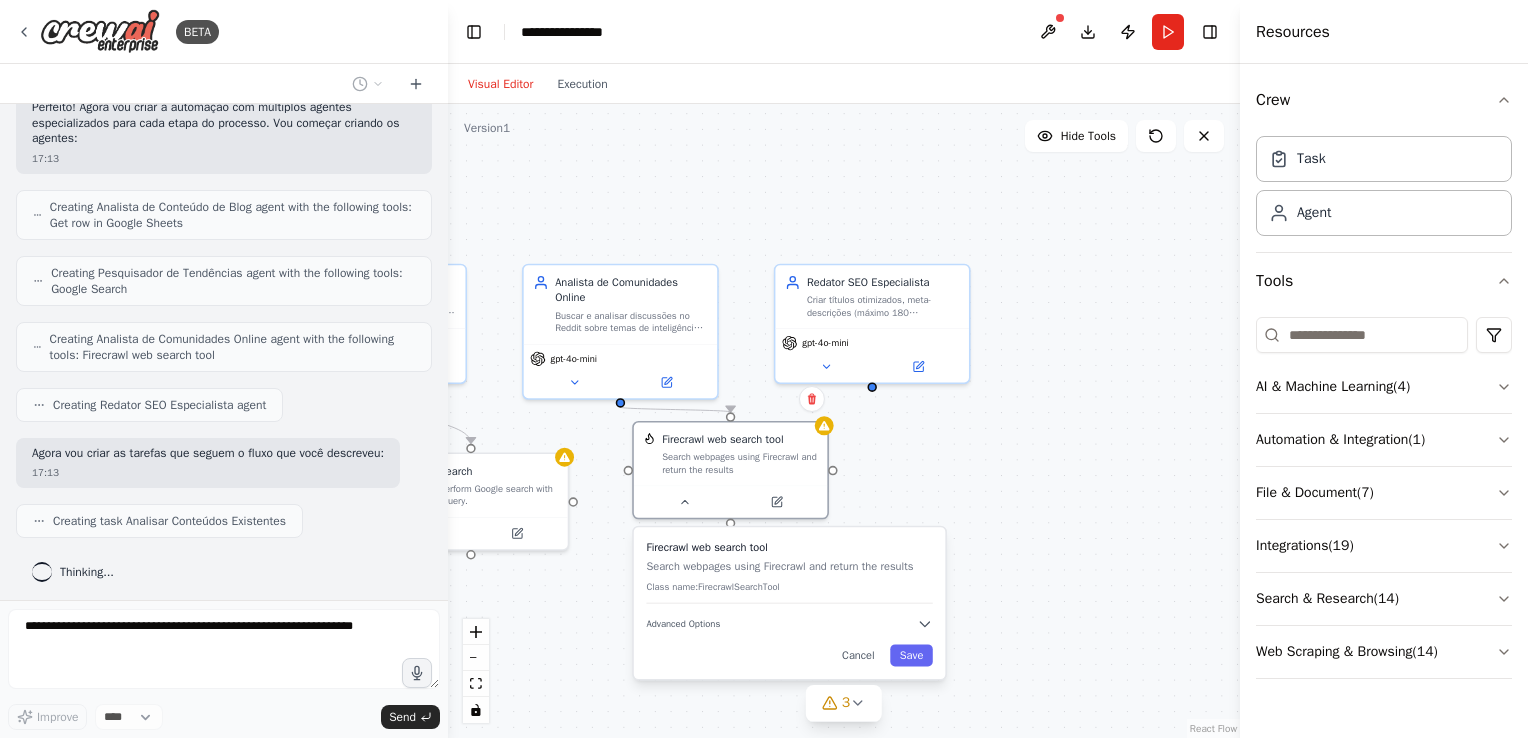 drag, startPoint x: 846, startPoint y: 557, endPoint x: 886, endPoint y: 385, distance: 176.58992 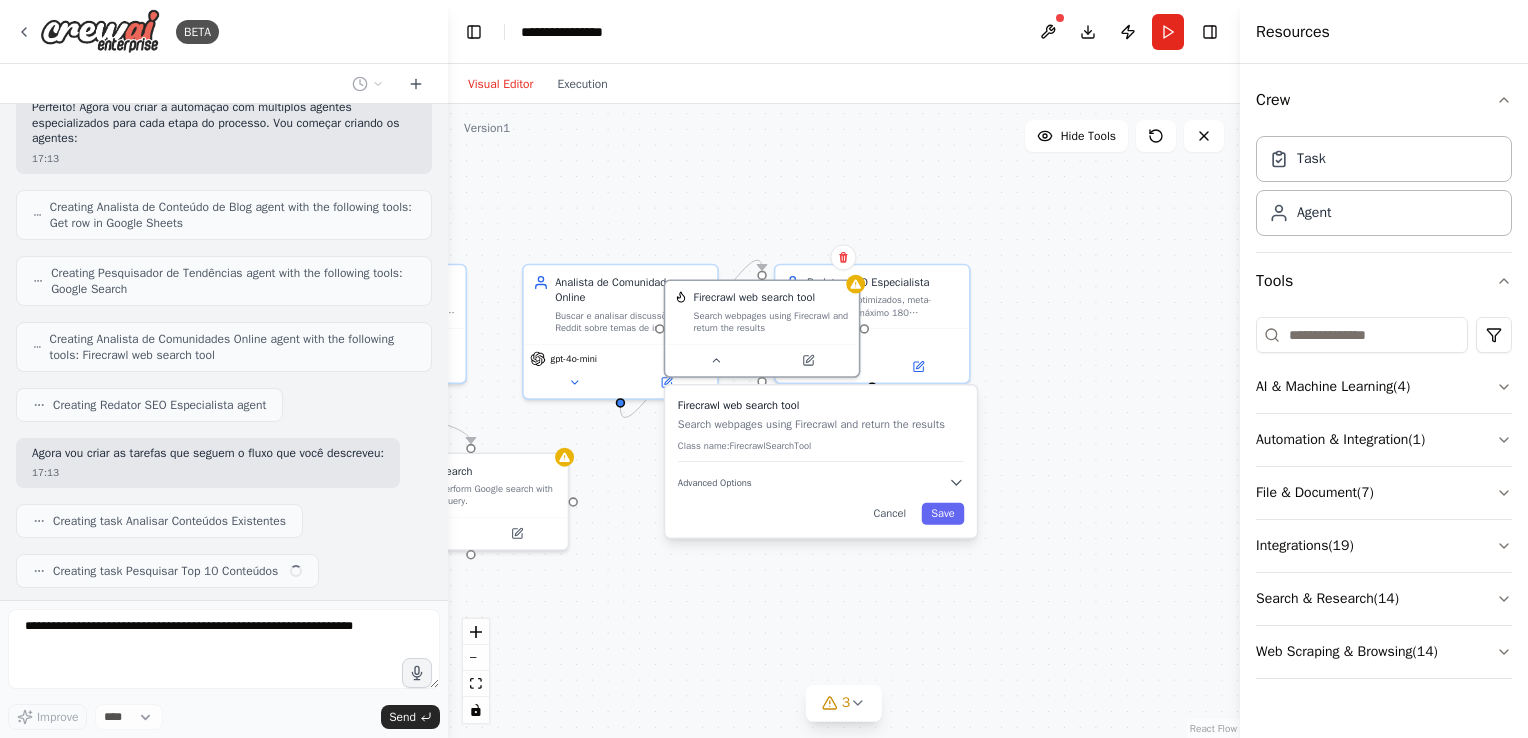 scroll, scrollTop: 752, scrollLeft: 0, axis: vertical 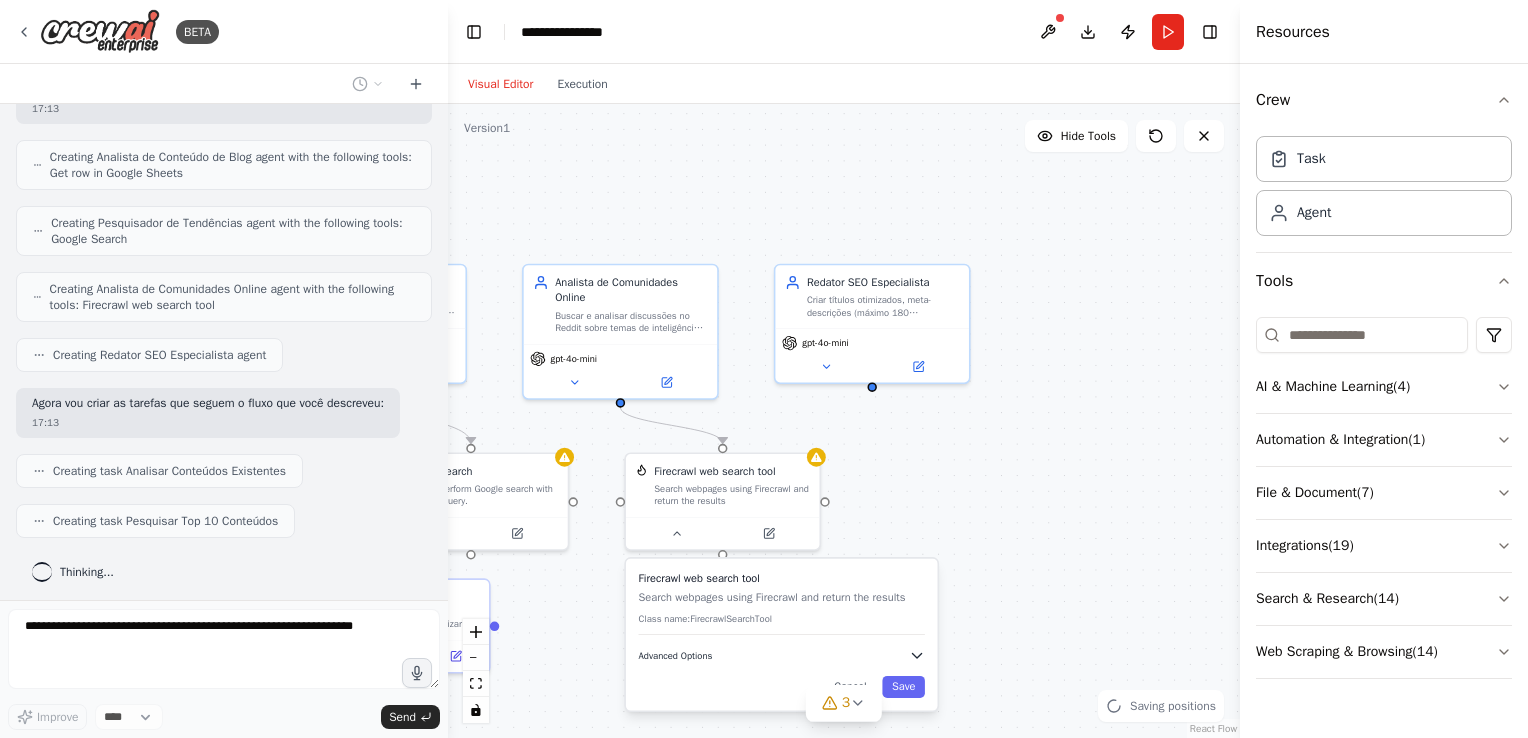click on "Advanced Options" at bounding box center [782, 656] 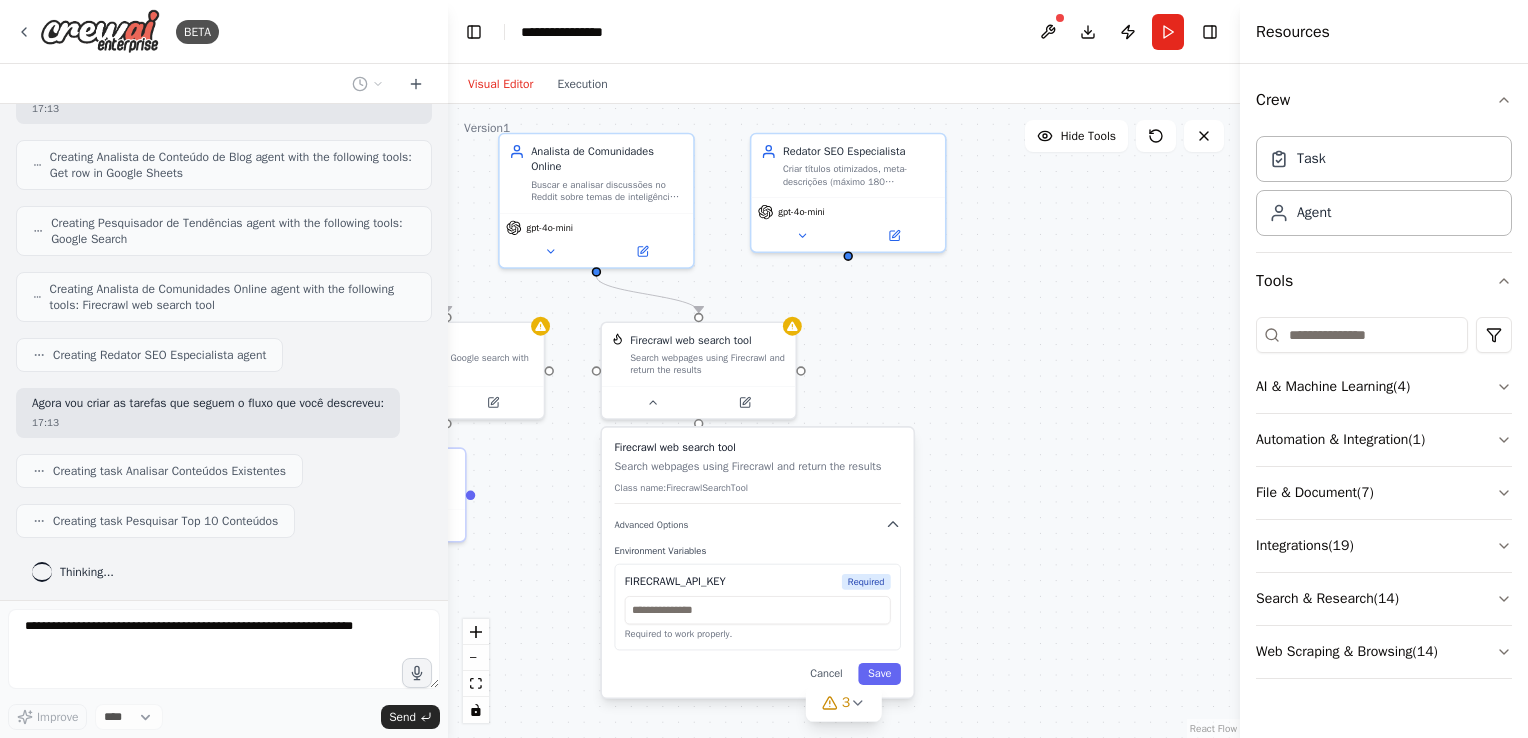 drag, startPoint x: 1159, startPoint y: 646, endPoint x: 1155, endPoint y: 598, distance: 48.166378 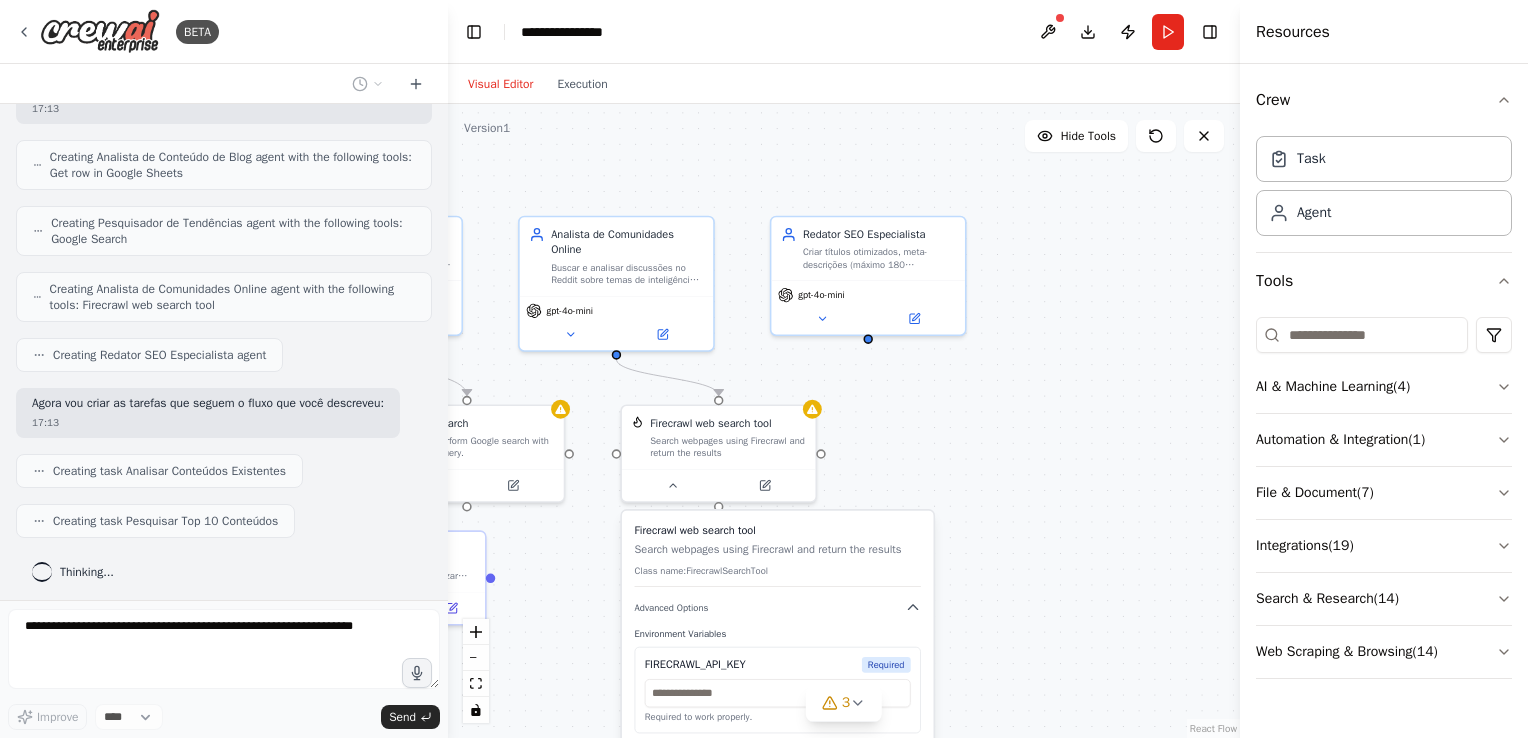 click on ".deletable-edge-delete-btn {
width: 20px;
height: 20px;
border: 0px solid #ffffff;
color: #6b7280;
background-color: #f8fafc;
cursor: pointer;
border-radius: 50%;
font-size: 12px;
padding: 3px;
display: flex;
align-items: center;
justify-content: center;
transition: all 0.2s cubic-bezier(0.4, 0, 0.2, 1);
box-shadow: 0 2px 4px rgba(0, 0, 0, 0.1);
}
.deletable-edge-delete-btn:hover {
background-color: #ef4444;
color: #ffffff;
border-color: #dc2626;
transform: scale(1.1);
box-shadow: 0 4px 12px rgba(239, 68, 68, 0.4);
}
.deletable-edge-delete-btn:active {
transform: scale(0.95);
box-shadow: 0 2px 4px rgba(239, 68, 68, 0.3);
}
[ROLE] [MODEL] [COMPANY] [NUMBER]  of  [NUMBER] Save" at bounding box center (844, 421) 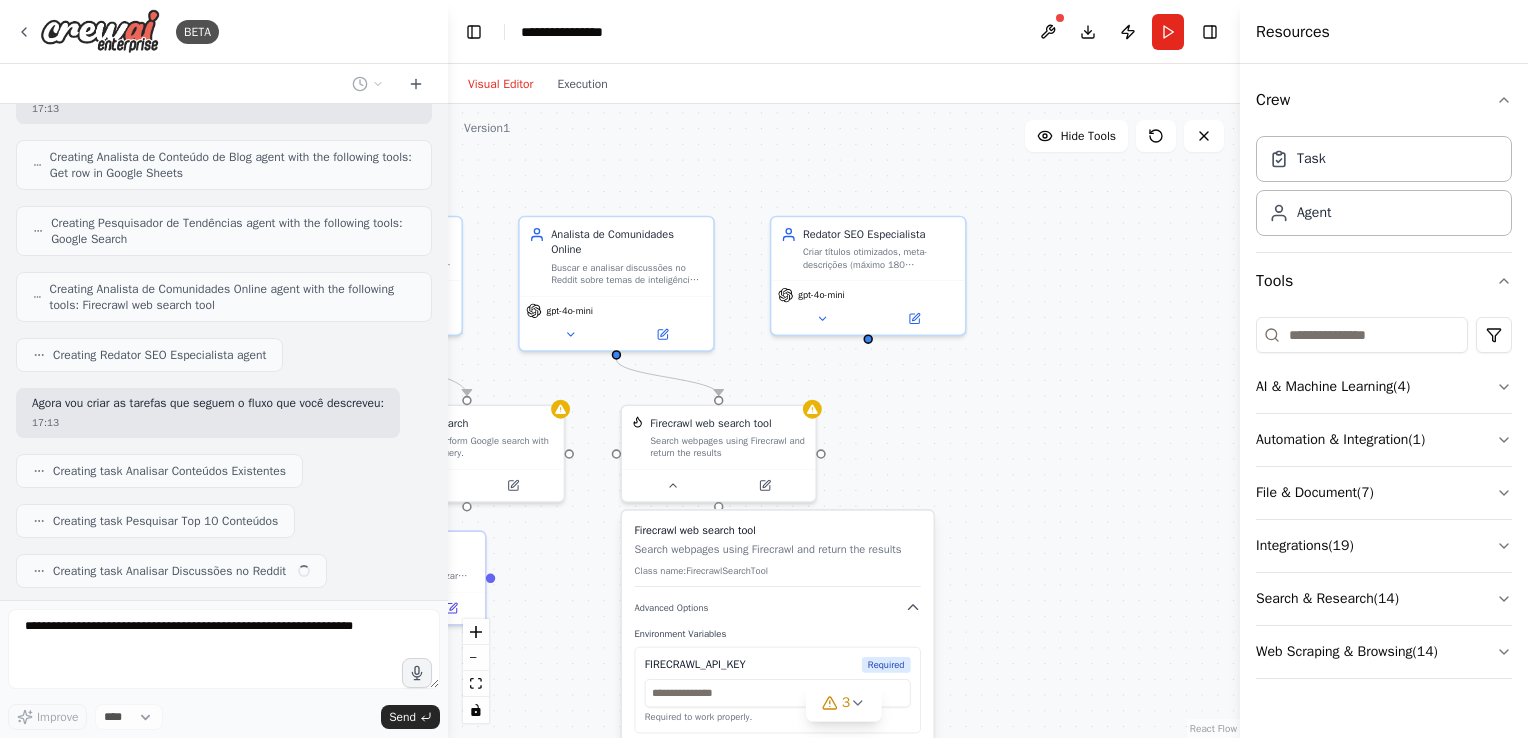 scroll, scrollTop: 801, scrollLeft: 0, axis: vertical 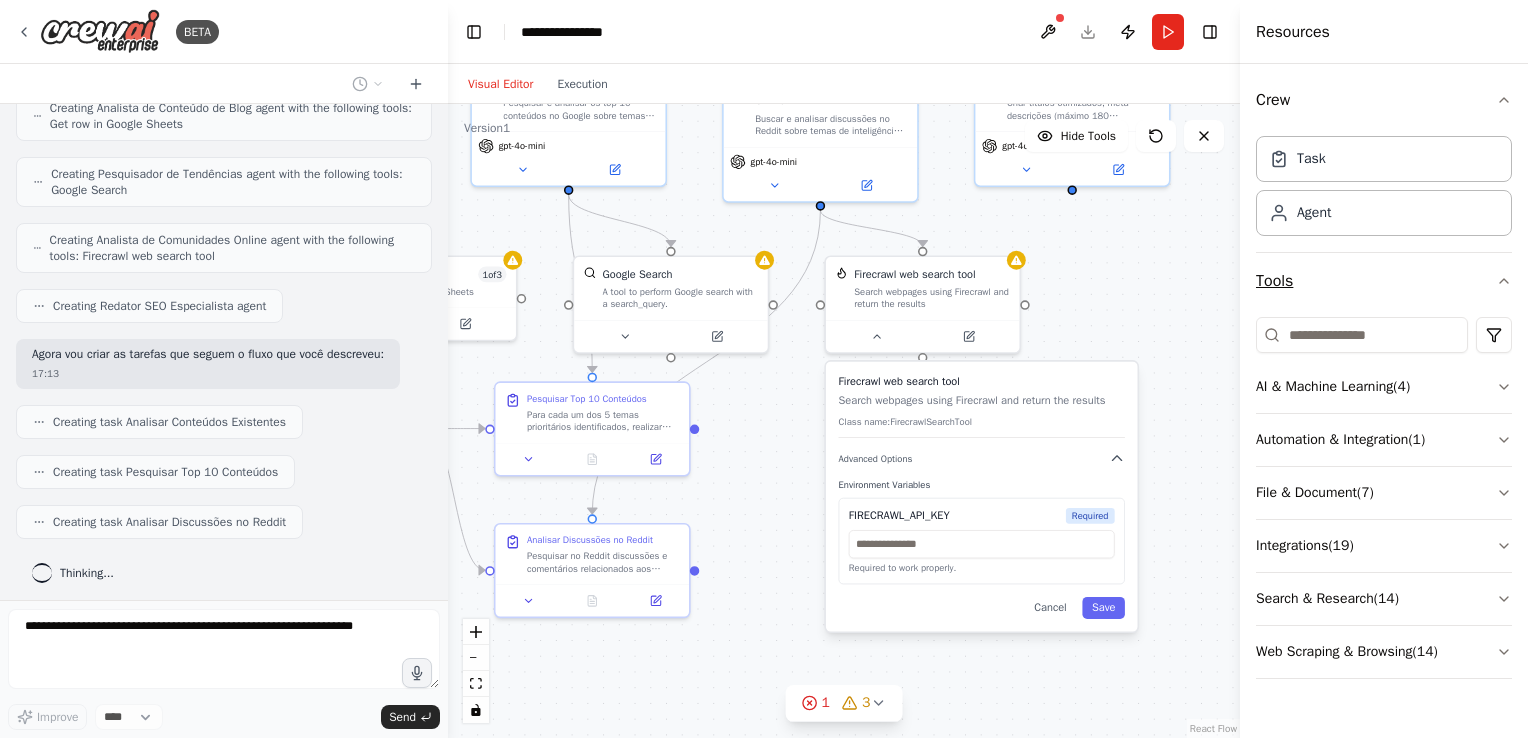 drag, startPoint x: 980, startPoint y: 499, endPoint x: 1258, endPoint y: 298, distance: 343.05246 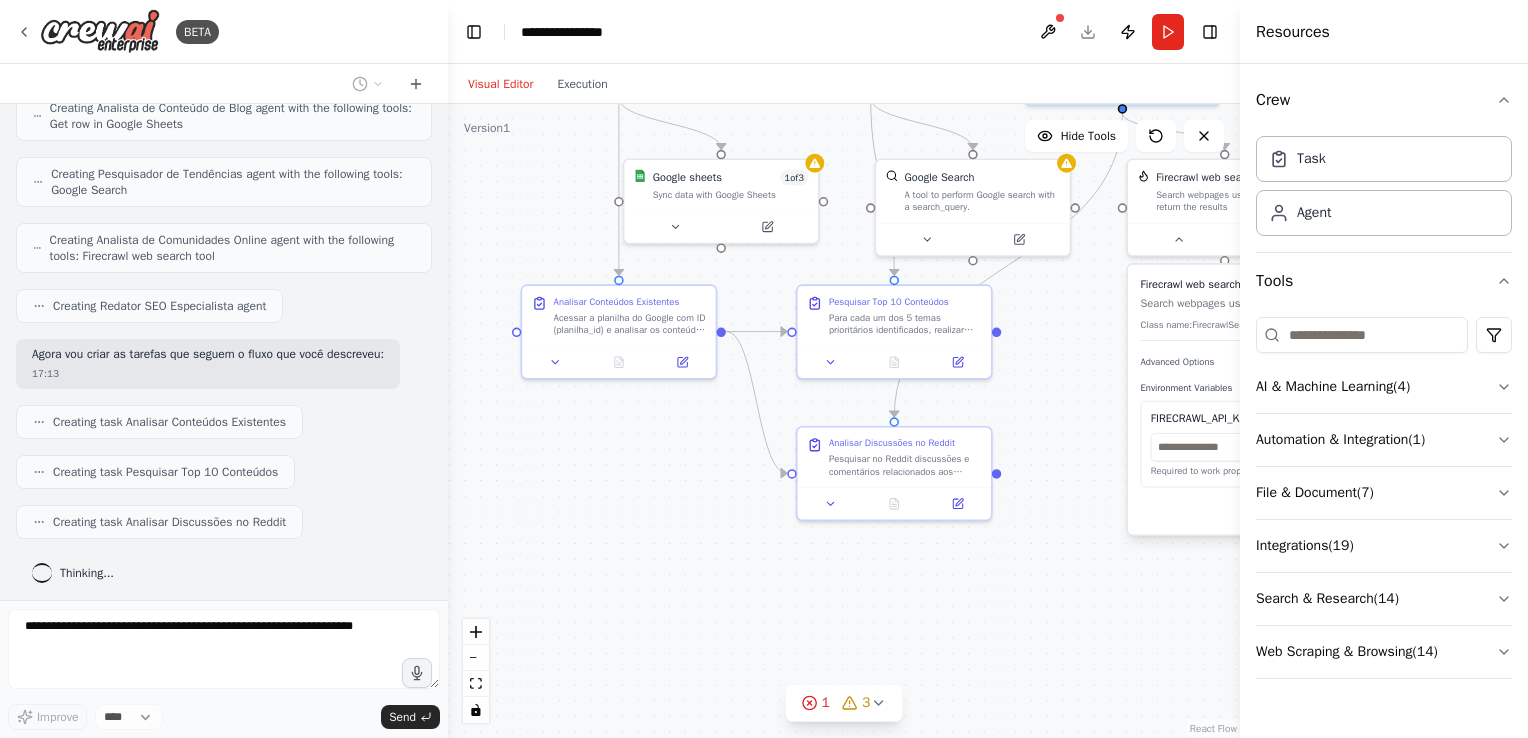 drag, startPoint x: 804, startPoint y: 589, endPoint x: 1053, endPoint y: 552, distance: 251.734 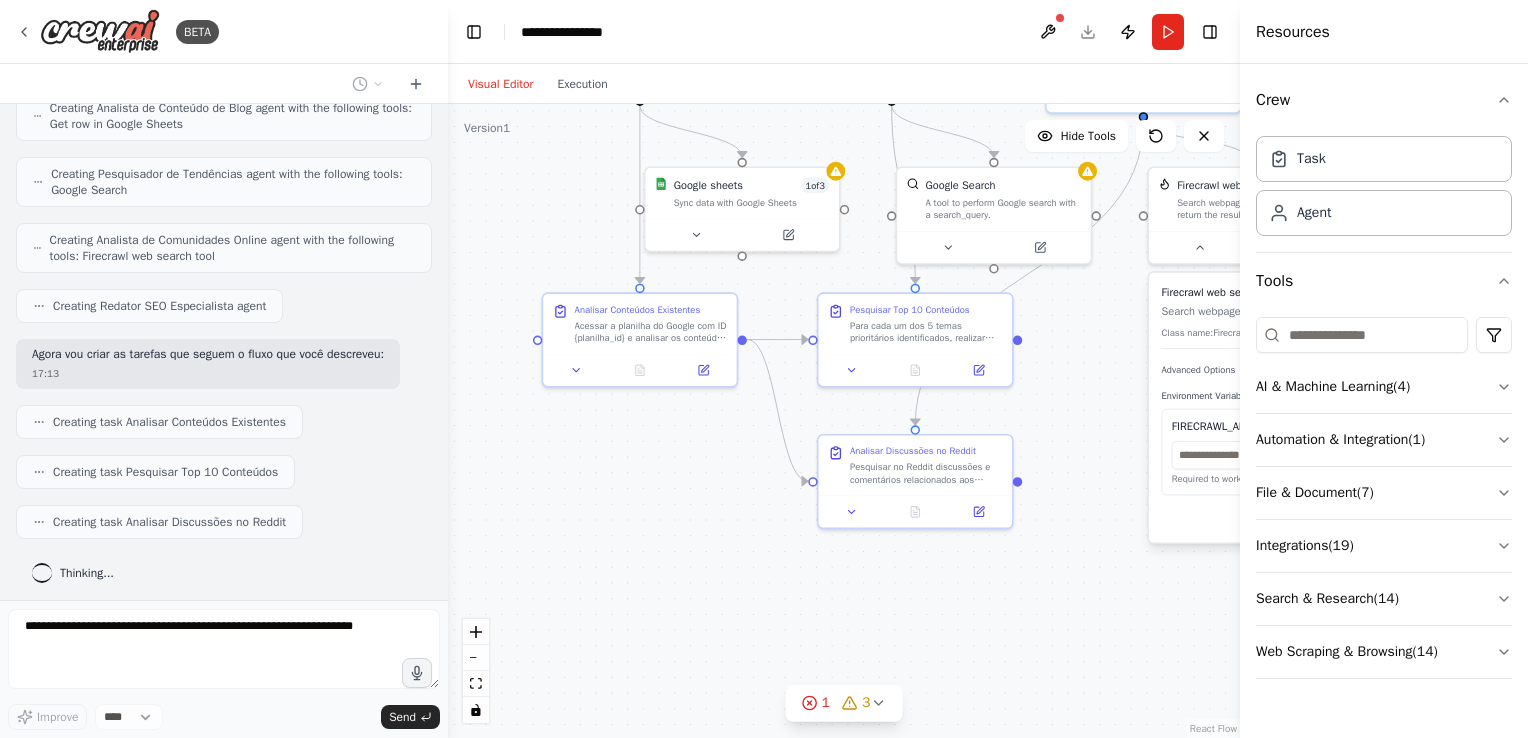 scroll, scrollTop: 851, scrollLeft: 0, axis: vertical 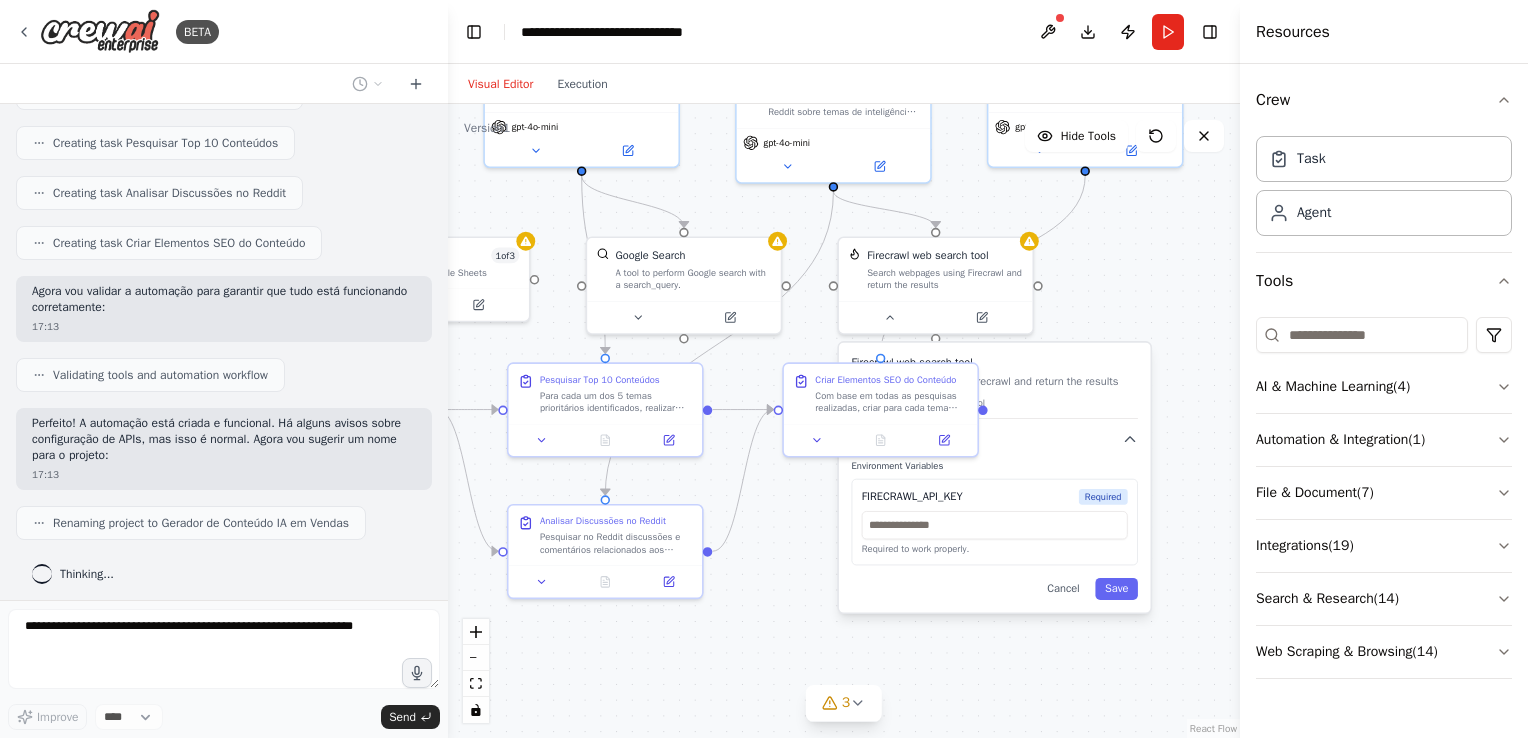 drag, startPoint x: 1053, startPoint y: 552, endPoint x: 658, endPoint y: 622, distance: 401.15457 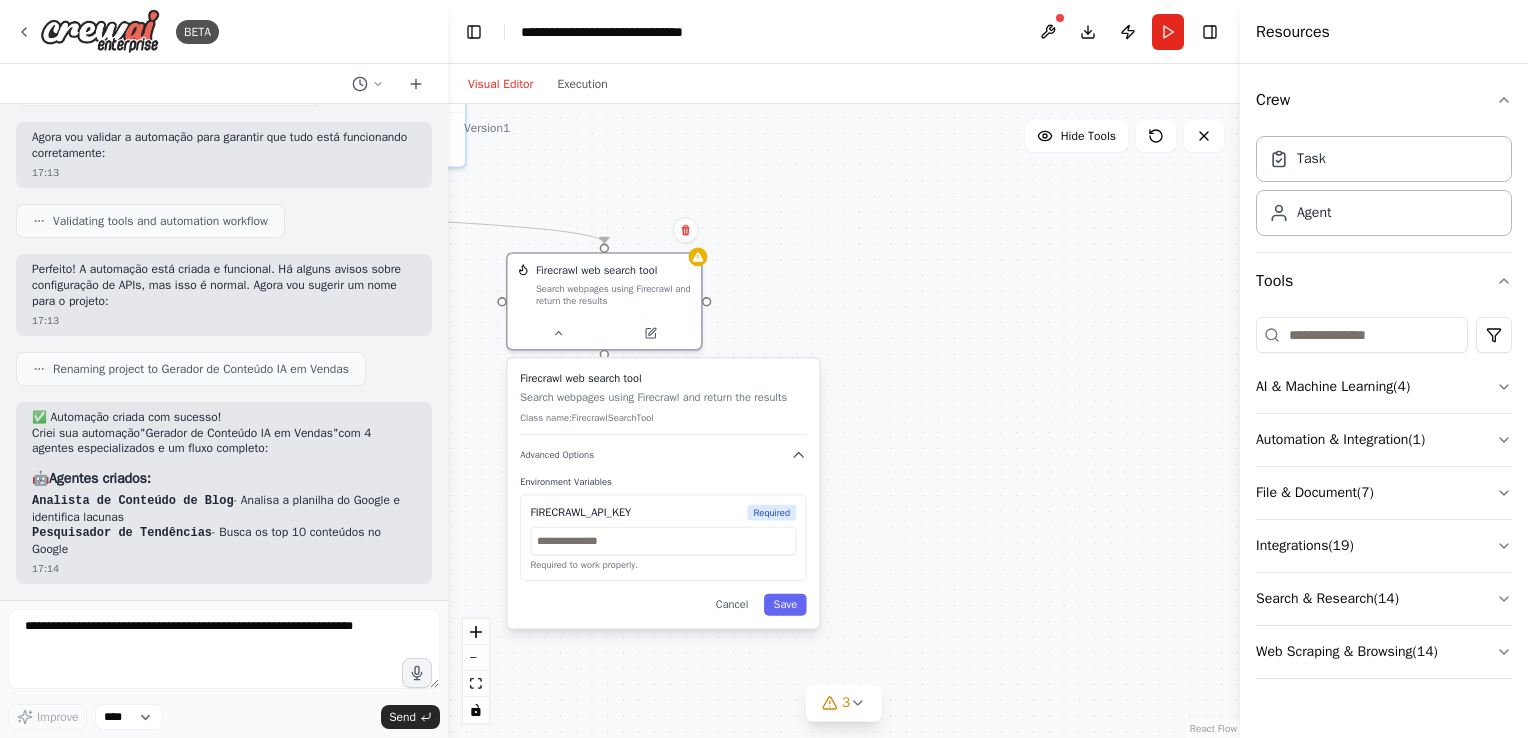drag, startPoint x: 988, startPoint y: 378, endPoint x: 717, endPoint y: 377, distance: 271.00183 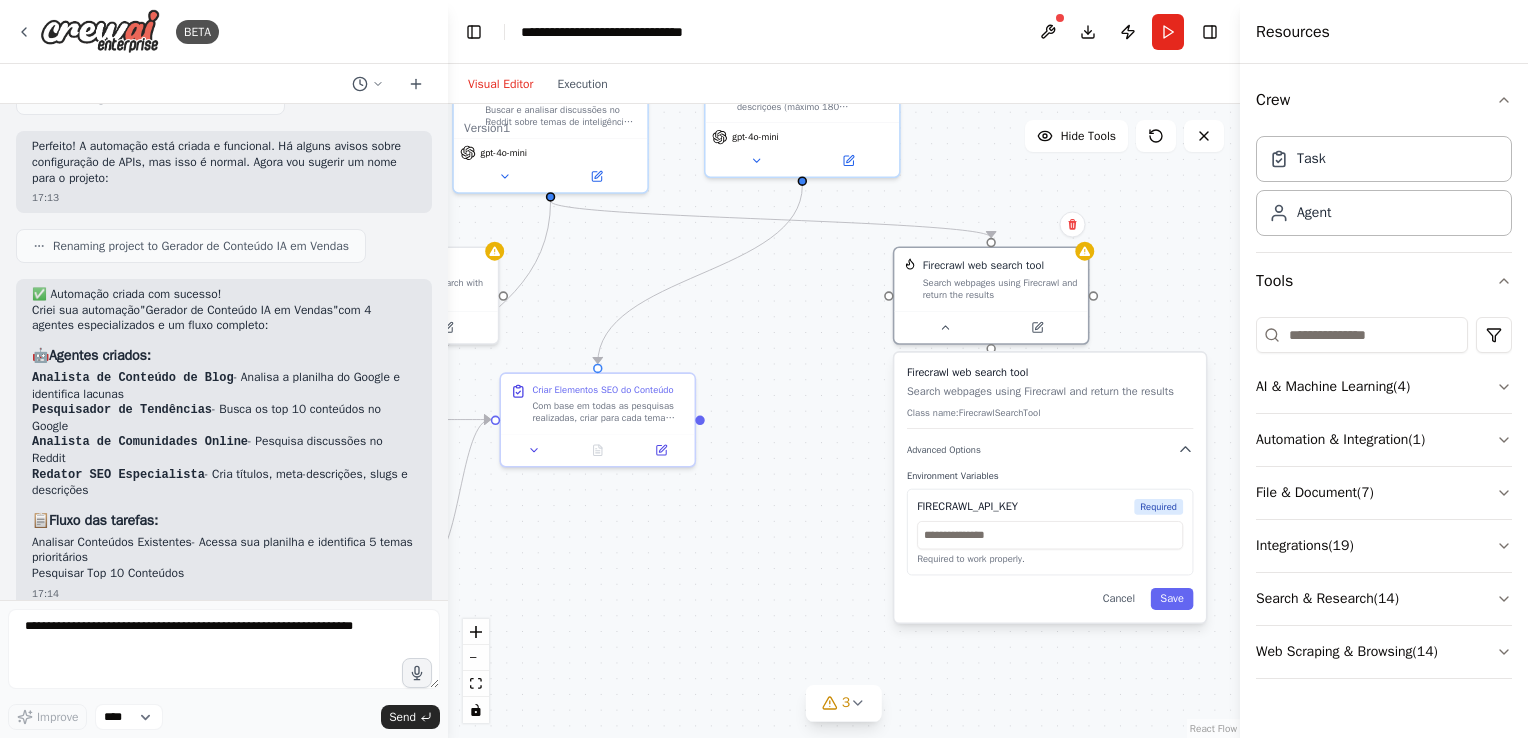 drag, startPoint x: 976, startPoint y: 345, endPoint x: 1410, endPoint y: 355, distance: 434.1152 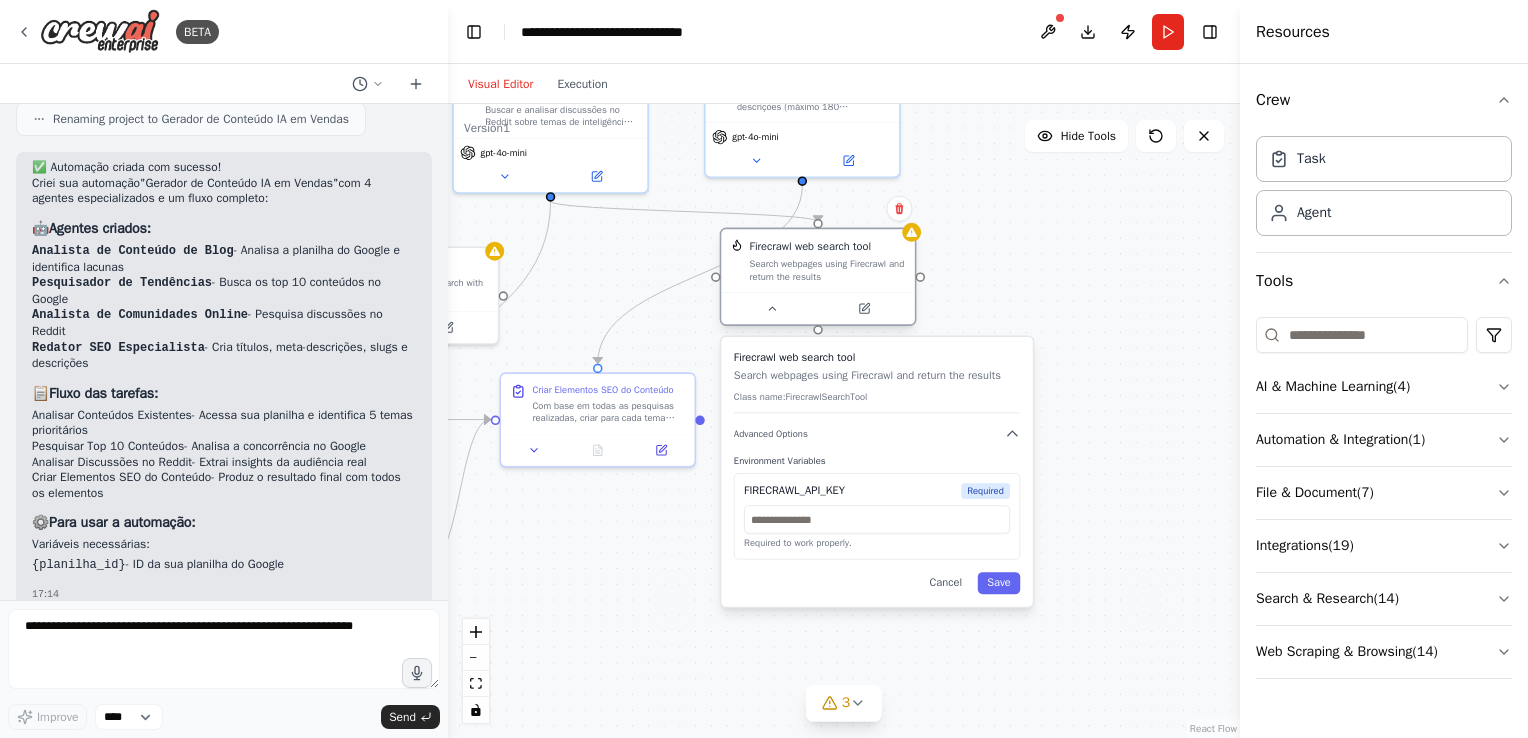 drag, startPoint x: 964, startPoint y: 309, endPoint x: 769, endPoint y: 290, distance: 195.92346 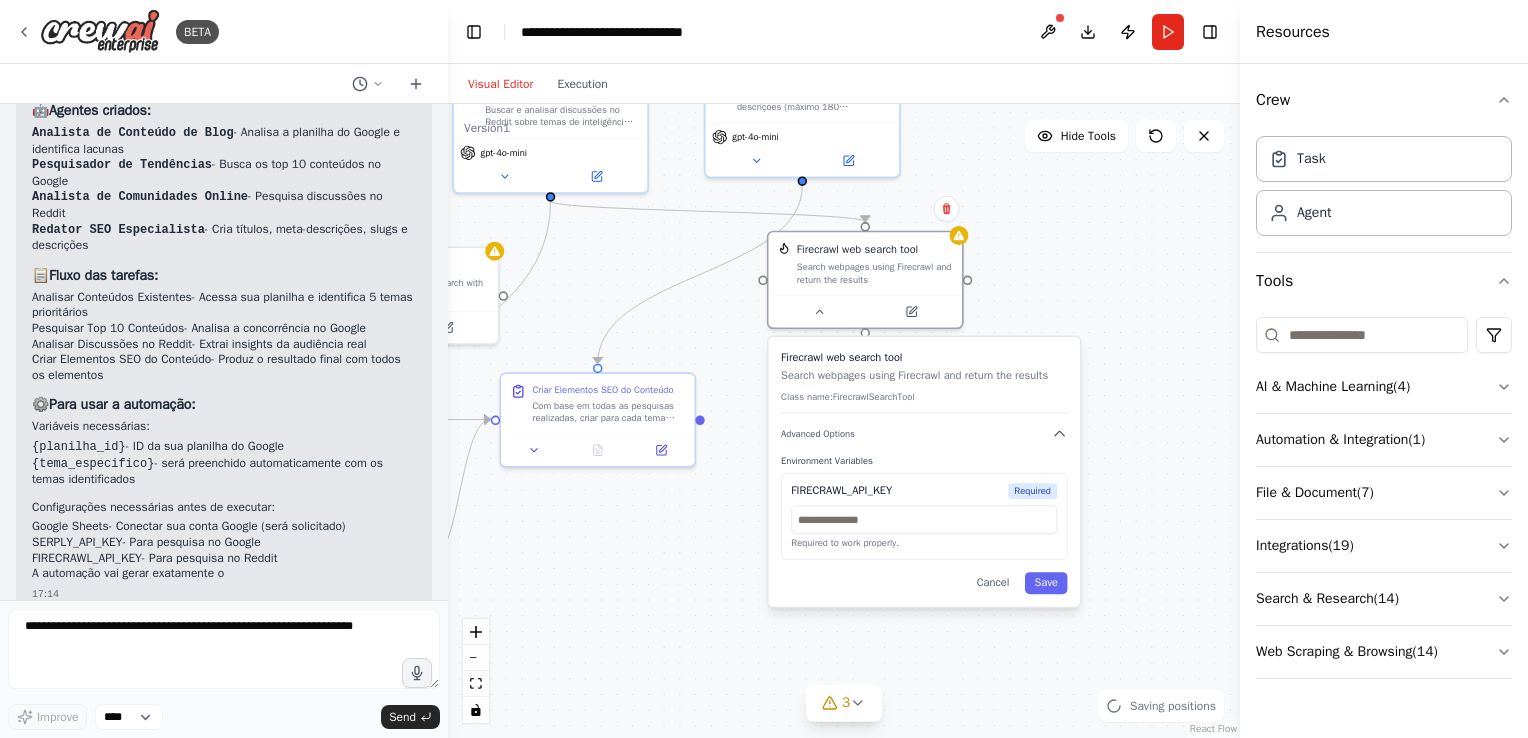 drag, startPoint x: 878, startPoint y: 389, endPoint x: 949, endPoint y: 386, distance: 71.063354 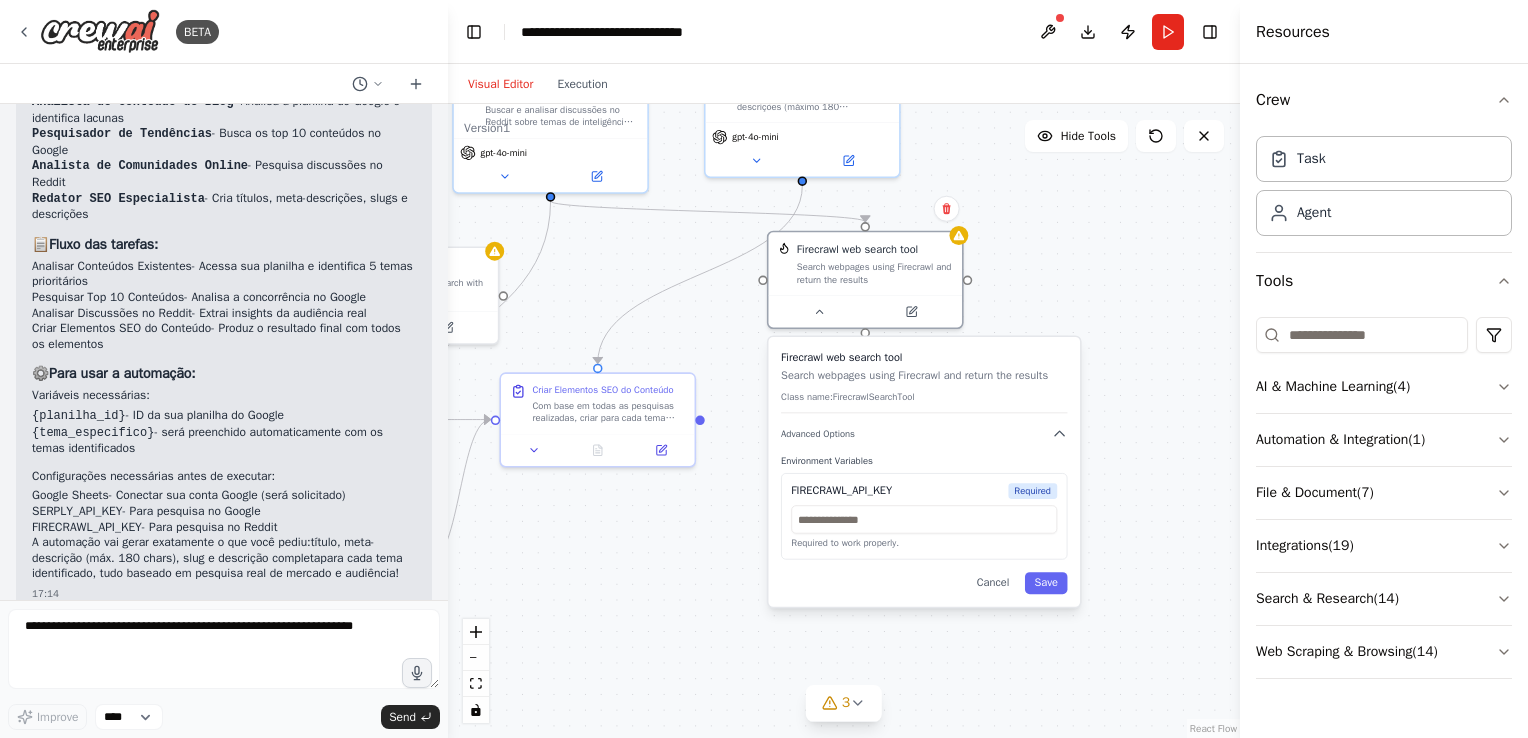 scroll, scrollTop: 1699, scrollLeft: 0, axis: vertical 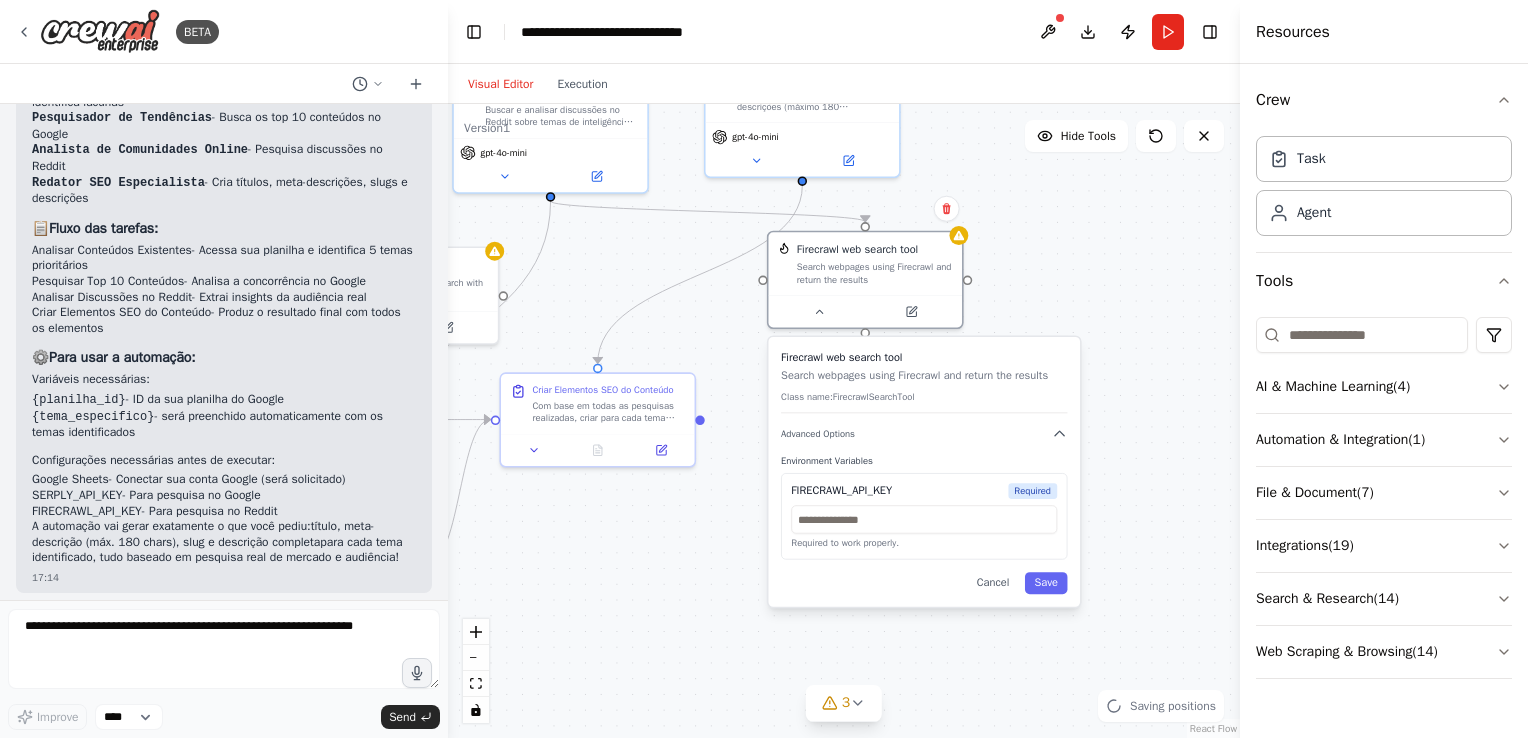 click on ".deletable-edge-delete-btn {
width: 20px;
height: 20px;
border: 0px solid #ffffff;
color: #6b7280;
background-color: #f8fafc;
cursor: pointer;
border-radius: 50%;
font-size: 12px;
padding: 3px;
display: flex;
align-items: center;
justify-content: center;
transition: all 0.2s cubic-bezier(0.4, 0, 0.2, 1);
box-shadow: 0 2px 4px rgba(0, 0, 0, 0.1);
}
.deletable-edge-delete-btn:hover {
background-color: #ef4444;
color: #ffffff;
border-color: #dc2626;
transform: scale(1.1);
box-shadow: 0 4px 12px rgba(239, 68, 68, 0.4);
}
.deletable-edge-delete-btn:active {
transform: scale(0.95);
box-shadow: 0 2px 4px rgba(239, 68, 68, 0.3);
}
[ROLE] [MODEL] [COMPANY] [NUMBER]  of  [NUMBER] Save" at bounding box center [844, 421] 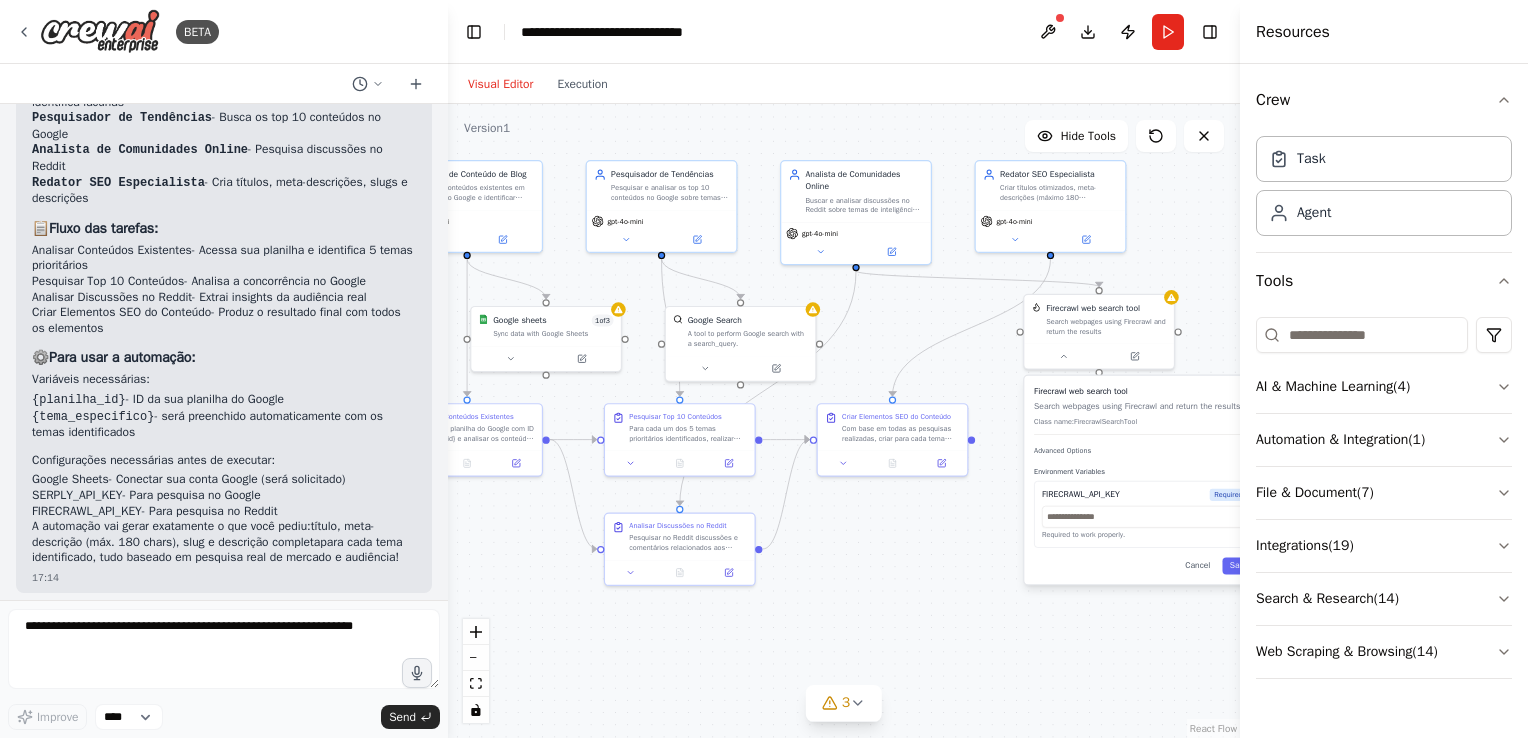 drag, startPoint x: 724, startPoint y: 534, endPoint x: 993, endPoint y: 539, distance: 269.04648 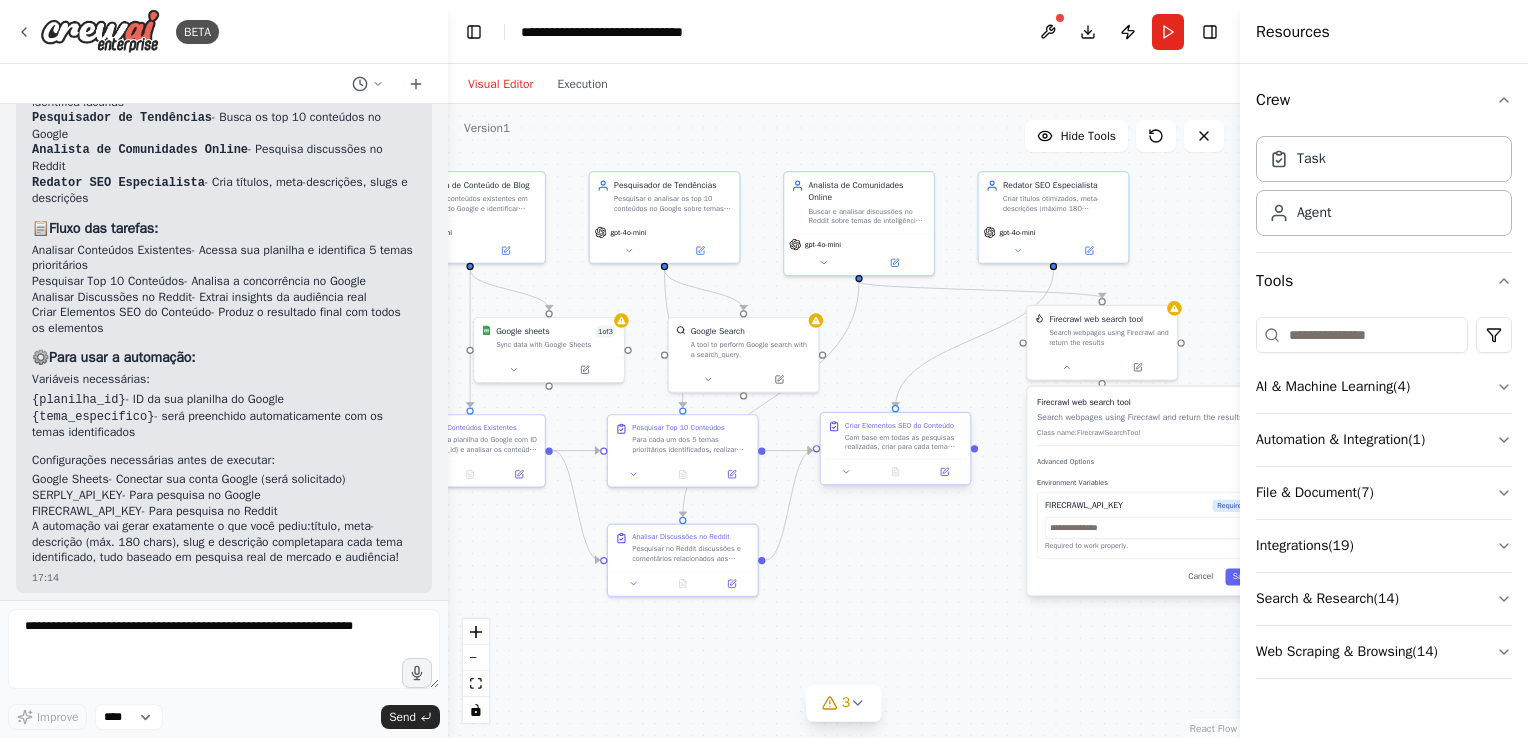 click on "Criar Elementos SEO do Conteúdo Com base em todas as pesquisas realizadas, criar para cada tema prioritário: 1) Título otimizado e atrativo, 2) Meta-descrição persuasiva com exatamente 180 caracteres ou menos, 3) Slug SEO-friendly, 4) Descrição detalhada do conteúdo incluindo estrutura sugerida, pontos-chave a abordar e call-to-actions recomendados. Garantir que todos os elementos estejam alinhados com as descobertas das pesquisas e otimizados para SEO." at bounding box center [895, 436] 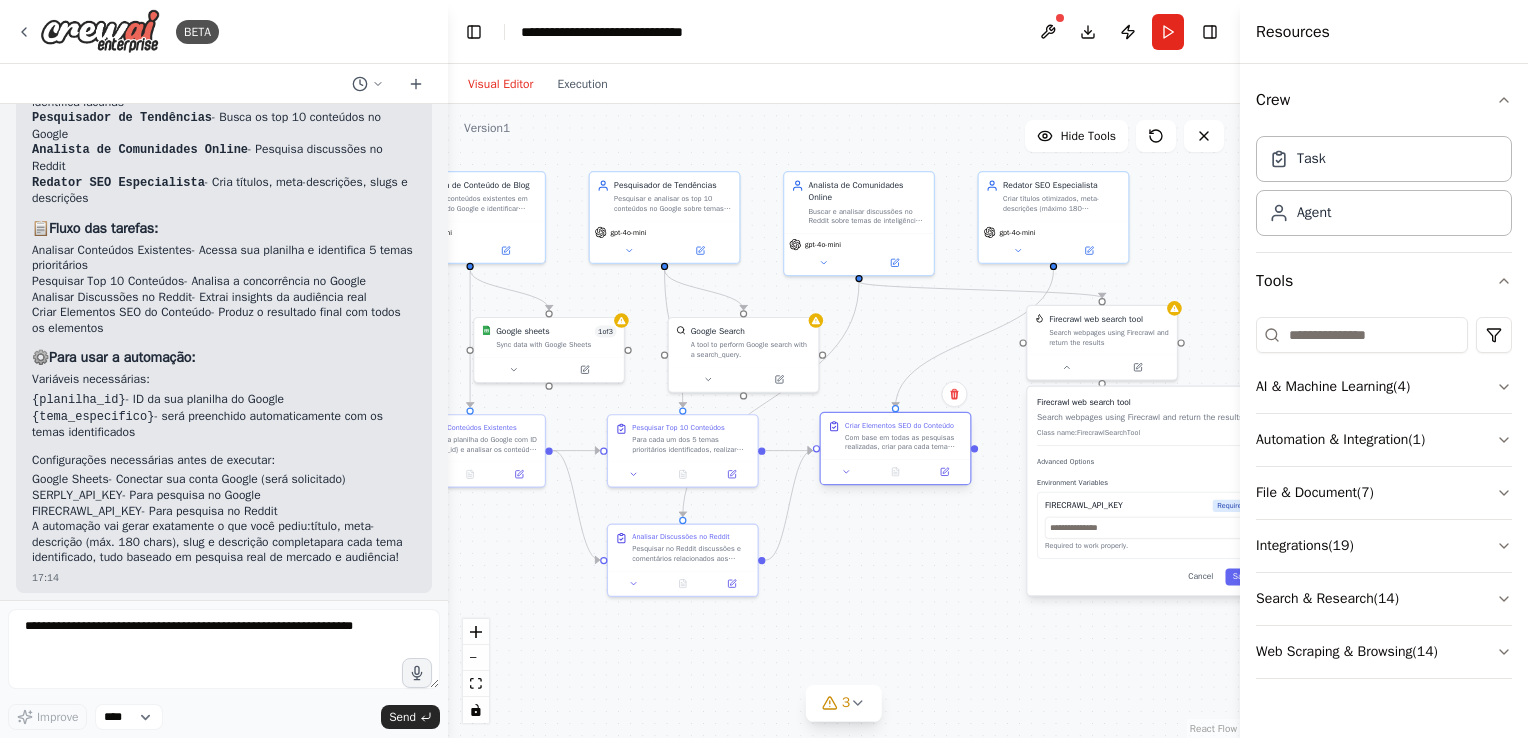 click on "Criar Elementos SEO do Conteúdo Com base em todas as pesquisas realizadas, criar para cada tema prioritário: 1) Título otimizado e atrativo, 2) Meta-descrição persuasiva com exatamente 180 caracteres ou menos, 3) Slug SEO-friendly, 4) Descrição detalhada do conteúdo incluindo estrutura sugerida, pontos-chave a abordar e call-to-actions recomendados. Garantir que todos os elementos estejam alinhados com as descobertas das pesquisas e otimizados para SEO." at bounding box center [895, 436] 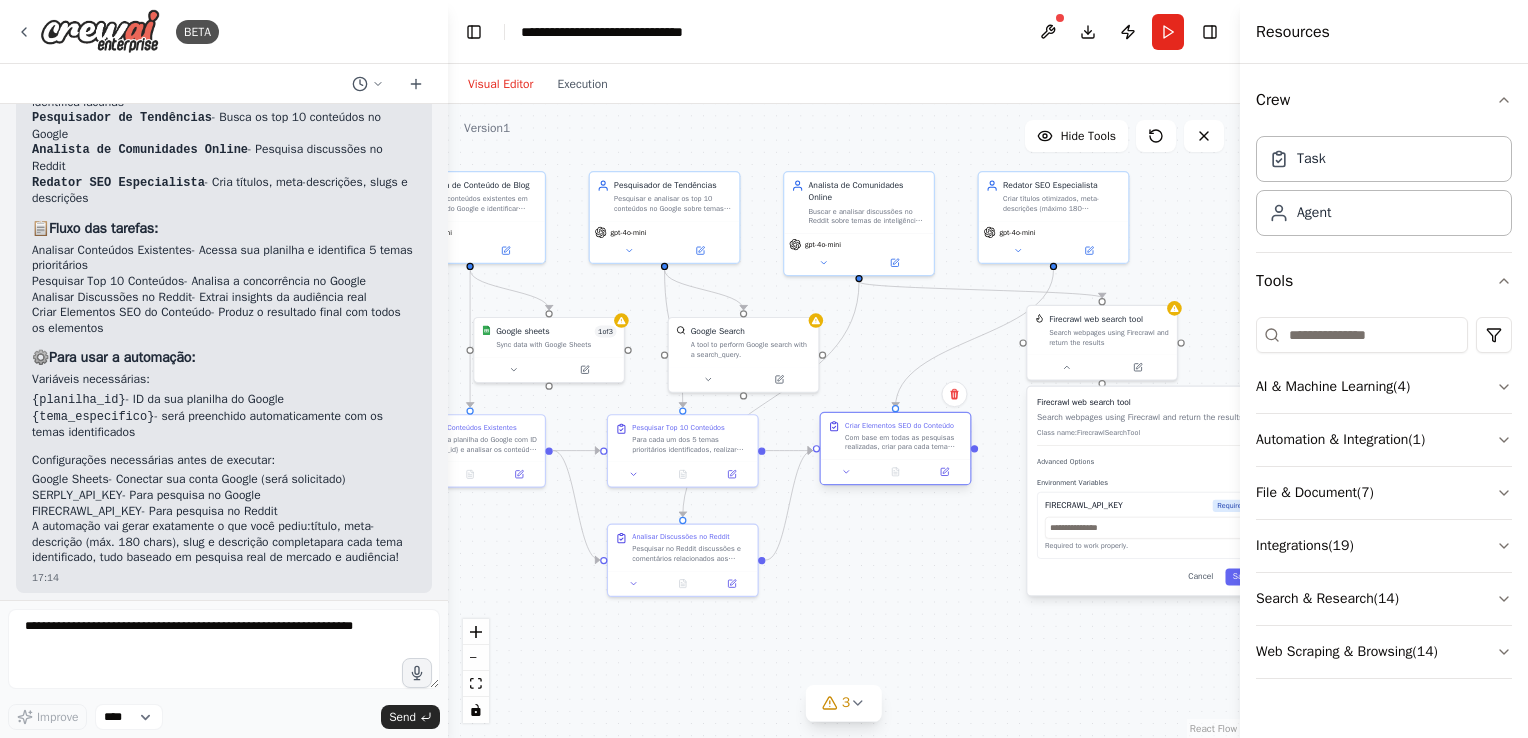 click on "Com base em todas as pesquisas realizadas, criar para cada tema prioritário: 1) Título otimizado e atrativo, 2) Meta-descrição persuasiva com exatamente 180 caracteres ou menos, 3) Slug SEO-friendly, 4) Descrição detalhada do conteúdo incluindo estrutura sugerida, pontos-chave a abordar e call-to-actions recomendados. Garantir que todos os elementos estejam alinhados com as descobertas das pesquisas e otimizados para SEO." at bounding box center [904, 441] 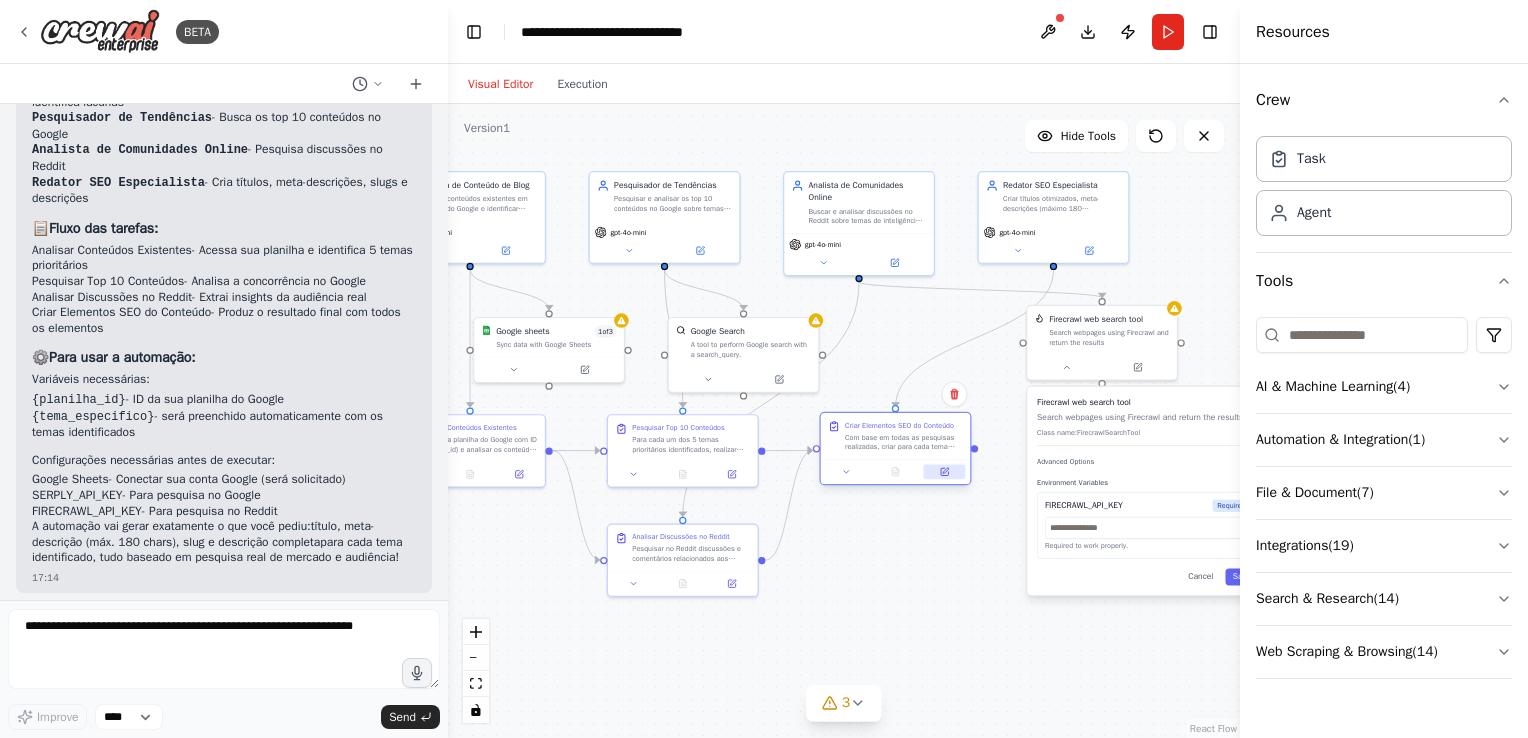 click at bounding box center (945, 472) 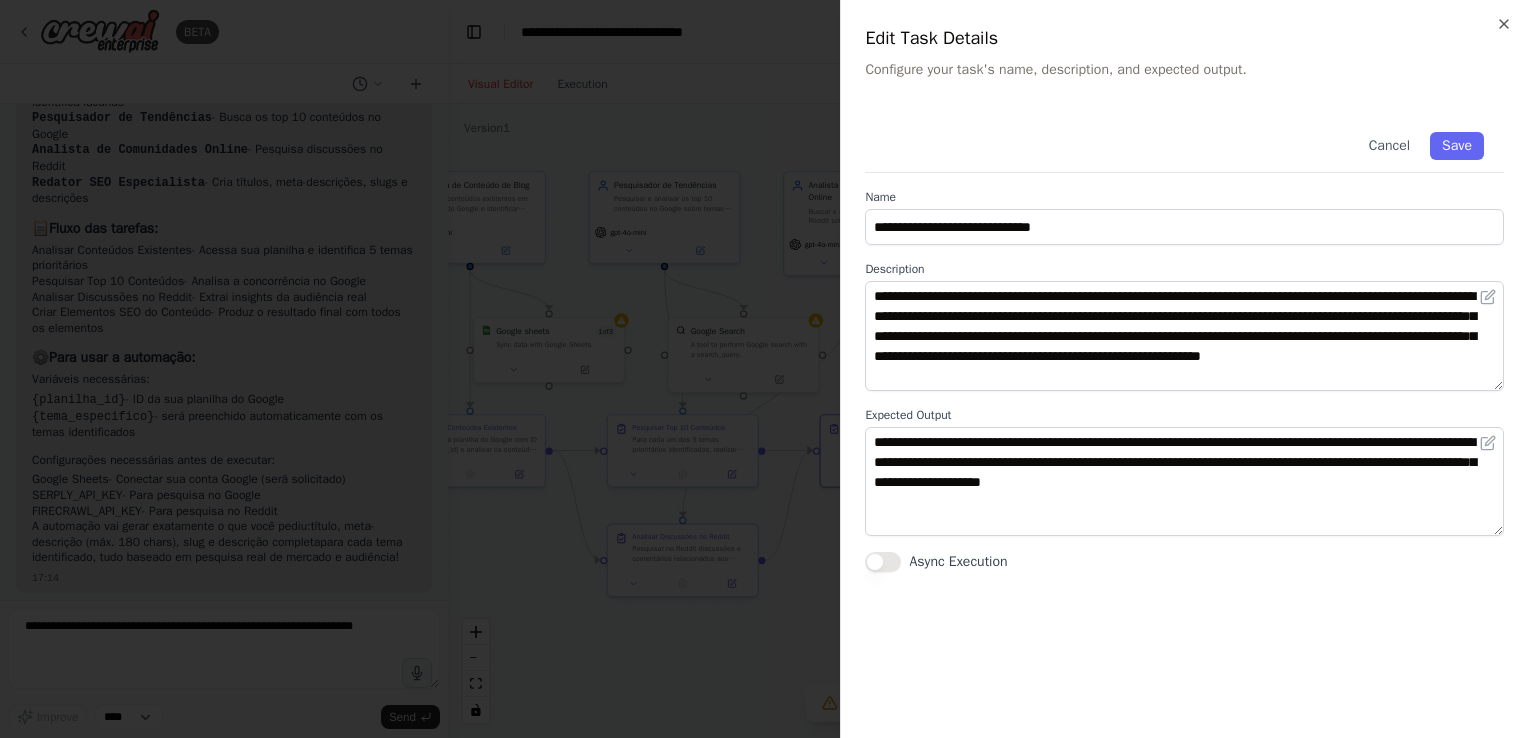 click on "**********" at bounding box center (1184, 369) 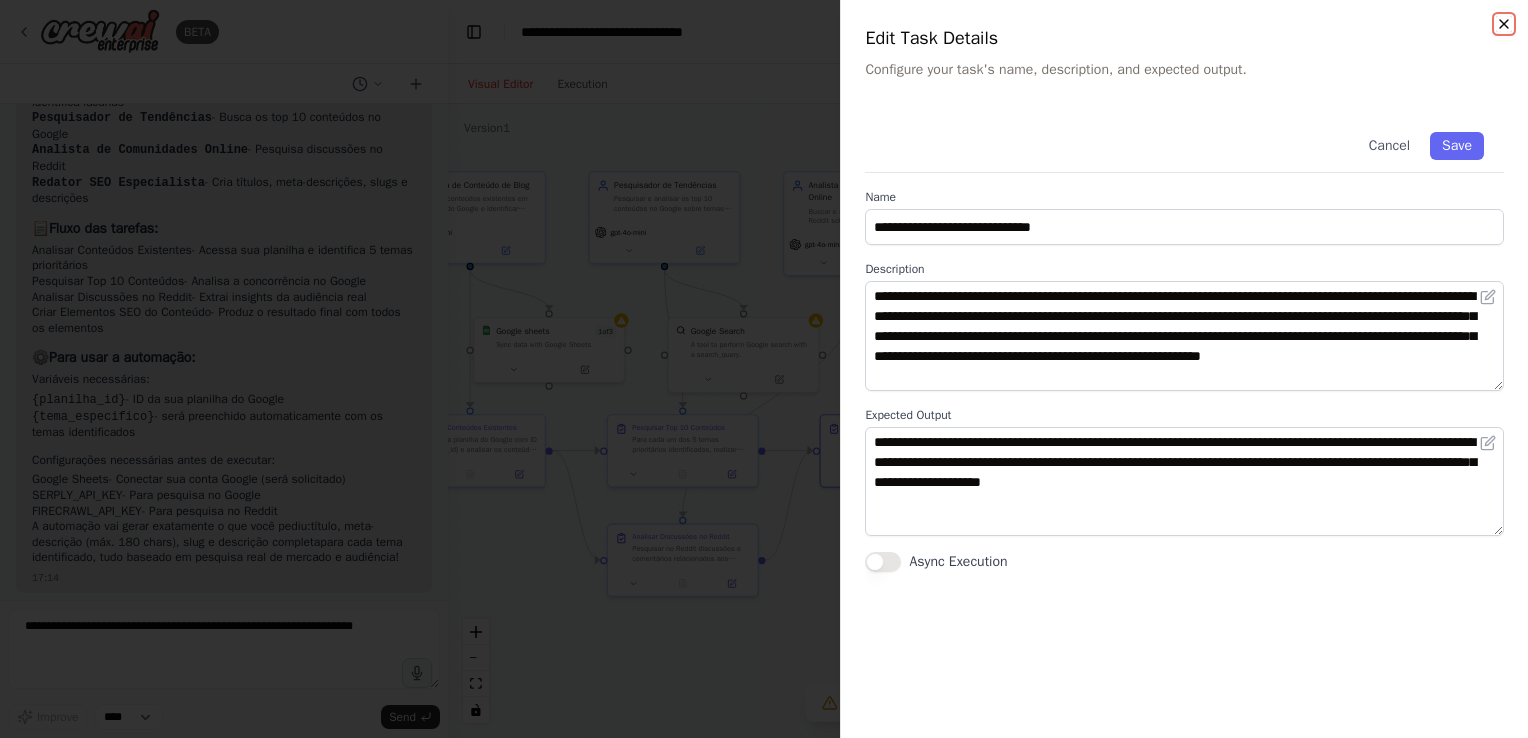 click 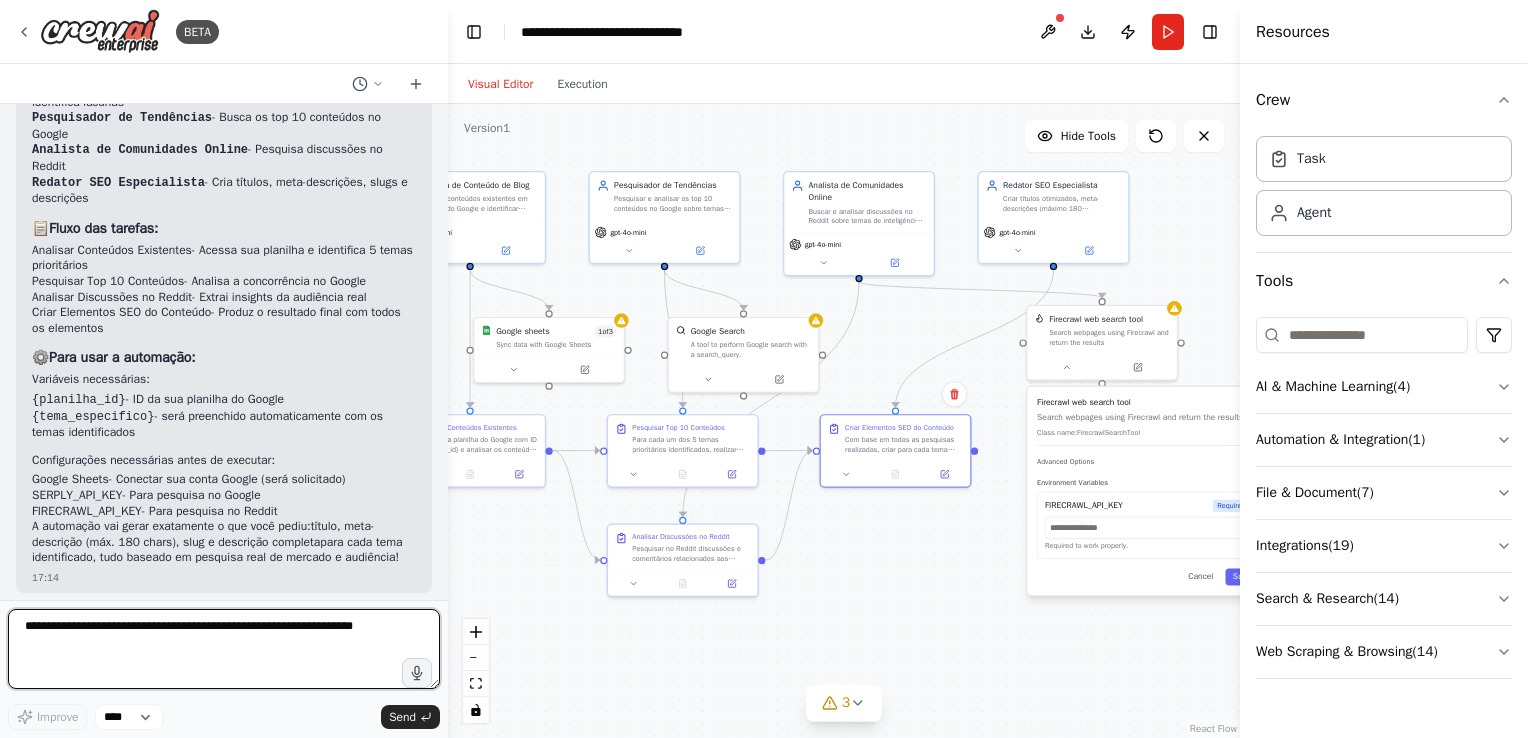 click at bounding box center [224, 649] 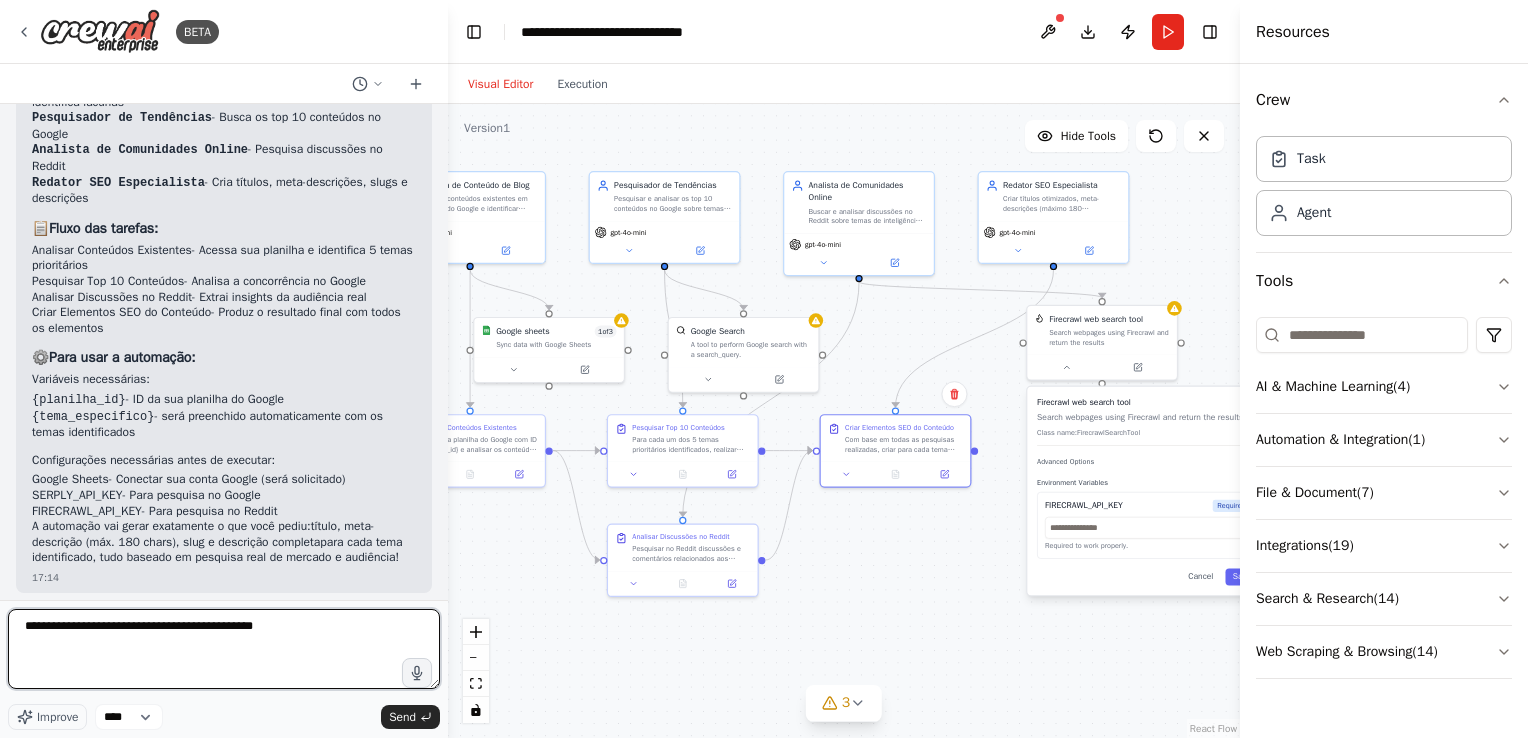type on "**********" 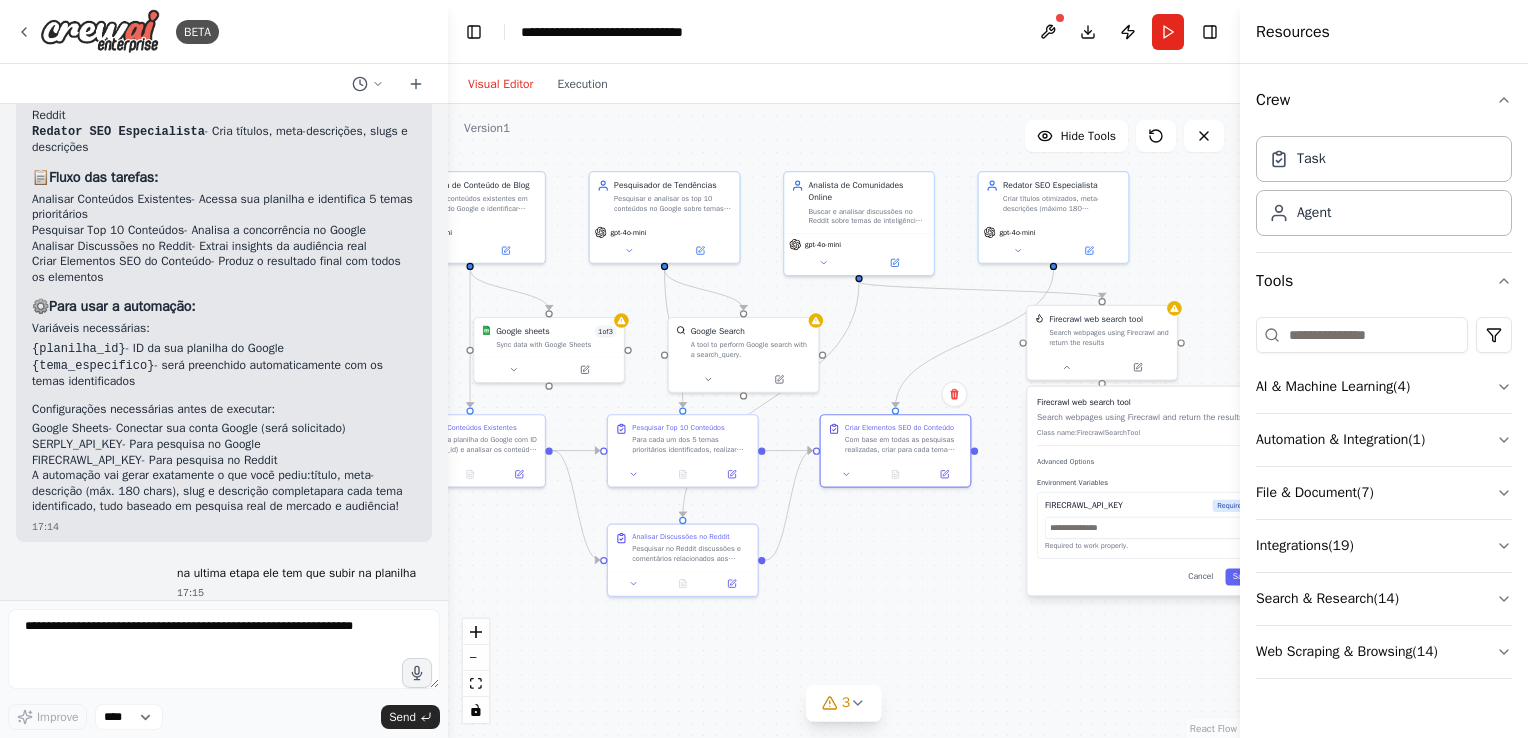 scroll, scrollTop: 1817, scrollLeft: 0, axis: vertical 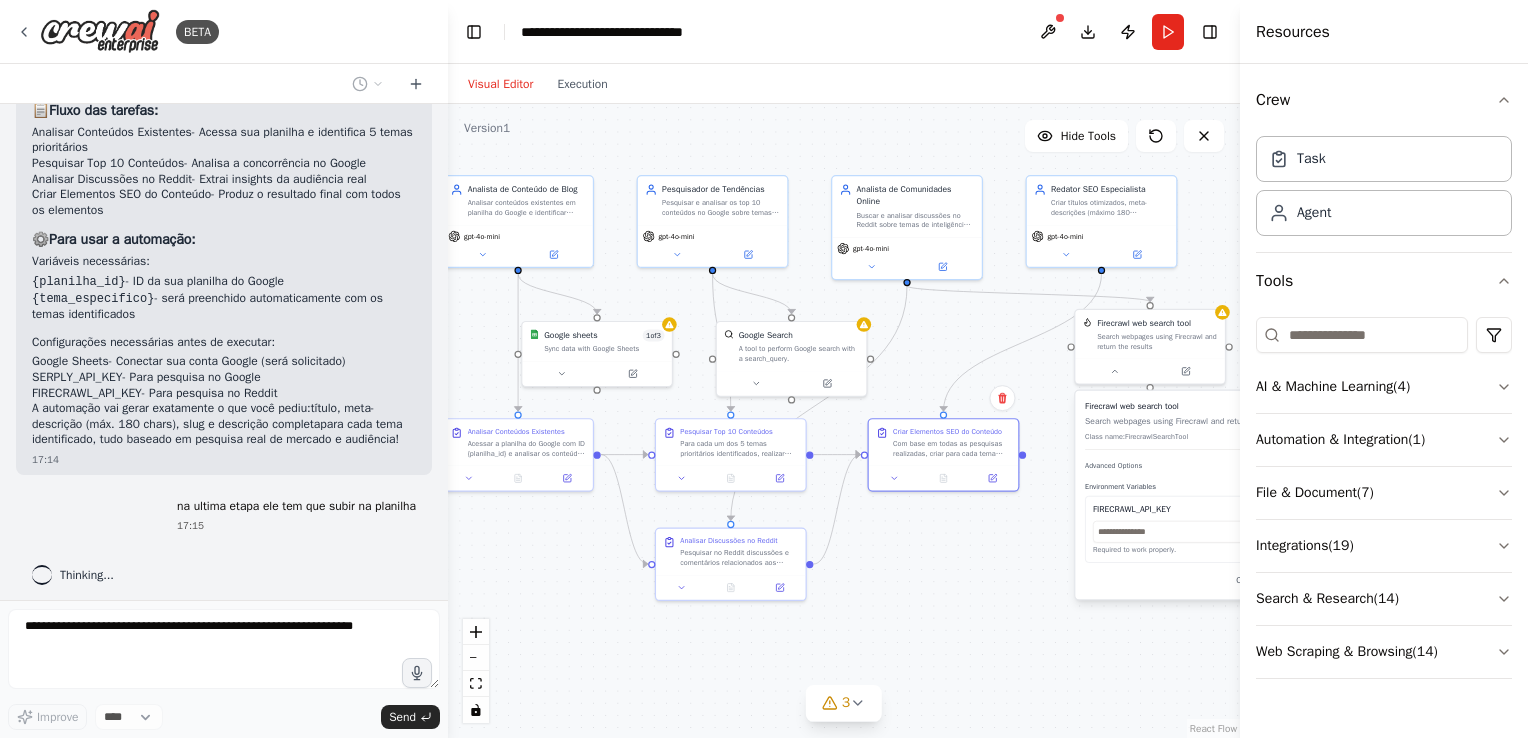 drag, startPoint x: 916, startPoint y: 606, endPoint x: 982, endPoint y: 614, distance: 66.48308 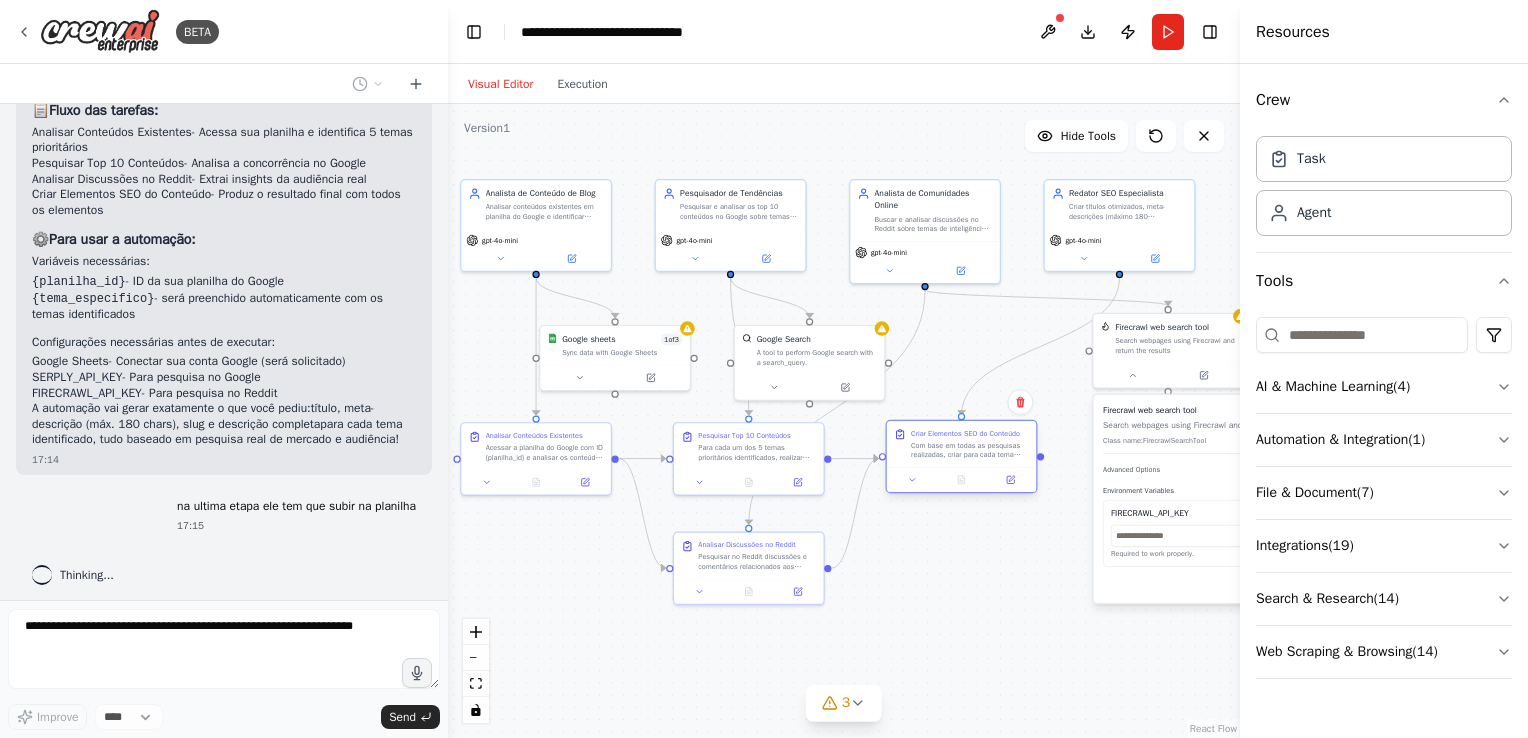 click on "Com base em todas as pesquisas realizadas, criar para cada tema prioritário: 1) Título otimizado e atrativo, 2) Meta-descrição persuasiva com exatamente 180 caracteres ou menos, 3) Slug SEO-friendly, 4) Descrição detalhada do conteúdo incluindo estrutura sugerida, pontos-chave a abordar e call-to-actions recomendados. Garantir que todos os elementos estejam alinhados com as descobertas das pesquisas e otimizados para SEO." at bounding box center [970, 449] 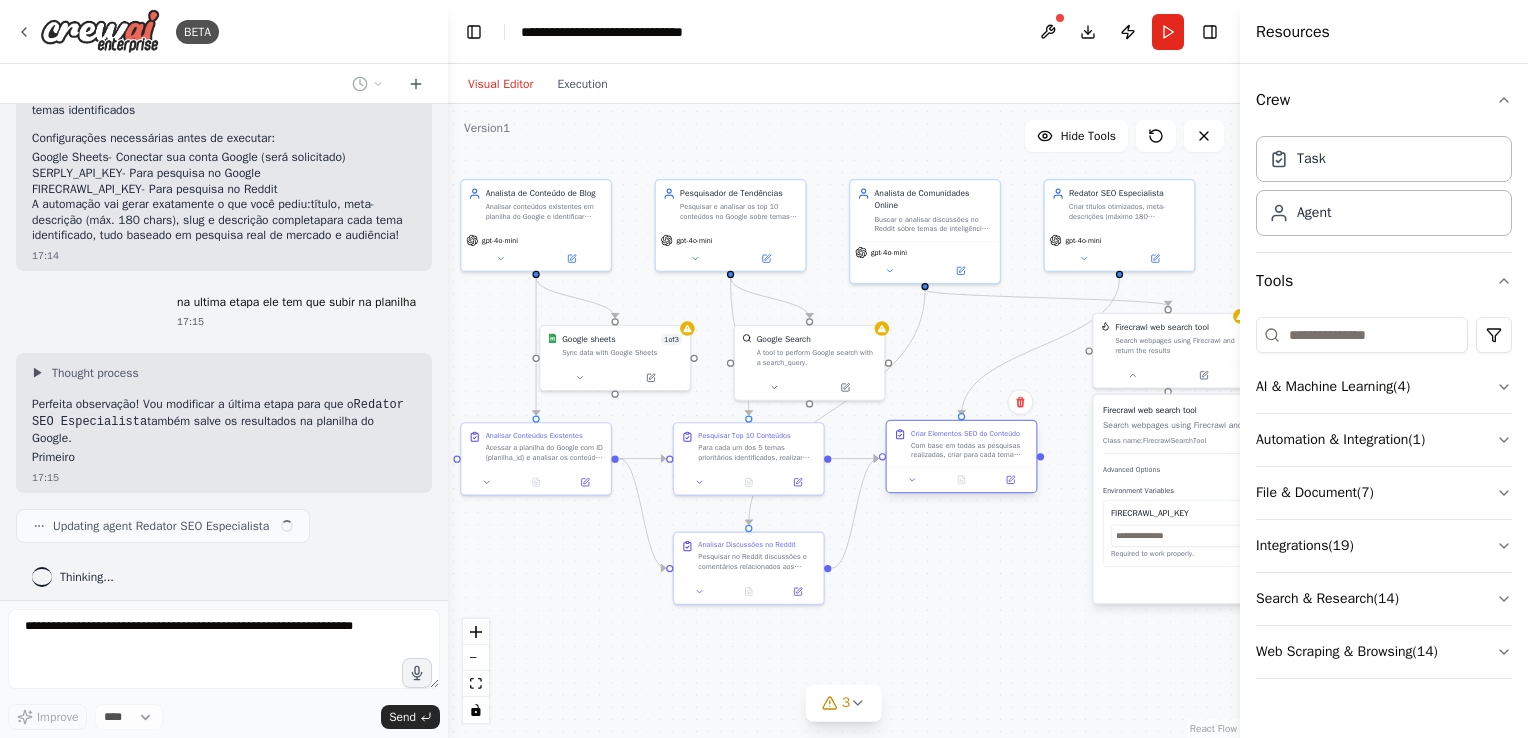 click on "Criar Elementos SEO do Conteúdo Com base em todas as pesquisas realizadas, criar para cada tema prioritário: 1) Título otimizado e atrativo, 2) Meta-descrição persuasiva com exatamente 180 caracteres ou menos, 3) Slug SEO-friendly, 4) Descrição detalhada do conteúdo incluindo estrutura sugerida, pontos-chave a abordar e call-to-actions recomendados. Garantir que todos os elementos estejam alinhados com as descobertas das pesquisas e otimizados para SEO." at bounding box center (961, 444) 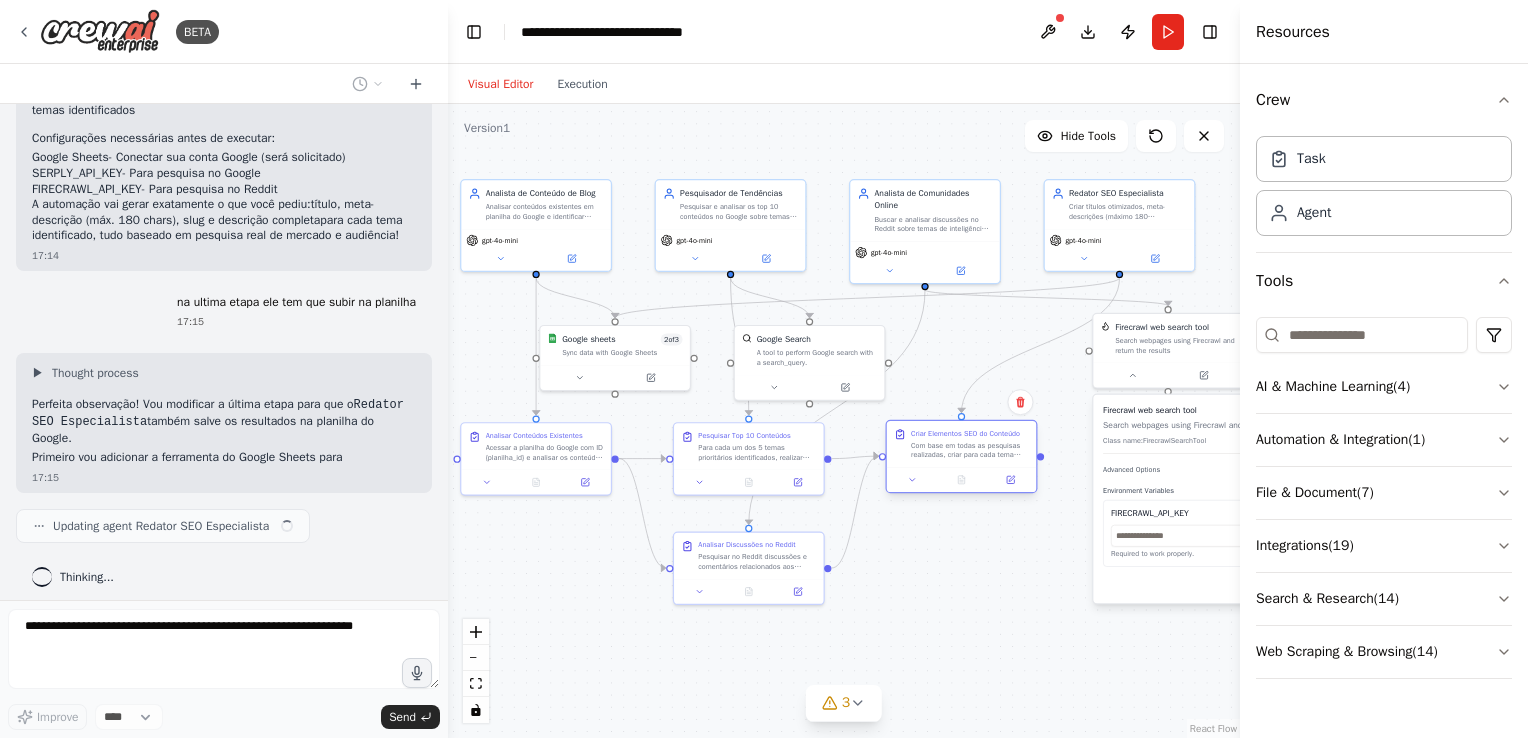 click on "Criar Elementos SEO do Conteúdo Com base em todas as pesquisas realizadas, criar para cada tema prioritário: 1) Título otimizado e atrativo, 2) Meta-descrição persuasiva com exatamente 180 caracteres ou menos, 3) Slug SEO-friendly, 4) Descrição detalhada do conteúdo incluindo estrutura sugerida, pontos-chave a abordar e call-to-actions recomendados. Garantir que todos os elementos estejam alinhados com as descobertas das pesquisas e otimizados para SEO." at bounding box center [961, 444] 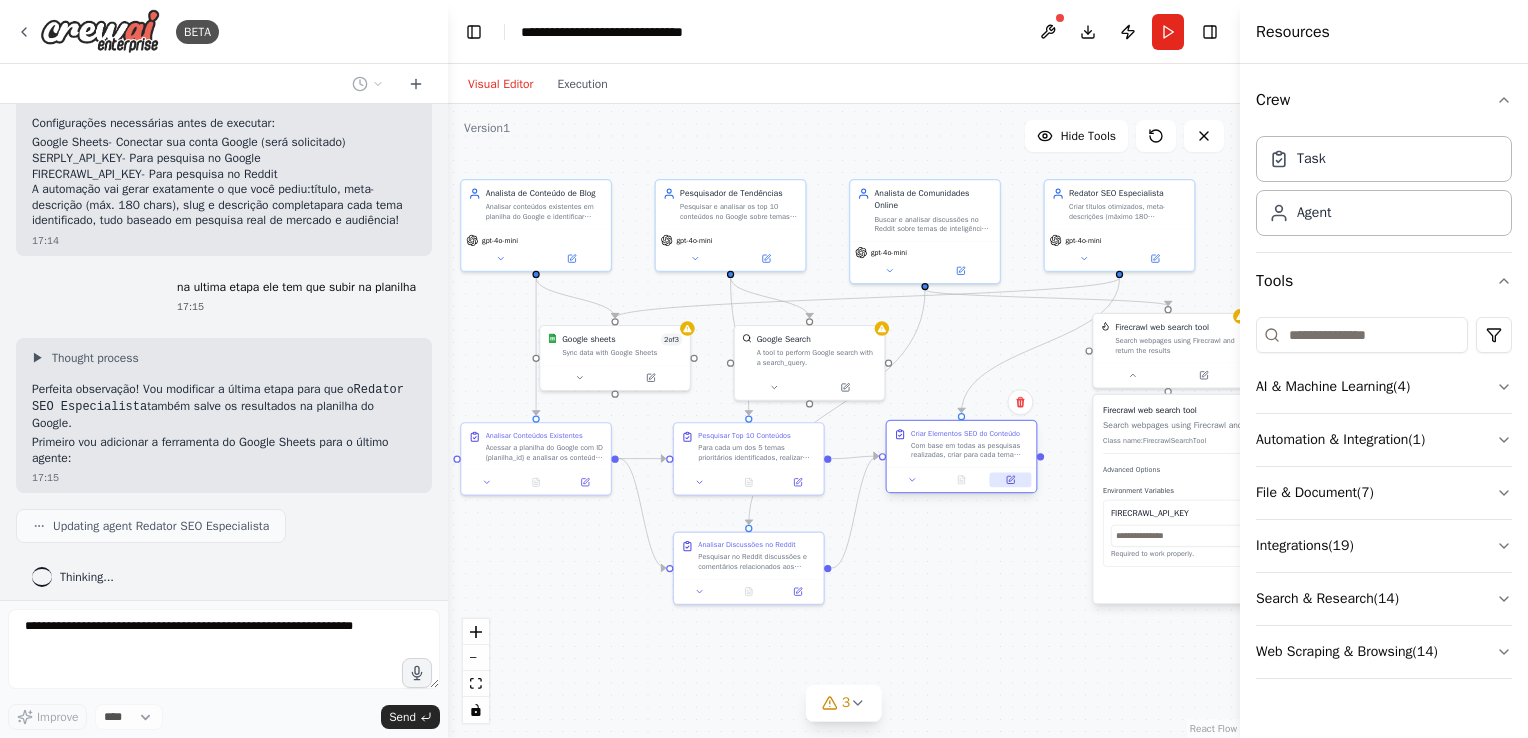 click 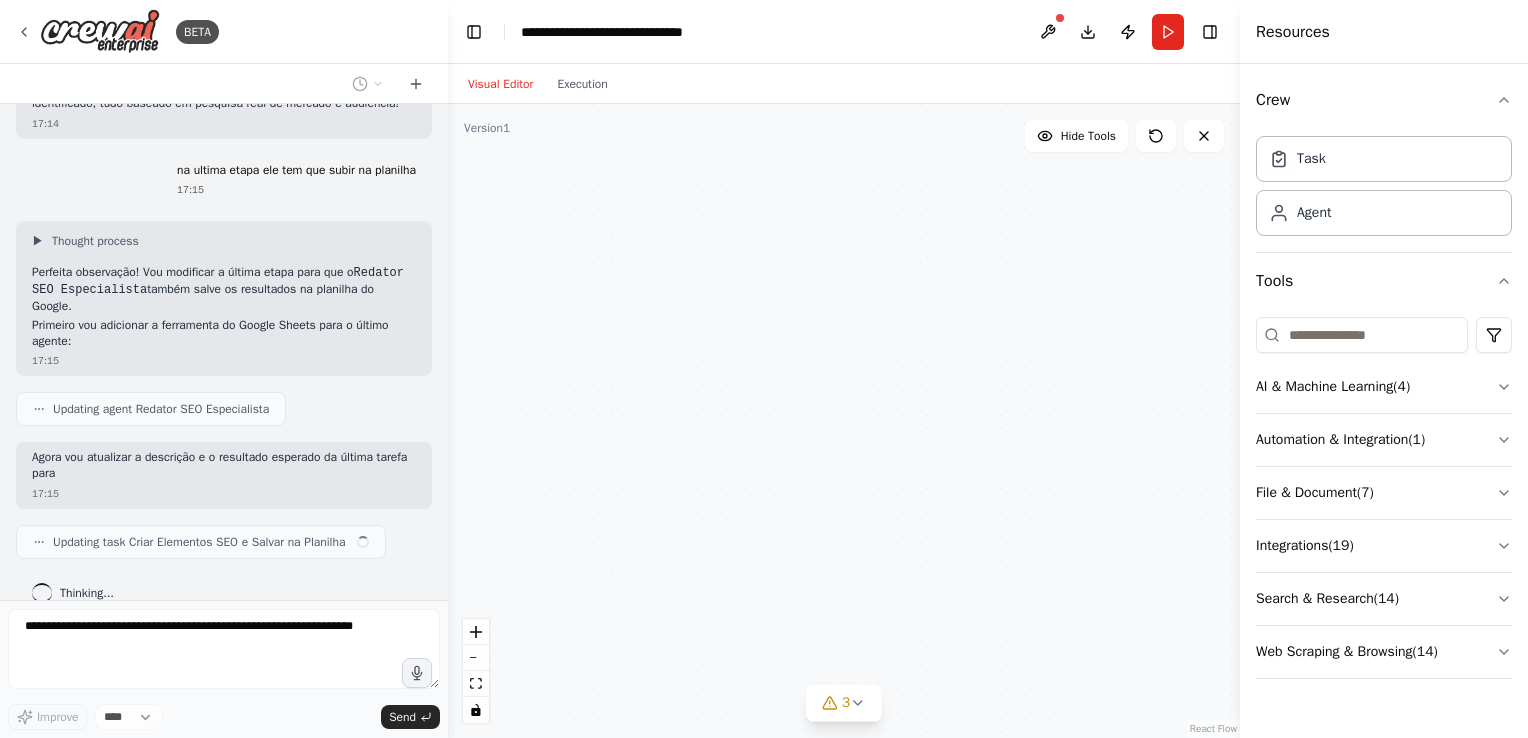 scroll, scrollTop: 2168, scrollLeft: 0, axis: vertical 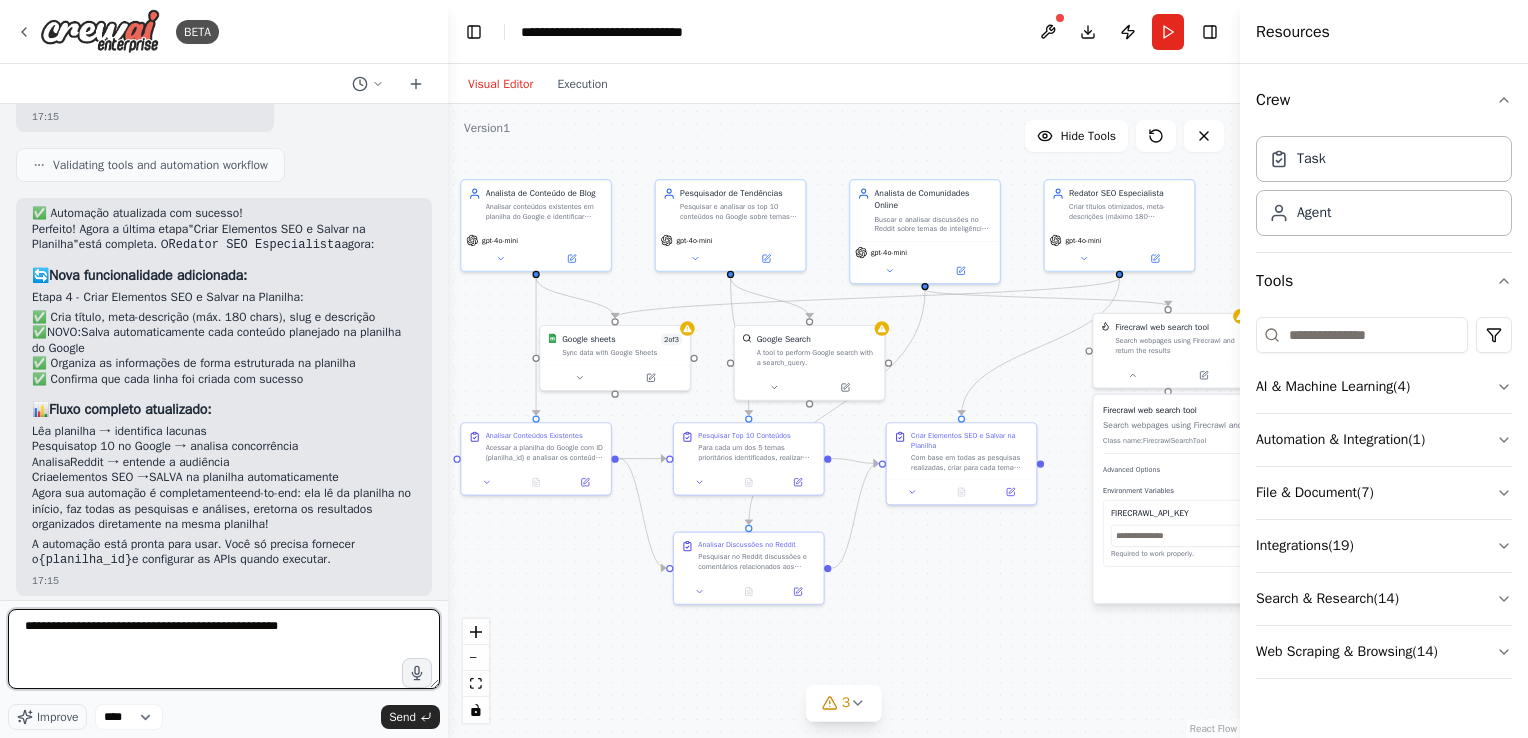 type on "**********" 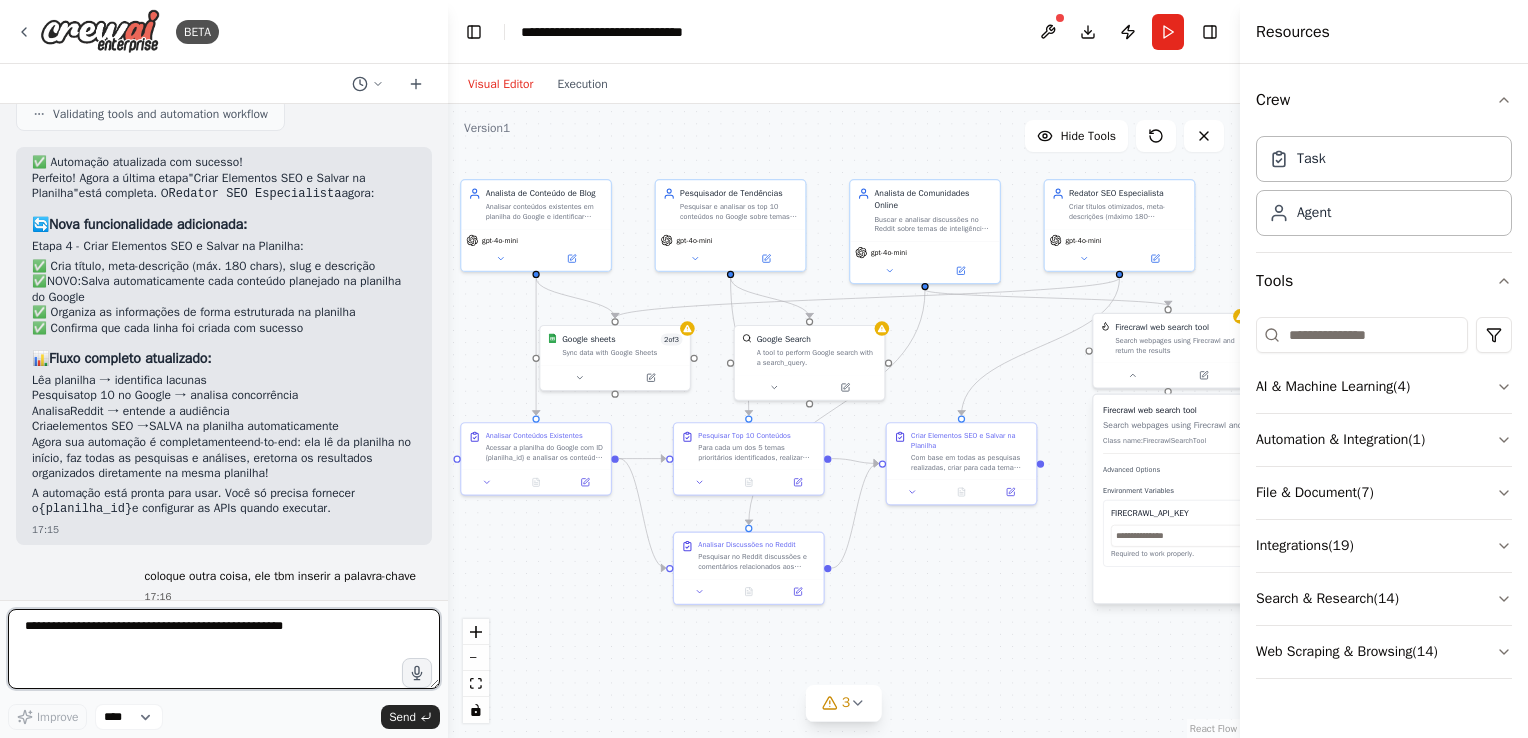 type 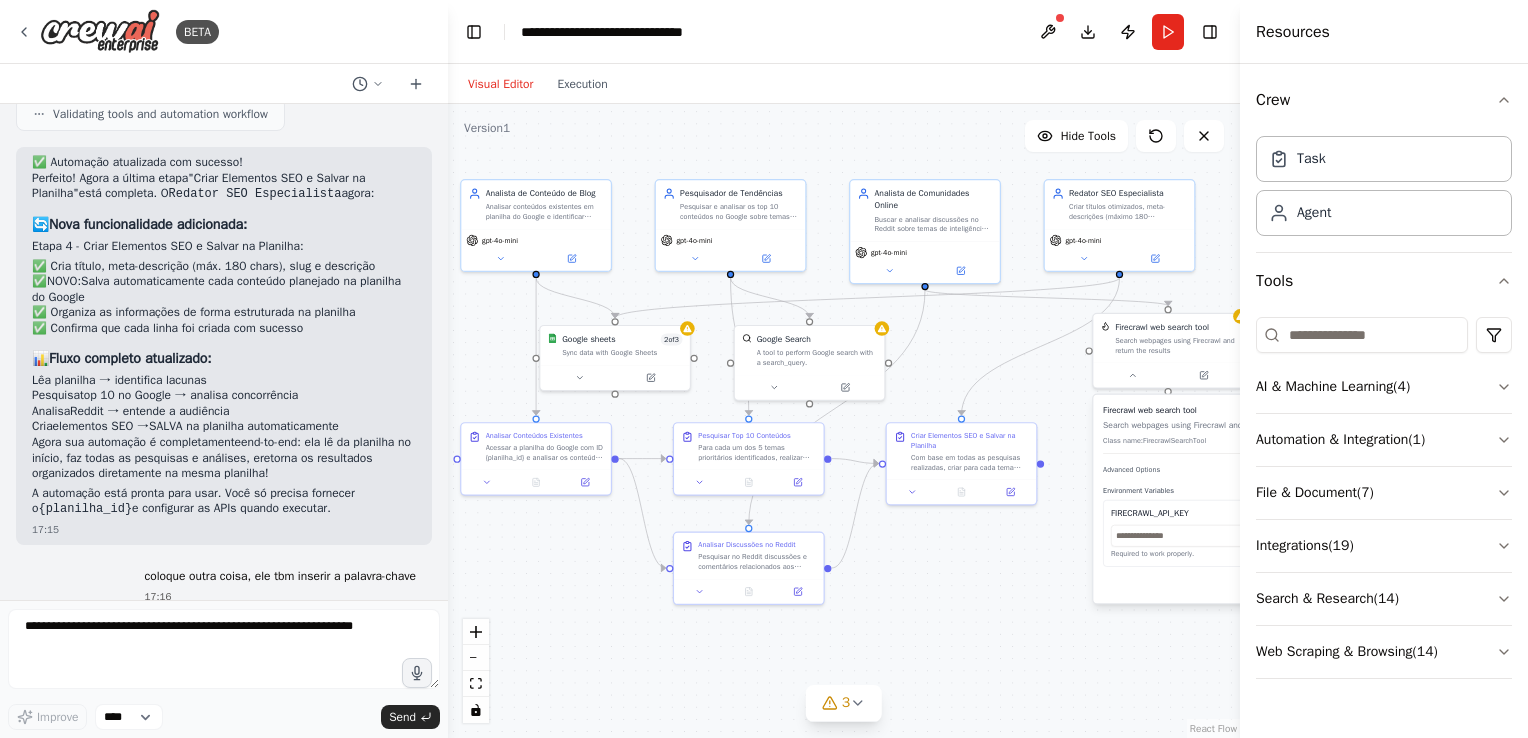 scroll, scrollTop: 2764, scrollLeft: 0, axis: vertical 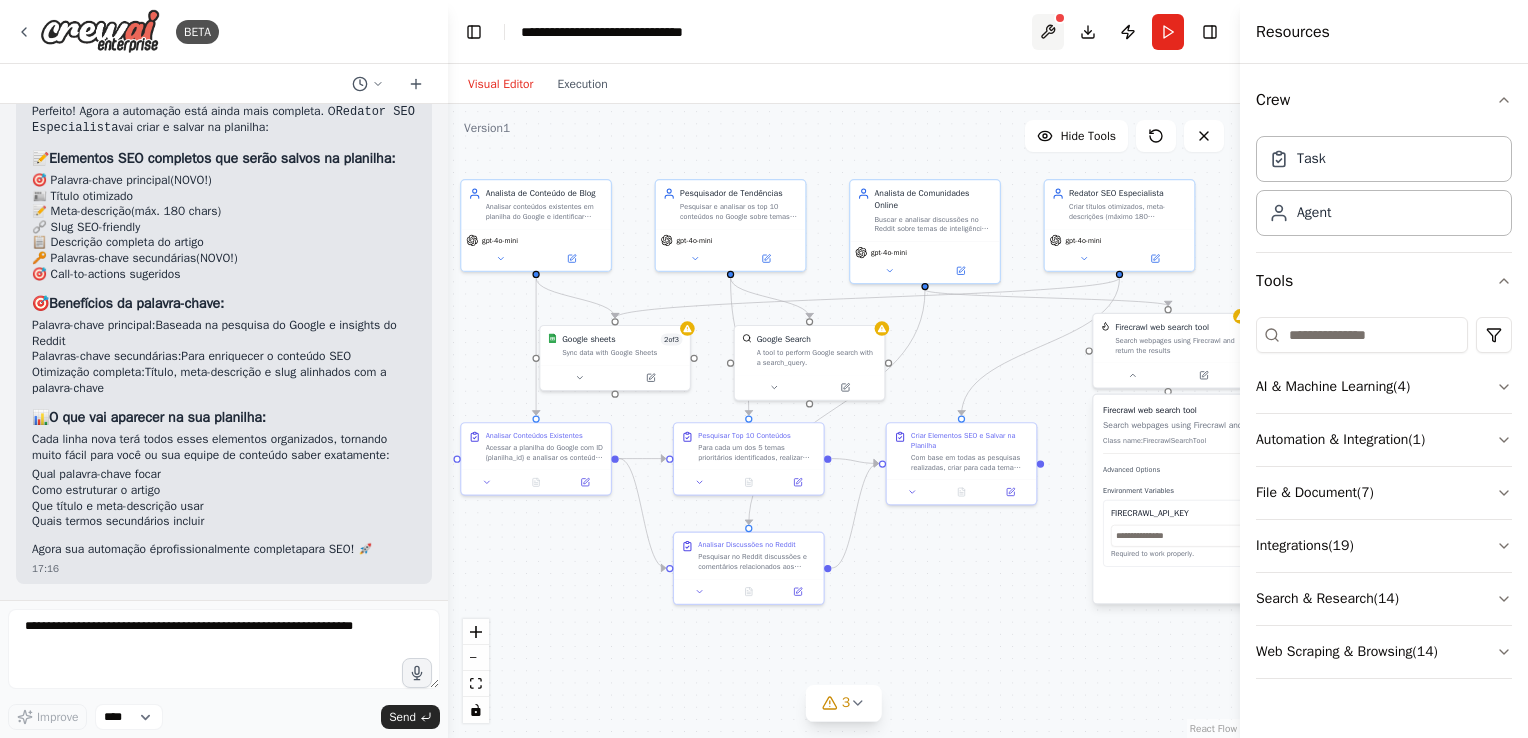 click at bounding box center [1048, 32] 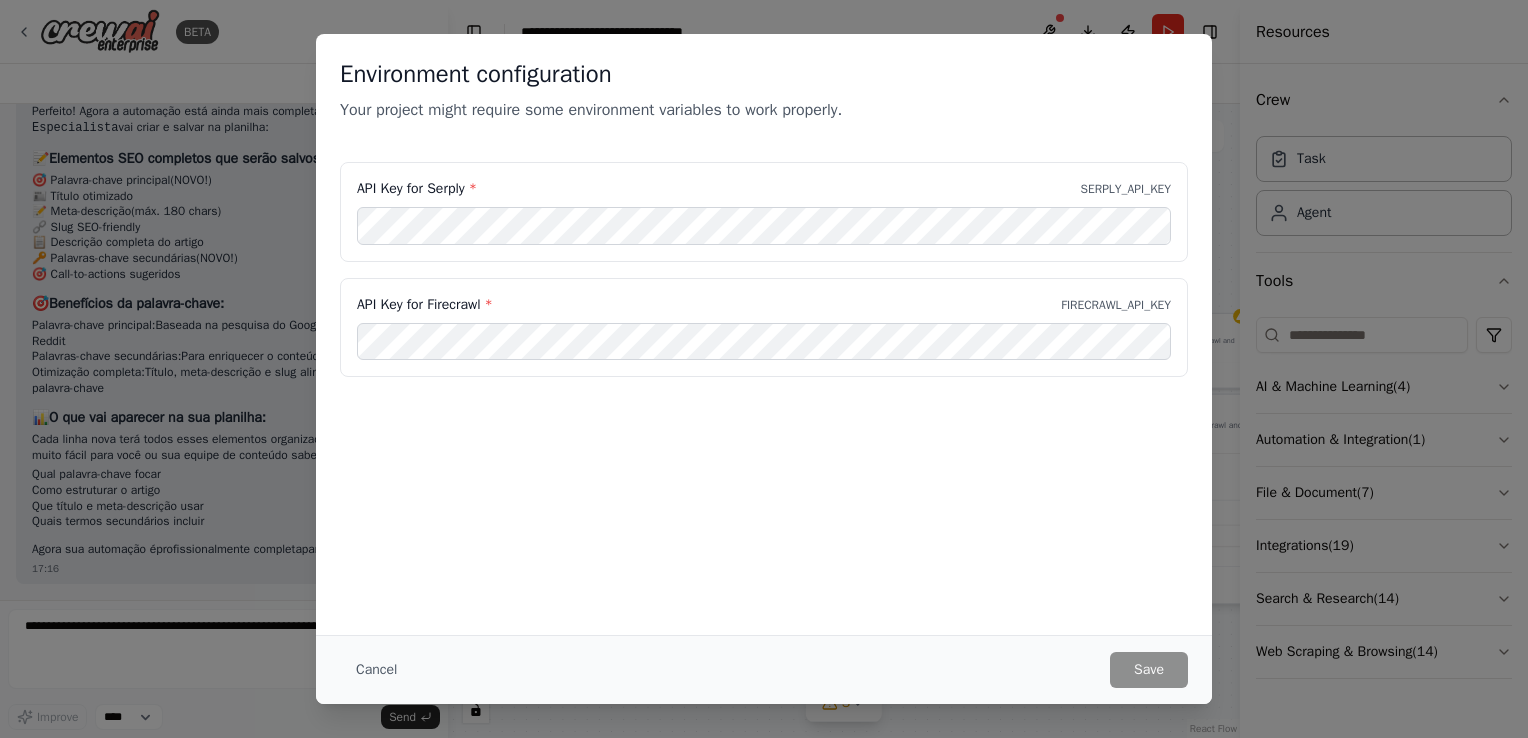 click on "Environment configuration Your project might require some environment variables to work properly. API Key for Serply * SERPLY_API_KEY API Key for Firecrawl * FIRECRAWL_API_KEY Cancel Save" at bounding box center (764, 369) 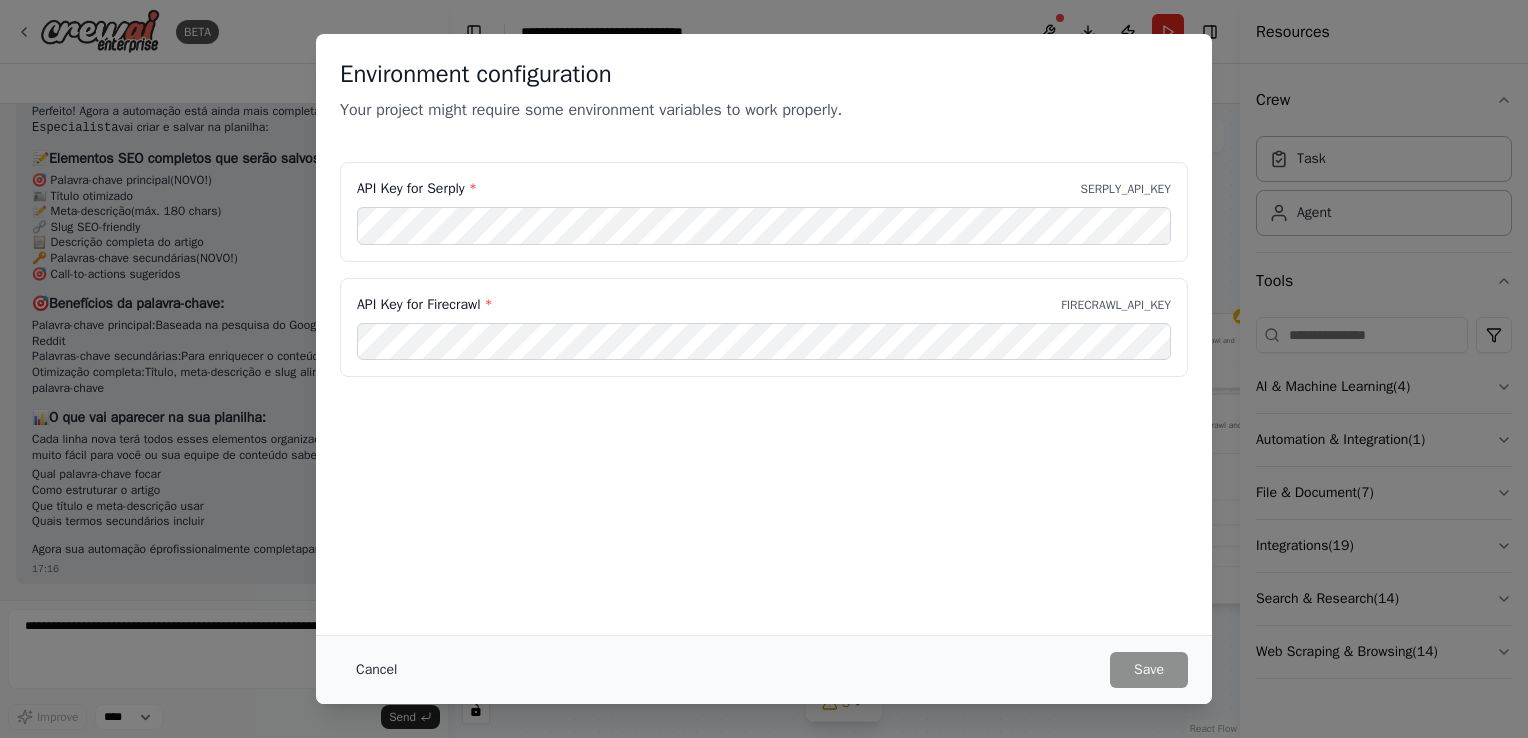 click on "Cancel" at bounding box center (376, 670) 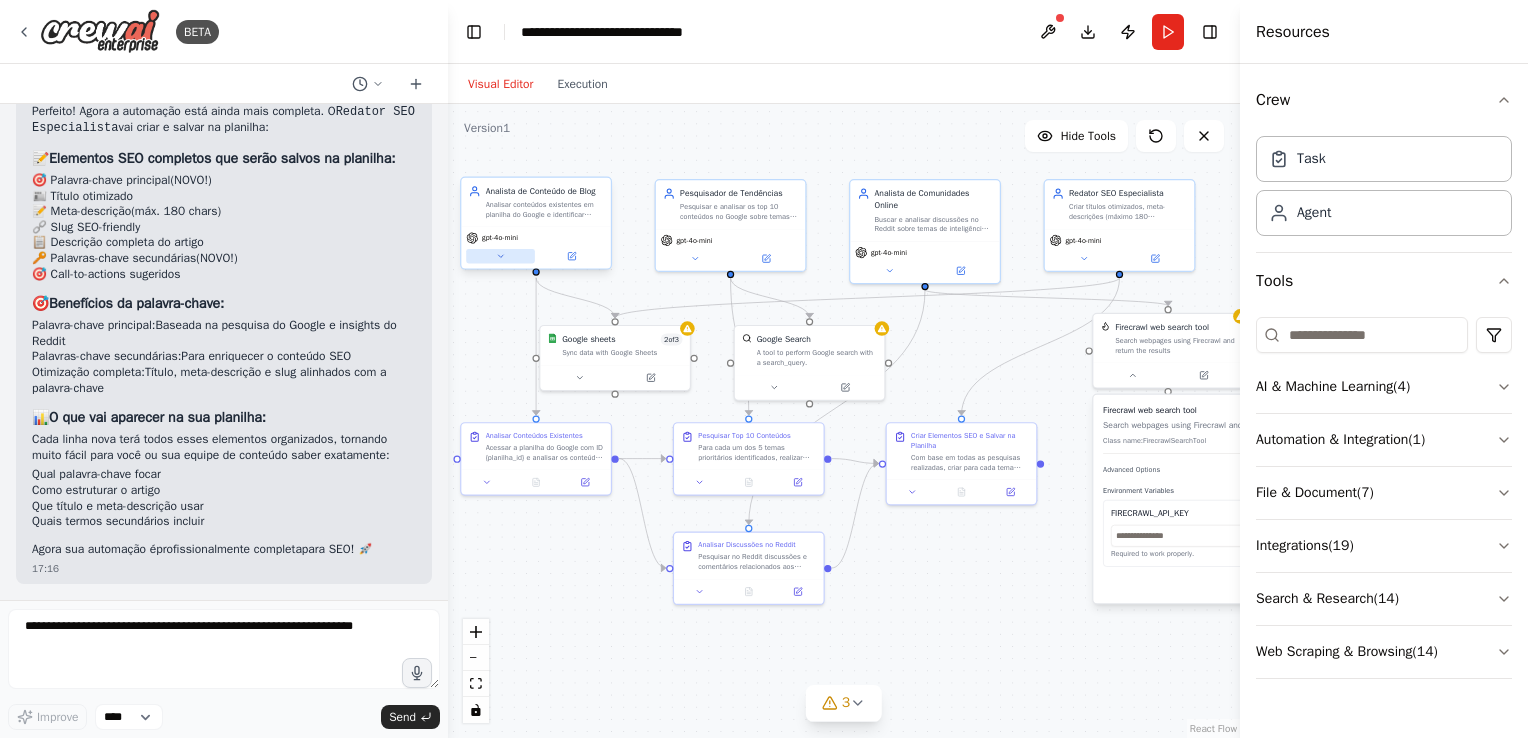 click at bounding box center [500, 256] 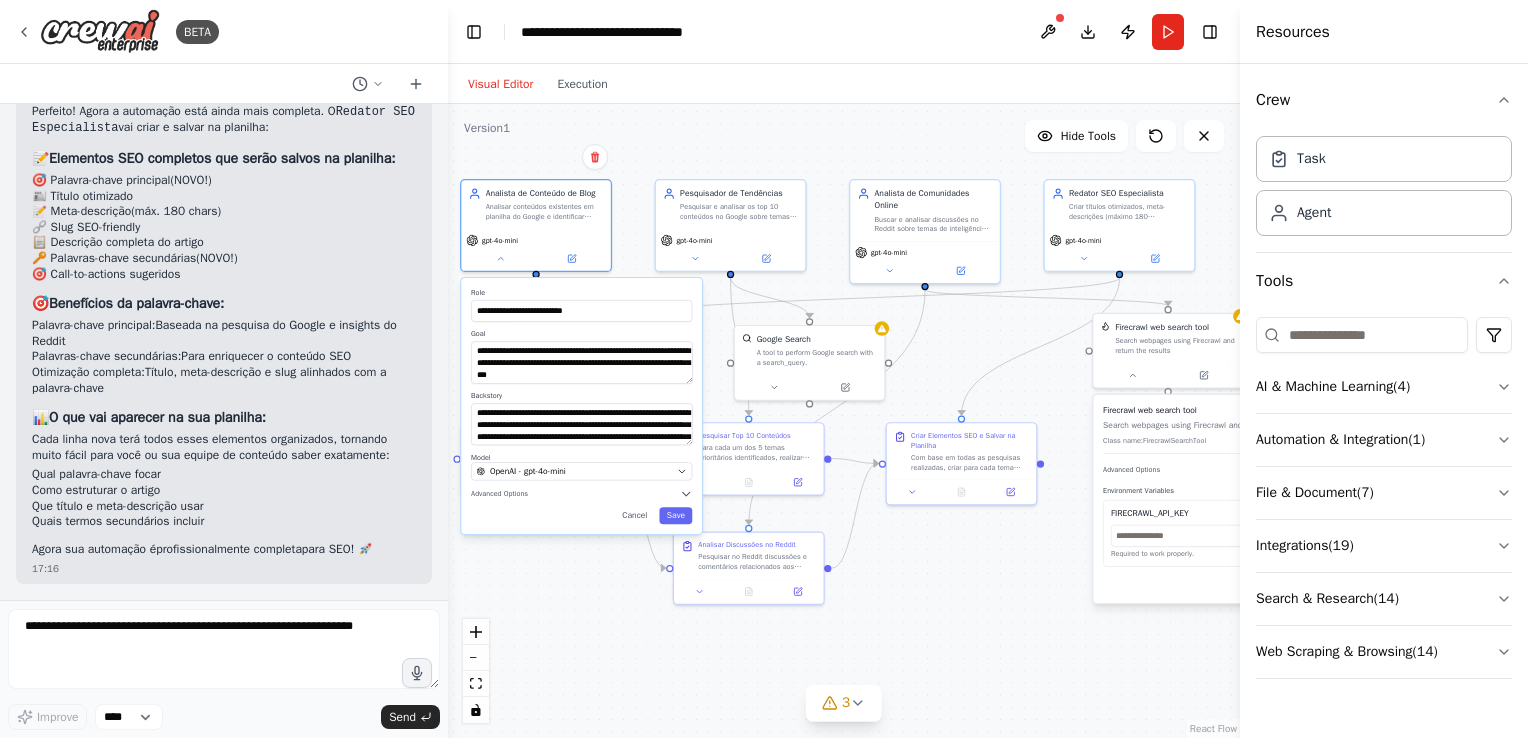 click on "**********" at bounding box center [581, 406] 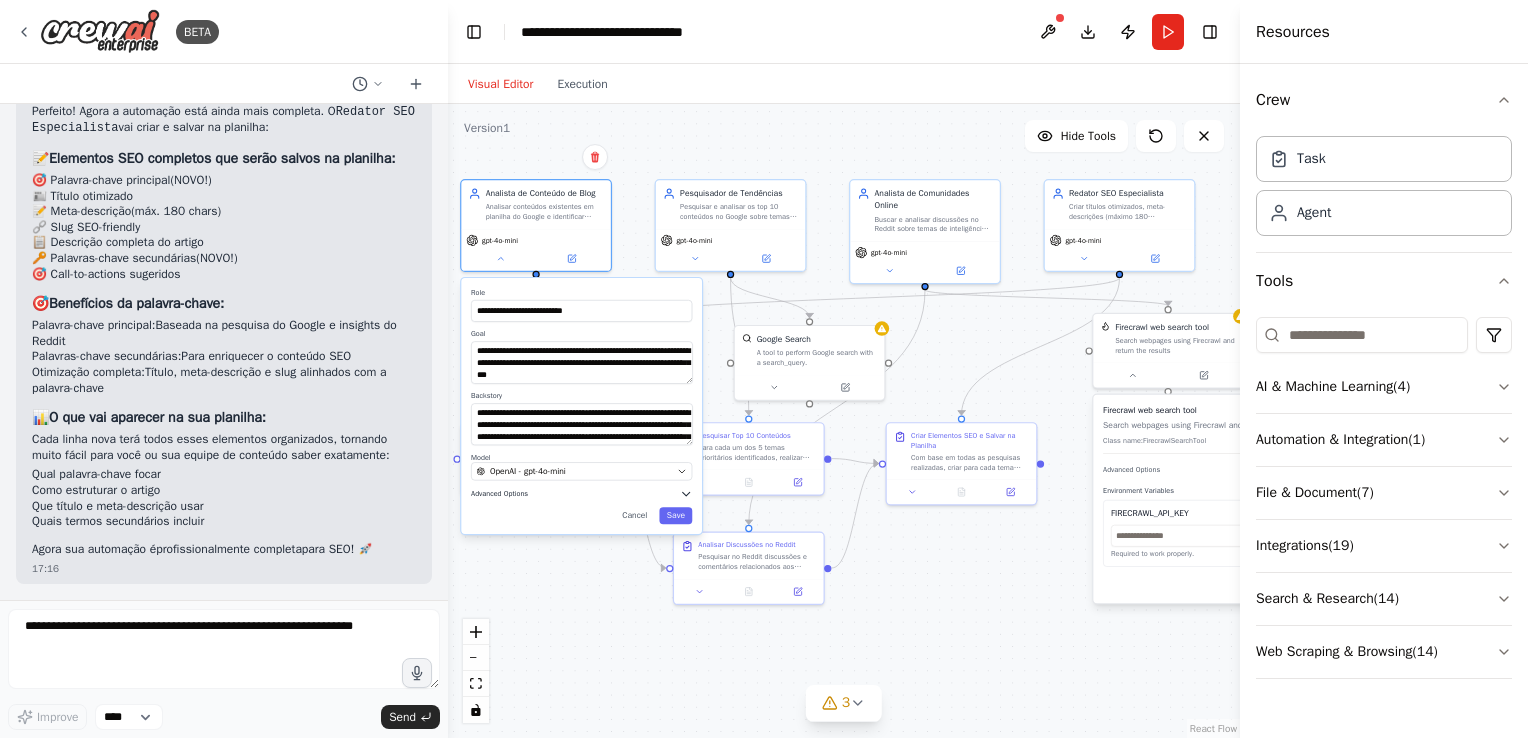 click on "Advanced Options" at bounding box center [581, 494] 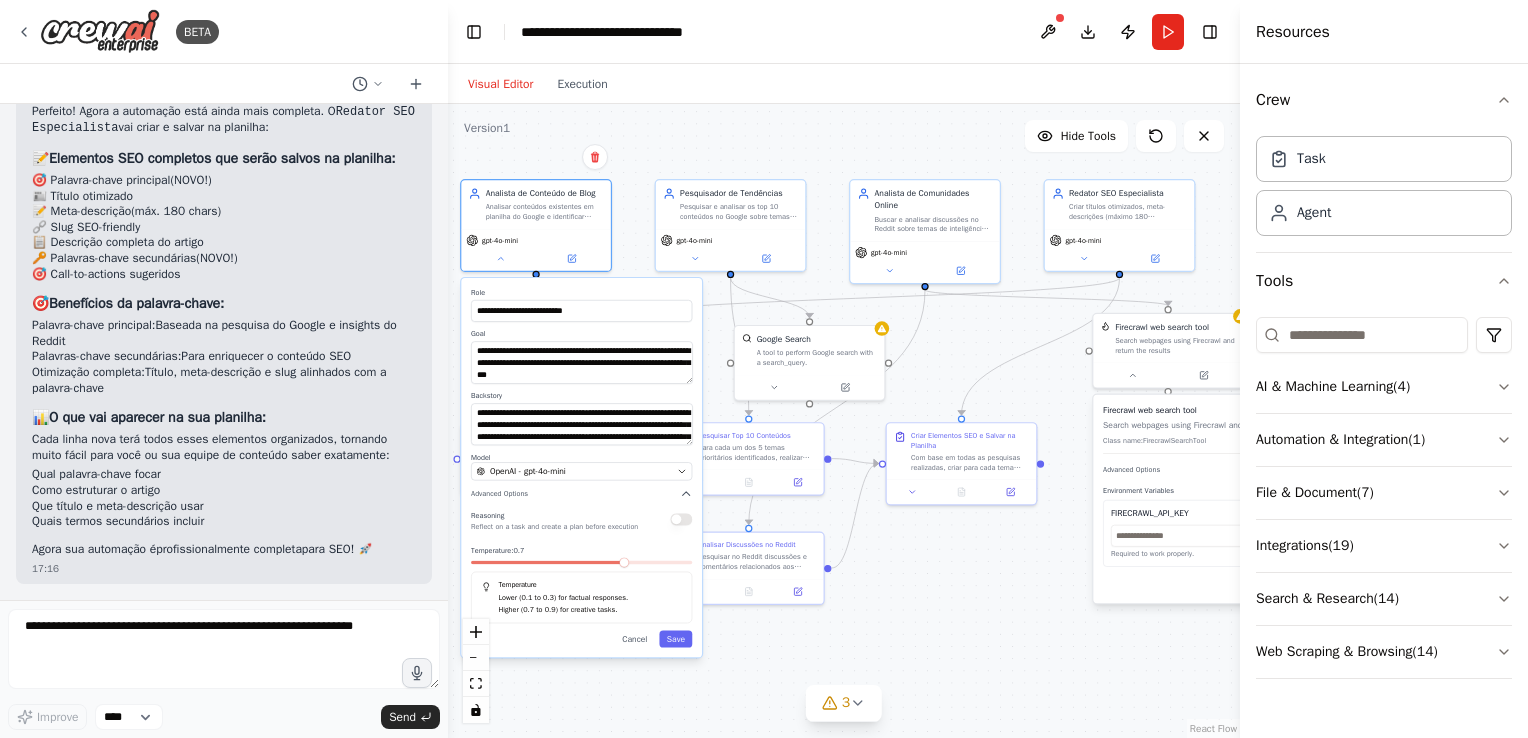 click on ".deletable-edge-delete-btn {
width: 20px;
height: 20px;
border: 0px solid #ffffff;
color: #6b7280;
background-color: #f8fafc;
cursor: pointer;
border-radius: 50%;
font-size: 12px;
padding: 3px;
display: flex;
align-items: center;
justify-content: center;
transition: all 0.2s cubic-bezier(0.4, 0, 0.2, 1);
box-shadow: 0 2px 4px rgba(0, 0, 0, 0.1);
}
.deletable-edge-delete-btn:hover {
background-color: #ef4444;
color: #ffffff;
border-color: #dc2626;
transform: scale(1.1);
box-shadow: 0 4px 12px rgba(239, 68, 68, 0.4);
}
.deletable-edge-delete-btn:active {
transform: scale(0.95);
box-shadow: 0 2px 4px rgba(239, 68, 68, 0.3);
}
[ROLE] [MODEL] [ROLE] [GOAL] [BACKSTORY] [MODEL] [NUMBER]" at bounding box center (844, 421) 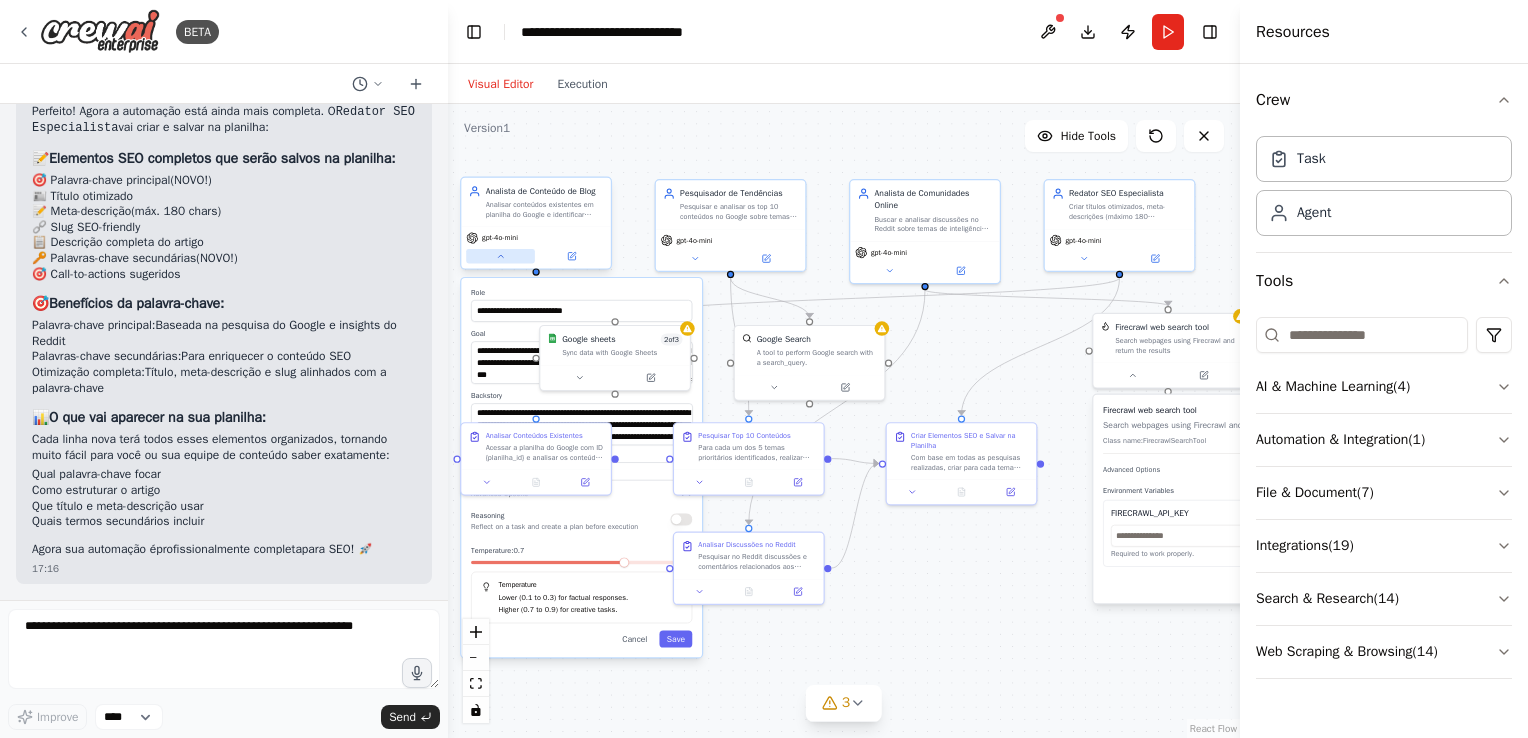 click 